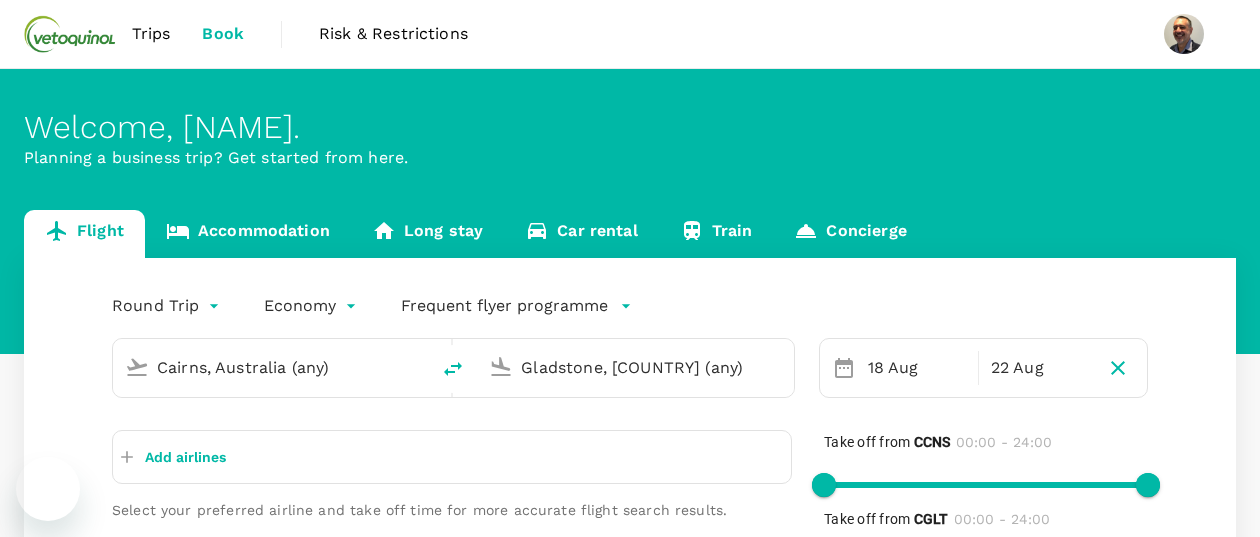 scroll, scrollTop: 362, scrollLeft: 0, axis: vertical 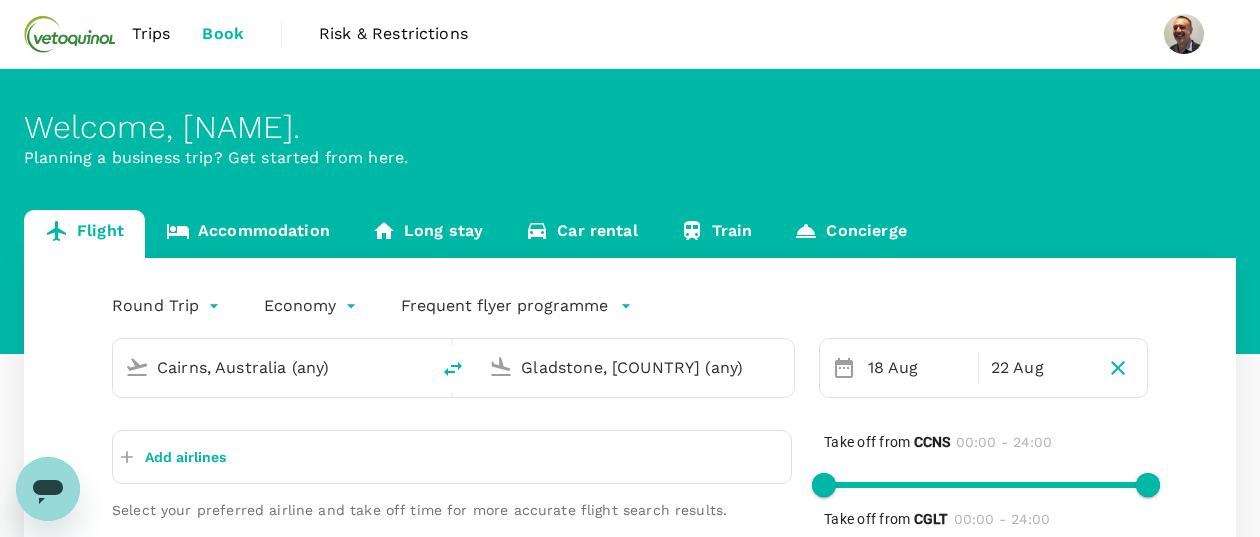 click on "Trips Book Risk & Restrictions" at bounding box center (630, 34) 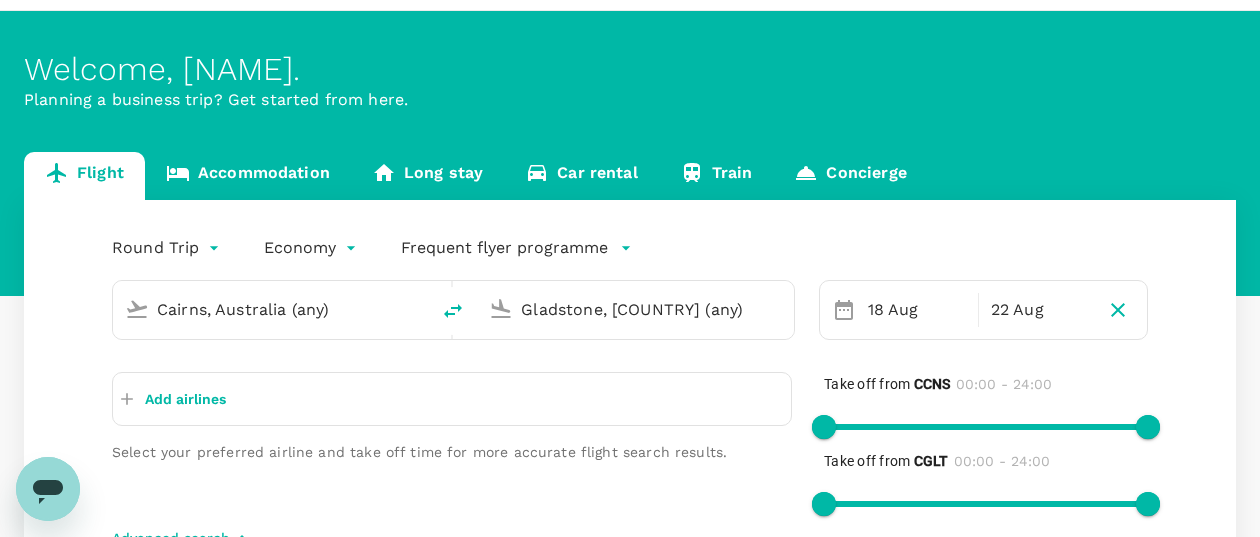 scroll, scrollTop: 100, scrollLeft: 0, axis: vertical 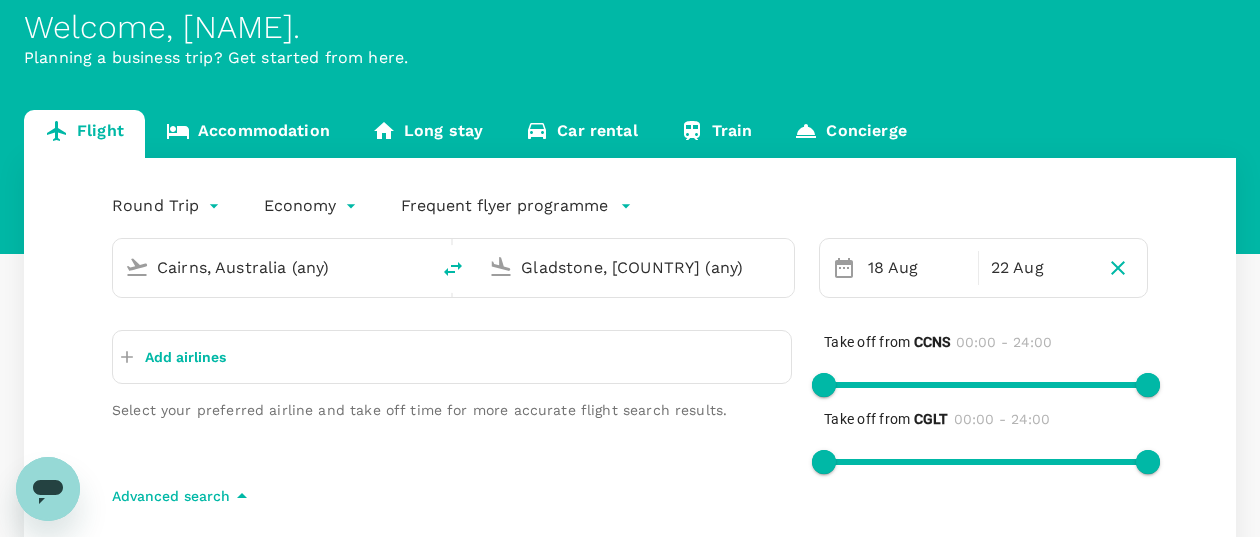 click on "Add airlines" at bounding box center (185, 357) 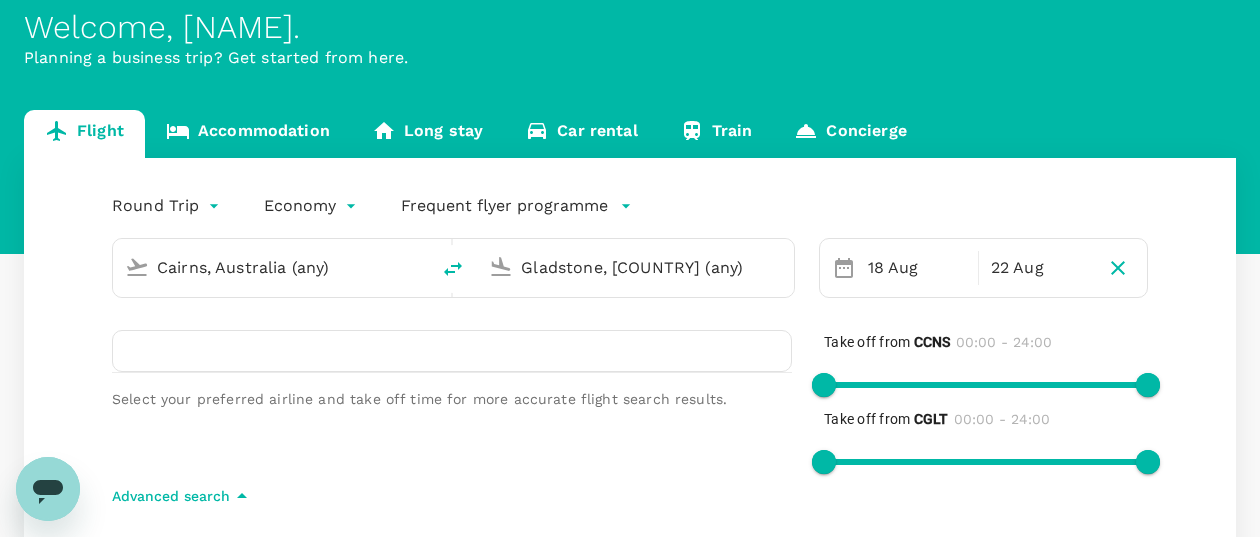 click on "Gladstone, [COUNTRY] (any)" at bounding box center [635, 268] 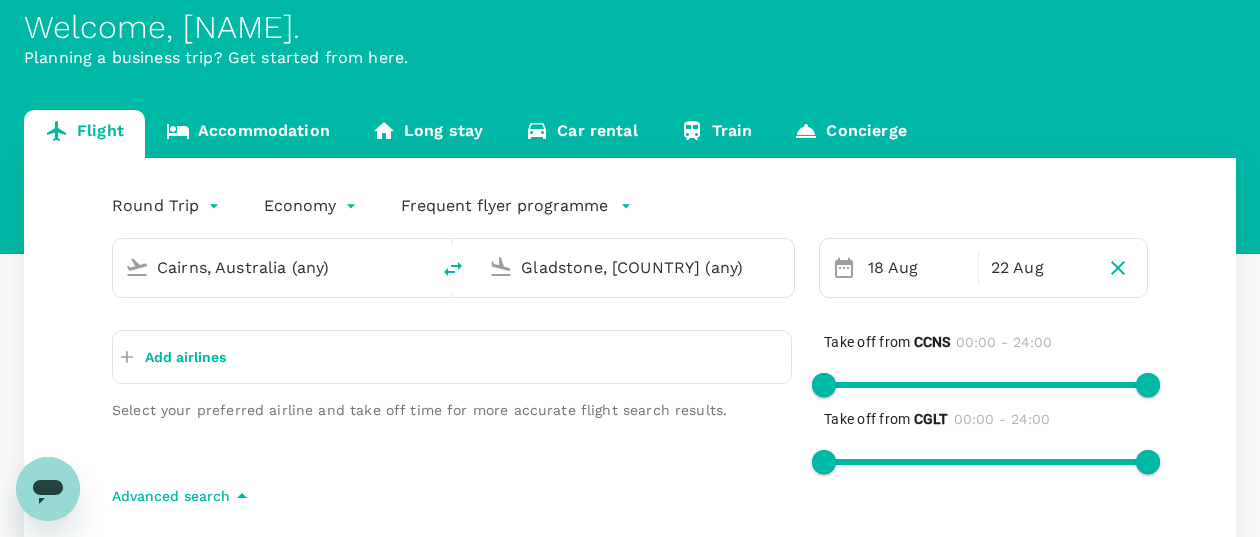 click on "Gladstone, [COUNTRY] (any)" at bounding box center [636, 267] 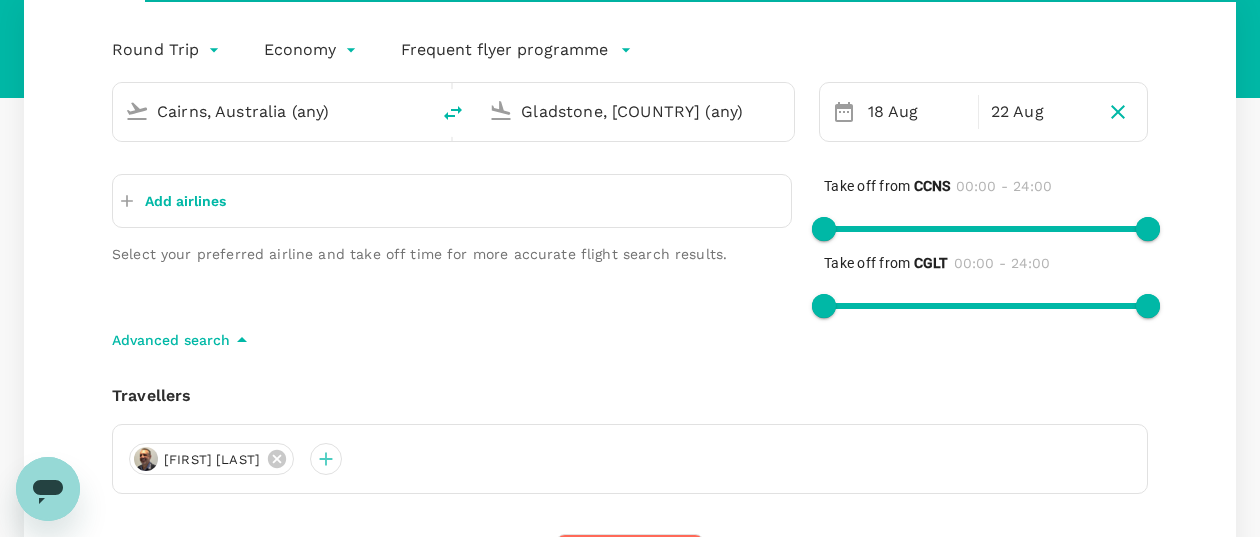 scroll, scrollTop: 300, scrollLeft: 0, axis: vertical 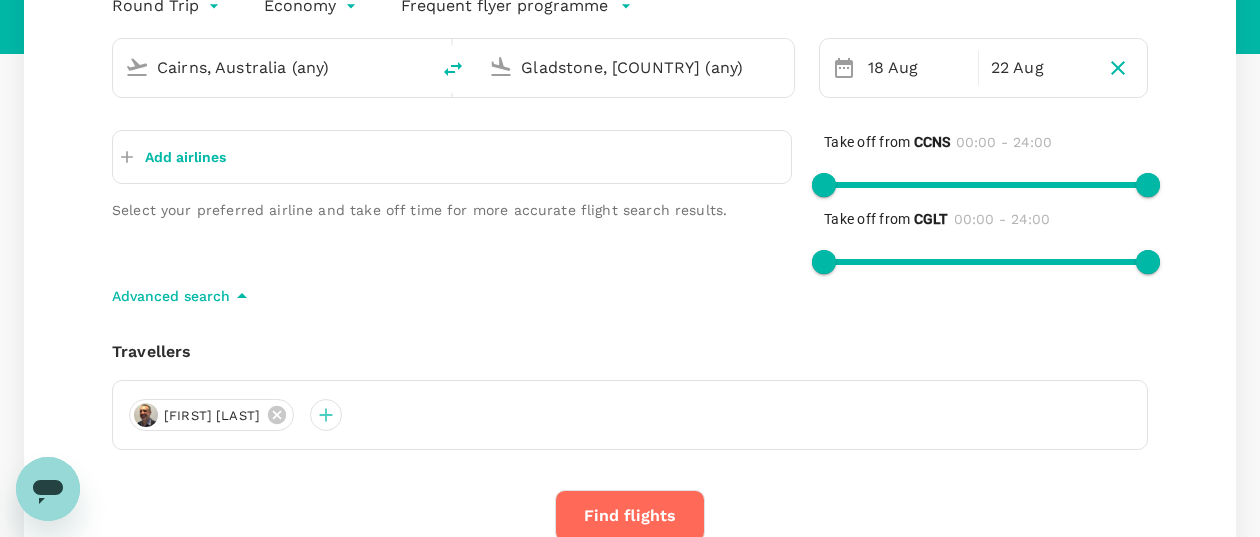 click on "Add airlines" at bounding box center (452, 157) 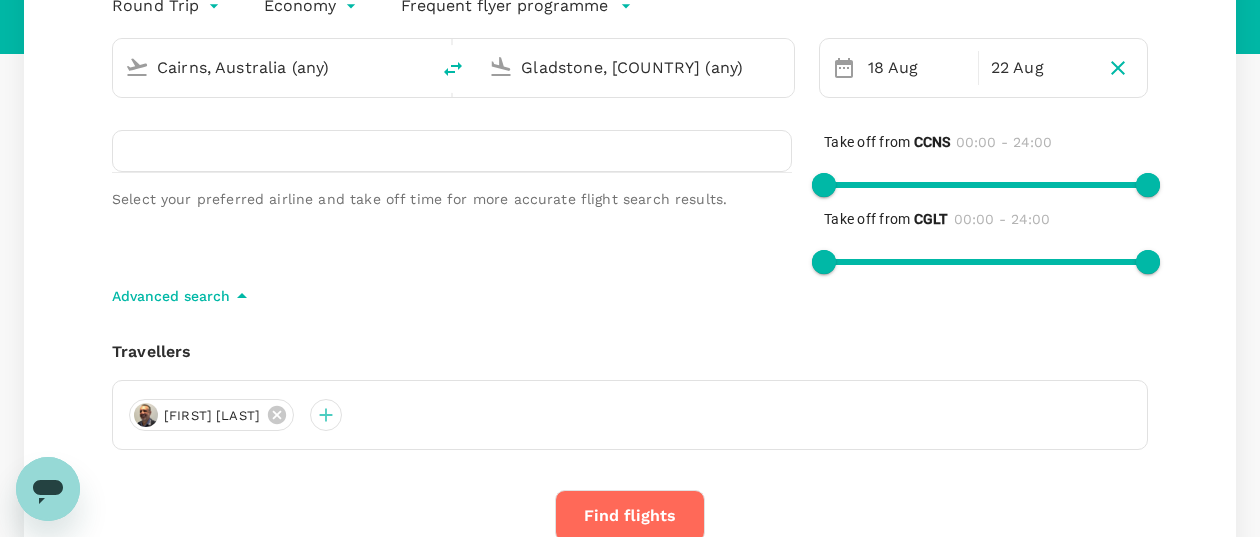 type on "q" 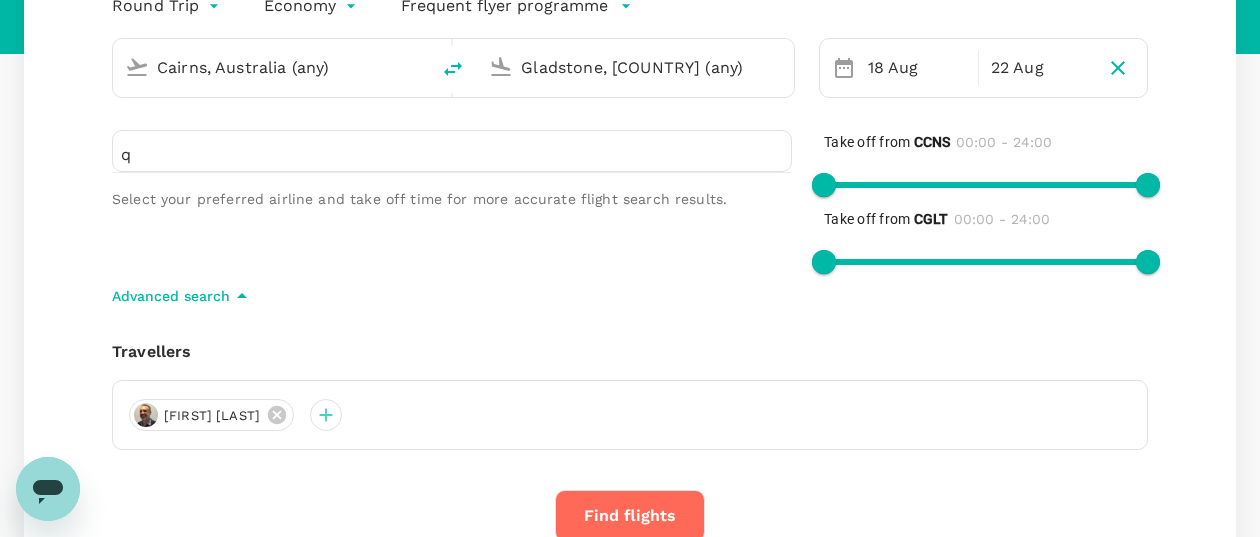 type 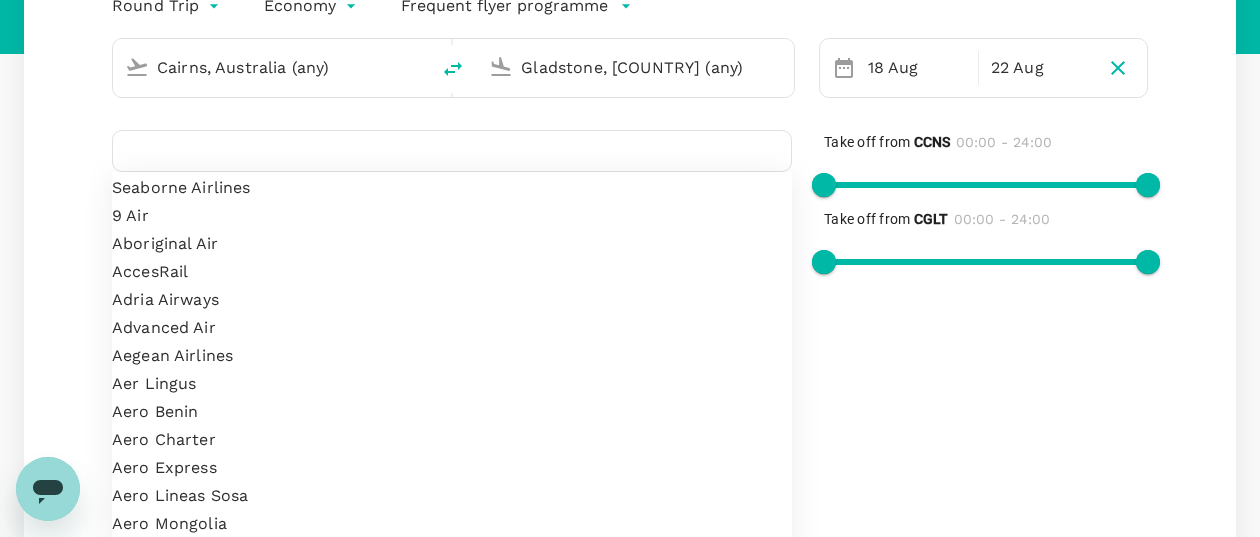 scroll, scrollTop: 400, scrollLeft: 0, axis: vertical 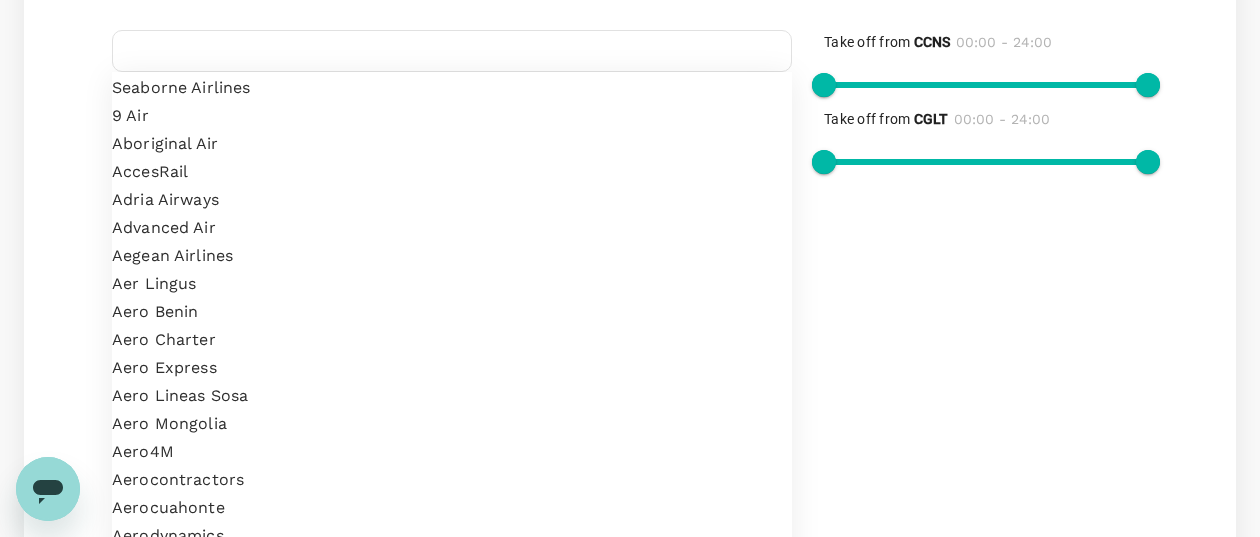 click on "Take off from   CCNS 00:00 - 24:00 Take off from   CGLT 00:00 - 24:00" at bounding box center [970, 11997] 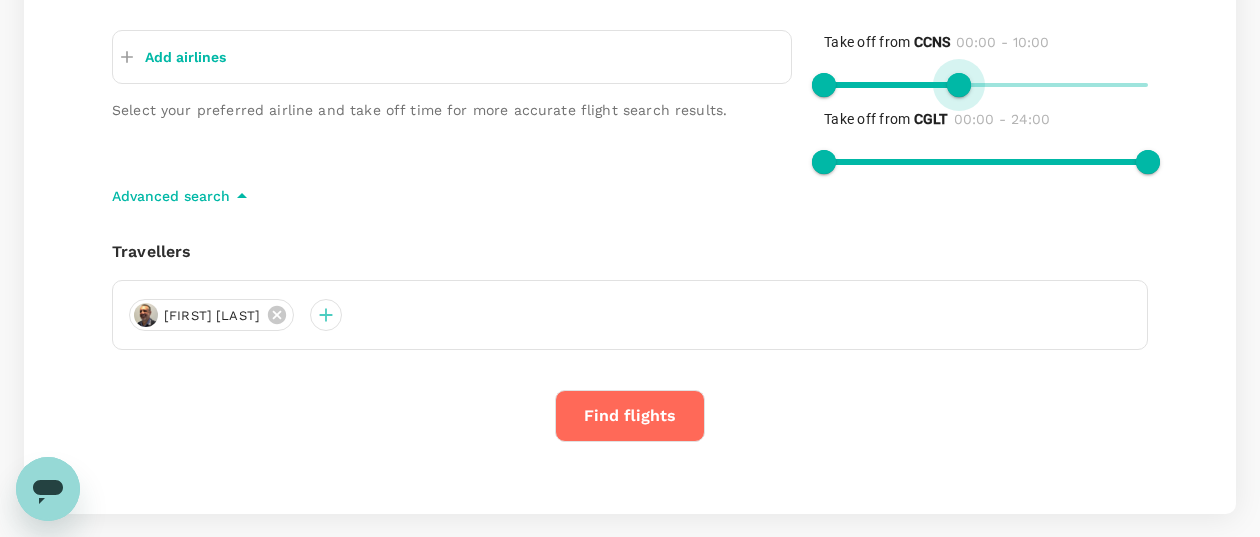 type on "540" 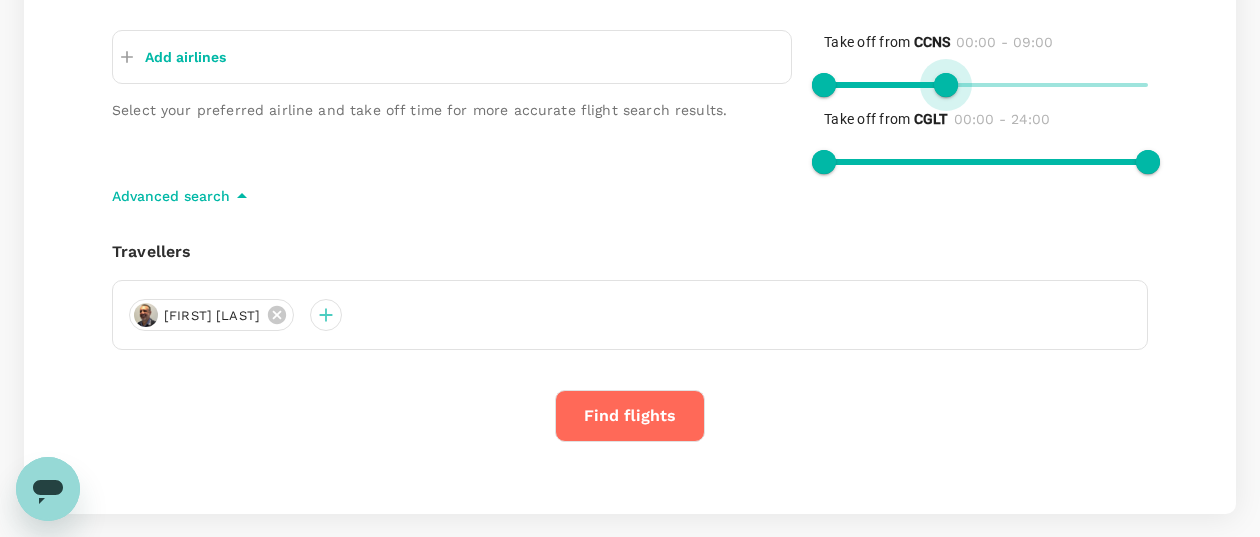 drag, startPoint x: 1076, startPoint y: 89, endPoint x: 947, endPoint y: 95, distance: 129.13947 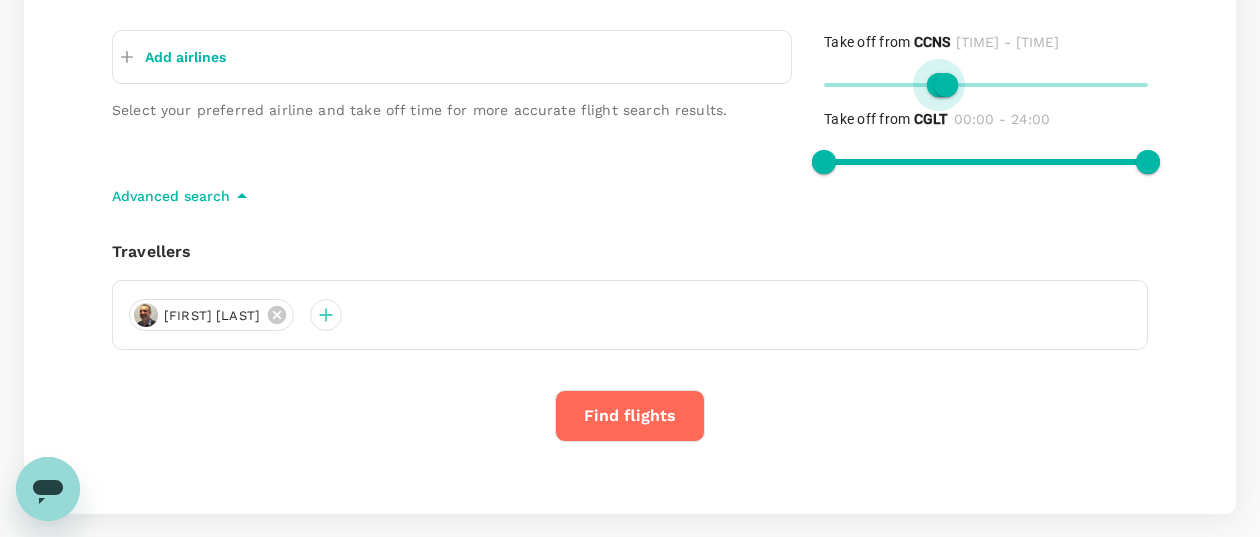 type on "540" 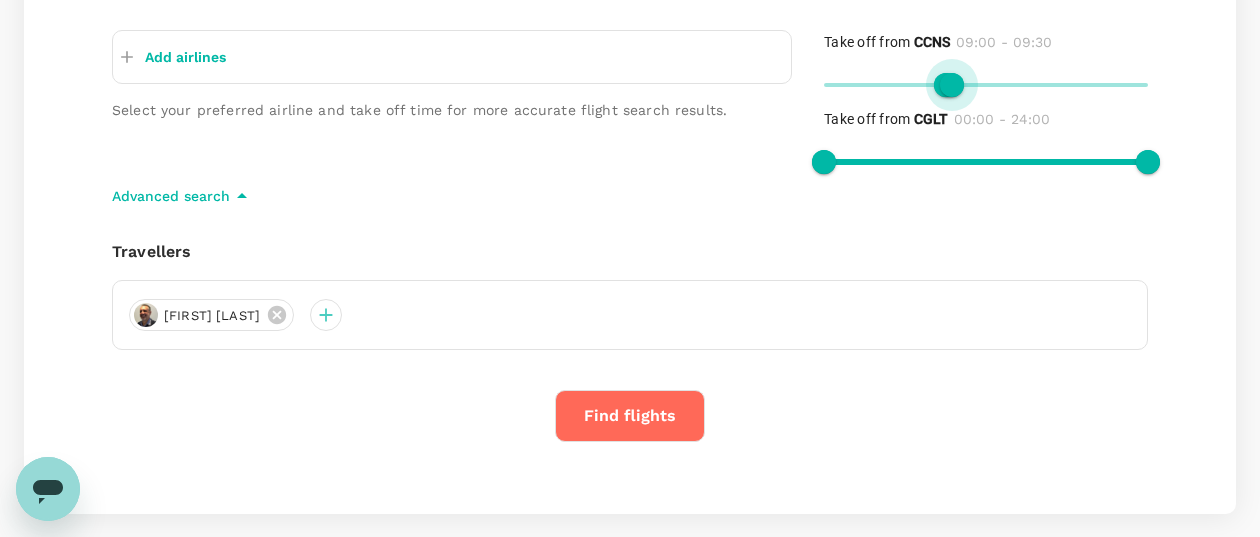drag, startPoint x: 824, startPoint y: 83, endPoint x: 953, endPoint y: 81, distance: 129.0155 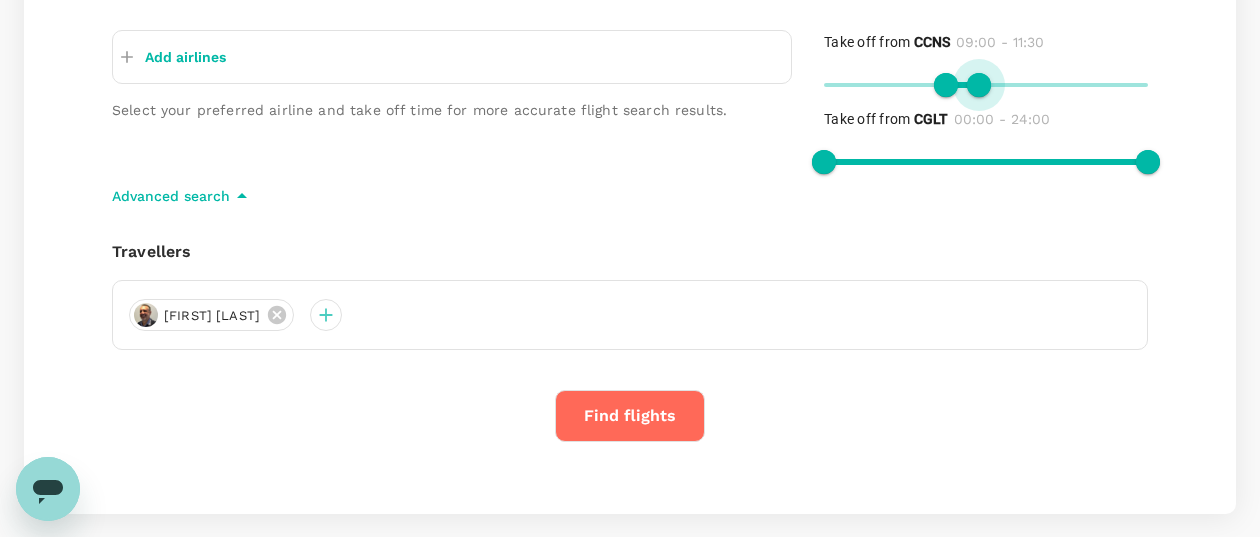 type on "690" 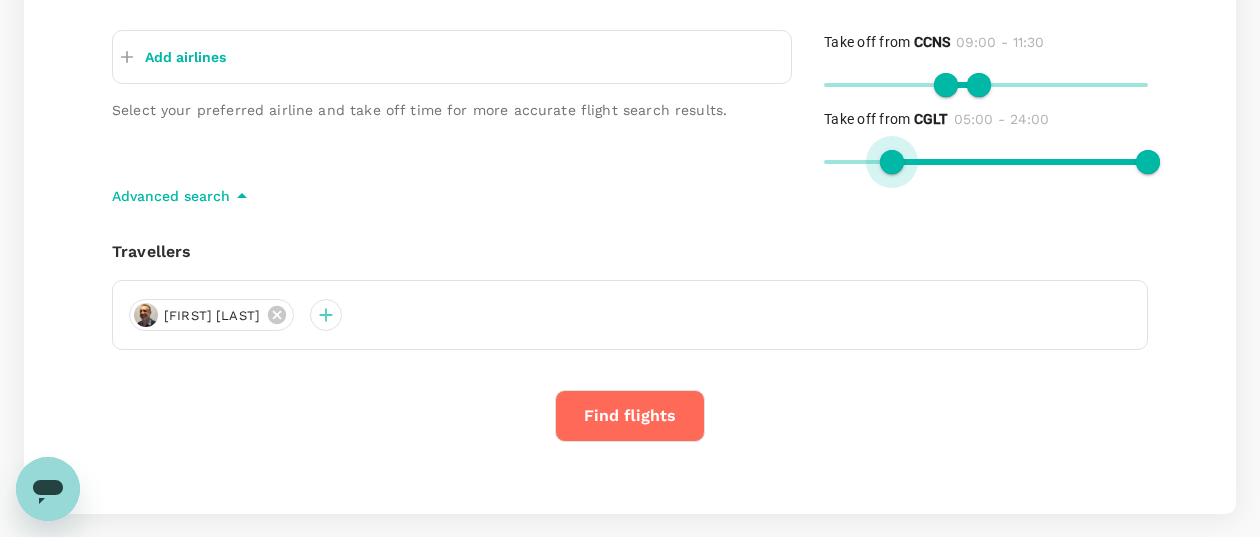 type on "360" 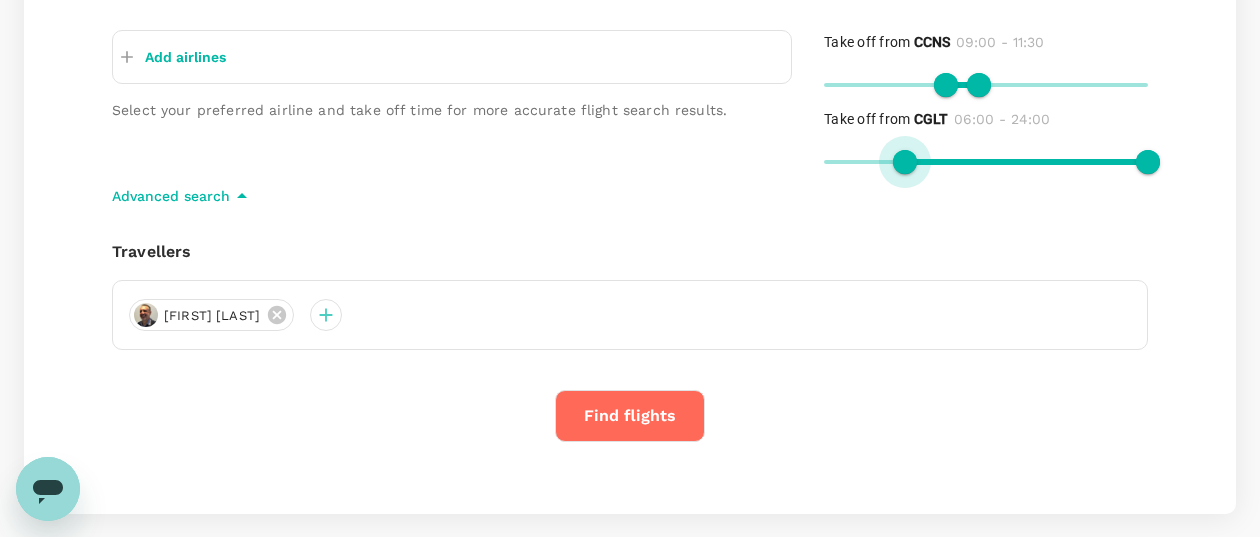 drag, startPoint x: 824, startPoint y: 157, endPoint x: 906, endPoint y: 158, distance: 82.006096 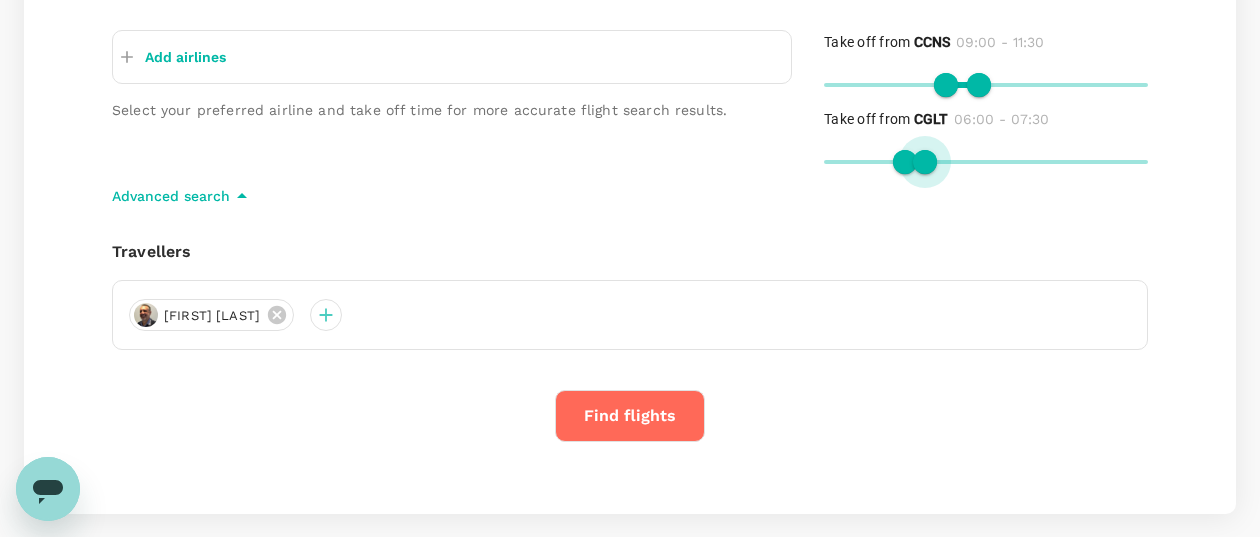 type on "420" 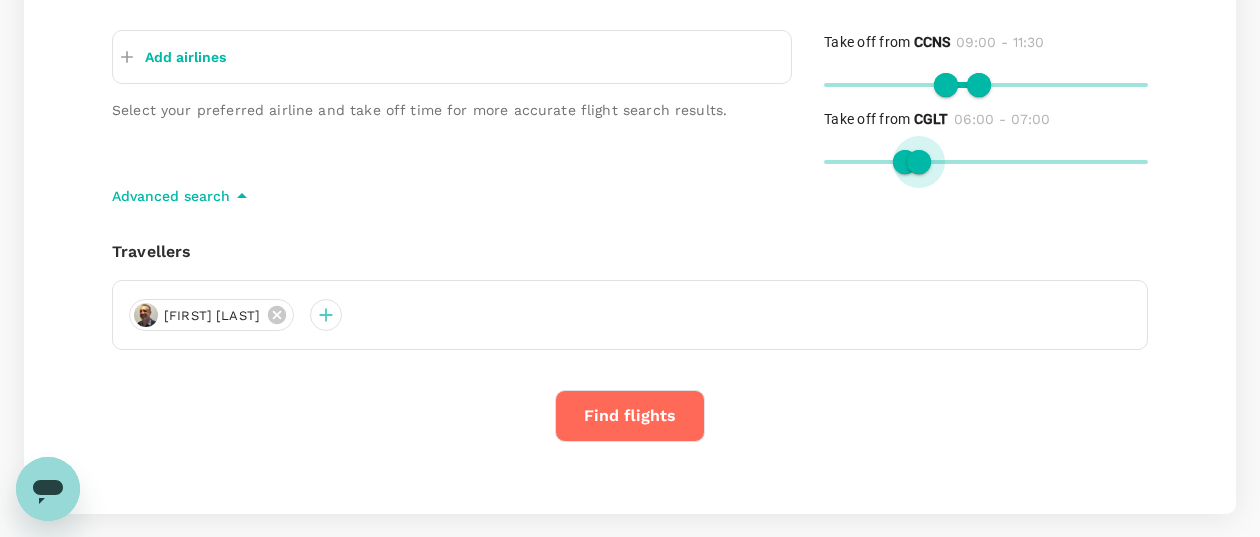 drag, startPoint x: 1050, startPoint y: 159, endPoint x: 919, endPoint y: 157, distance: 131.01526 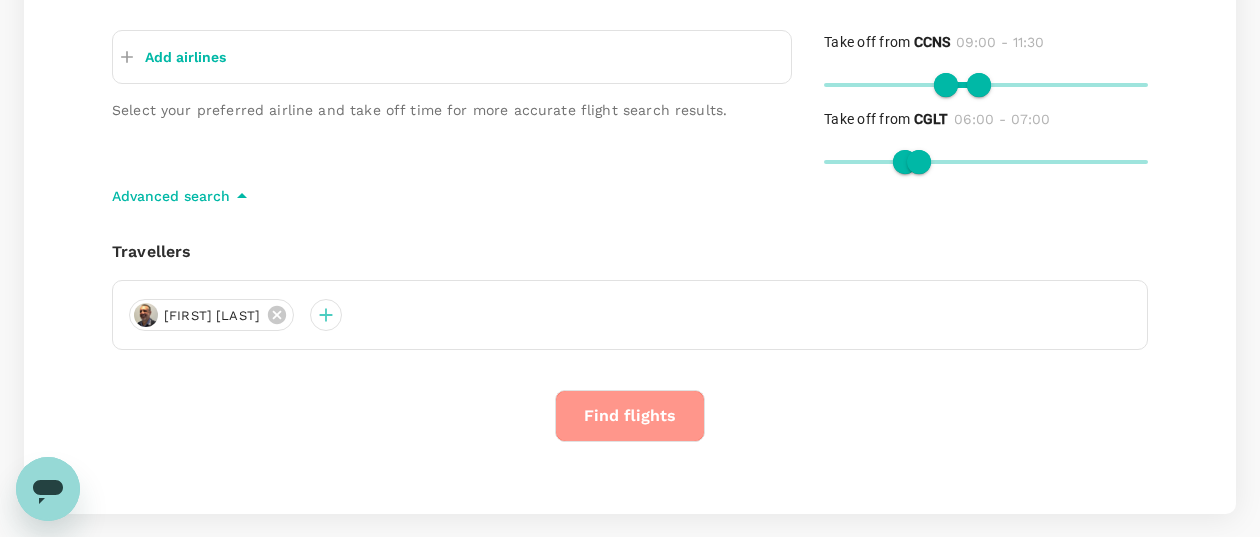 click on "Find flights" at bounding box center (630, 416) 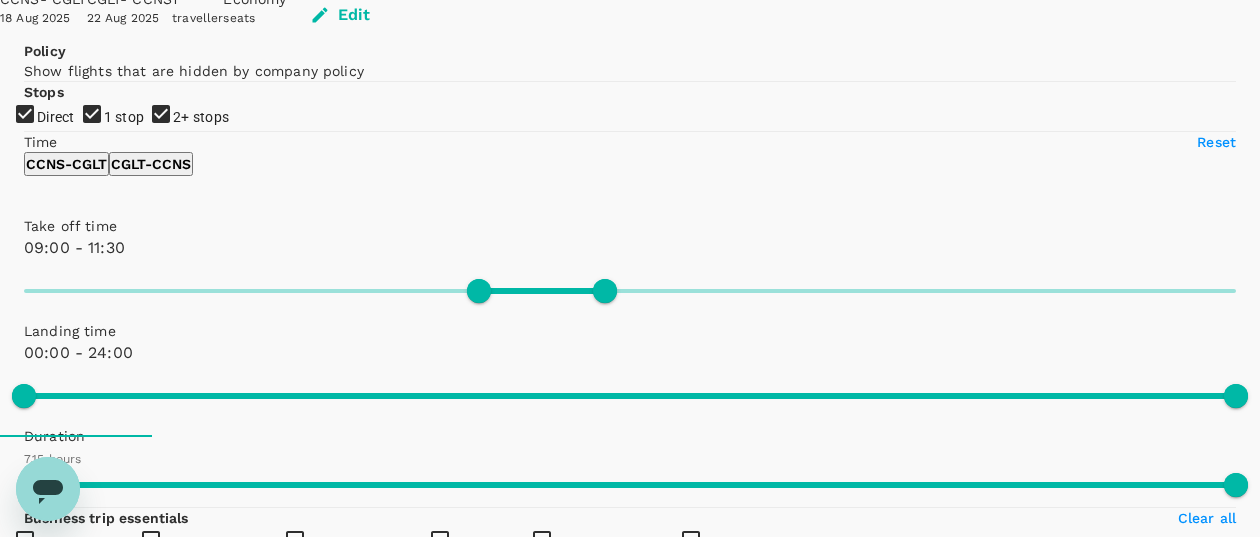 scroll, scrollTop: 200, scrollLeft: 0, axis: vertical 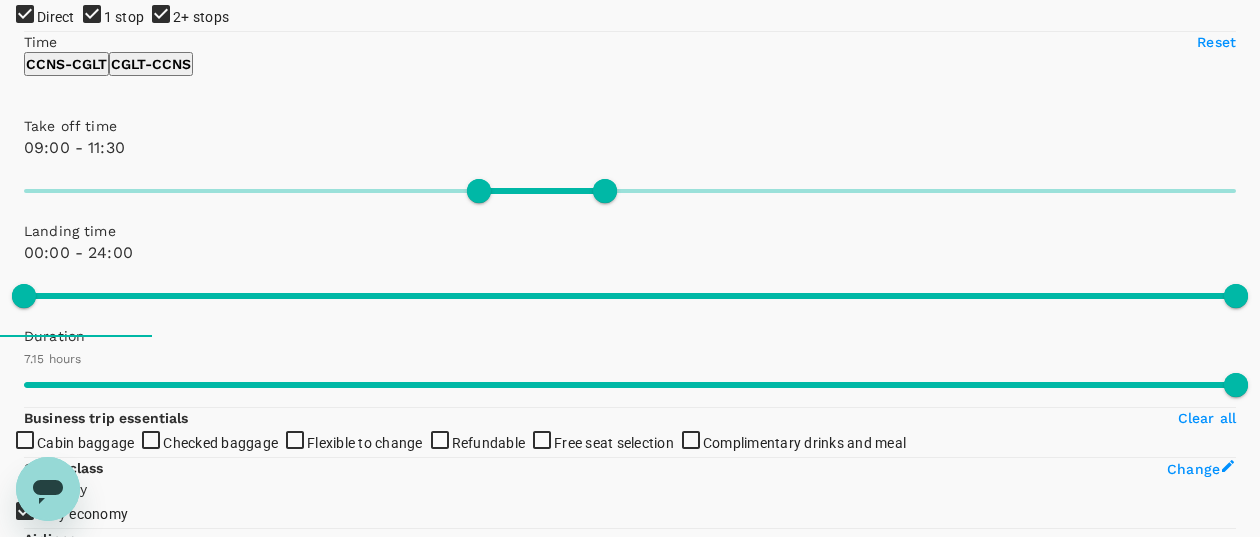 type on "695" 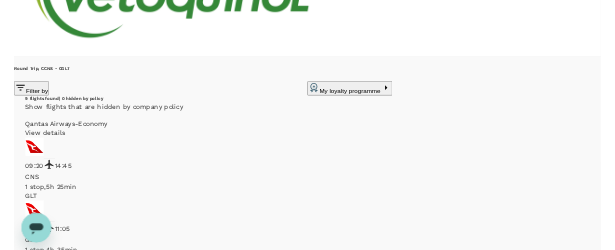 scroll, scrollTop: 256, scrollLeft: 0, axis: vertical 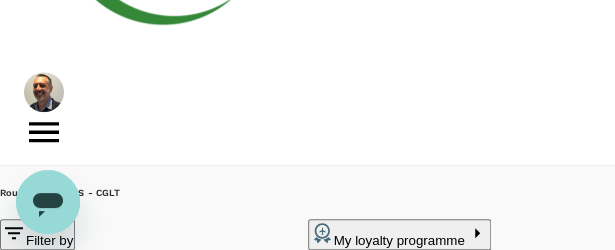 click on "Show flights that are hidden by company policy" at bounding box center [194, 274] 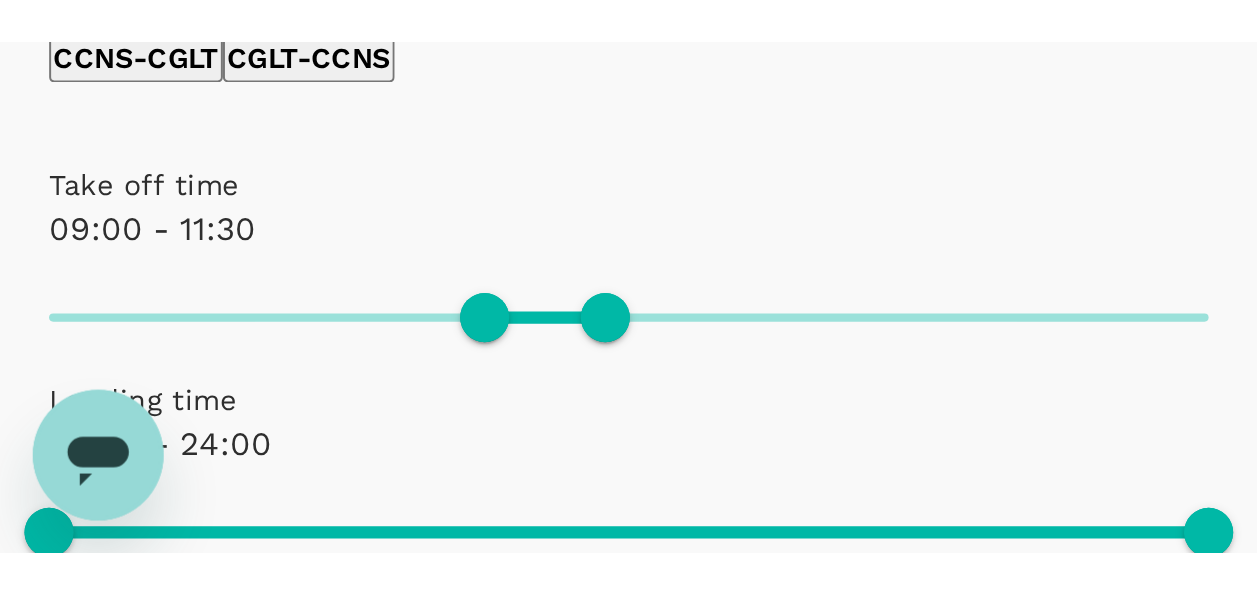 scroll, scrollTop: 200, scrollLeft: 0, axis: vertical 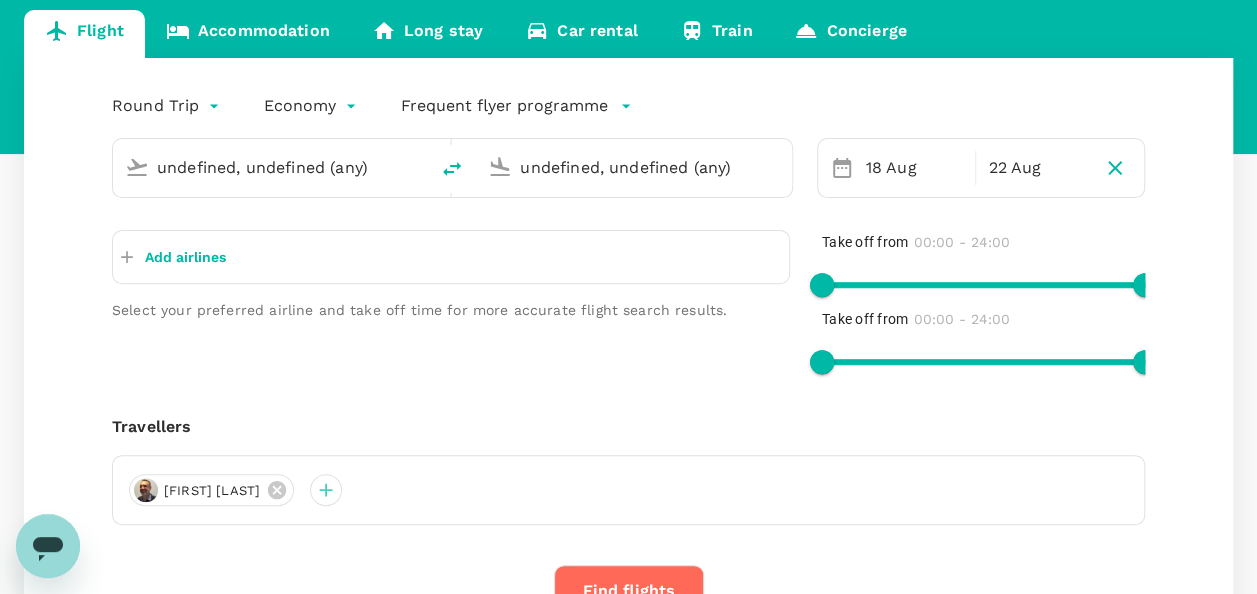 type 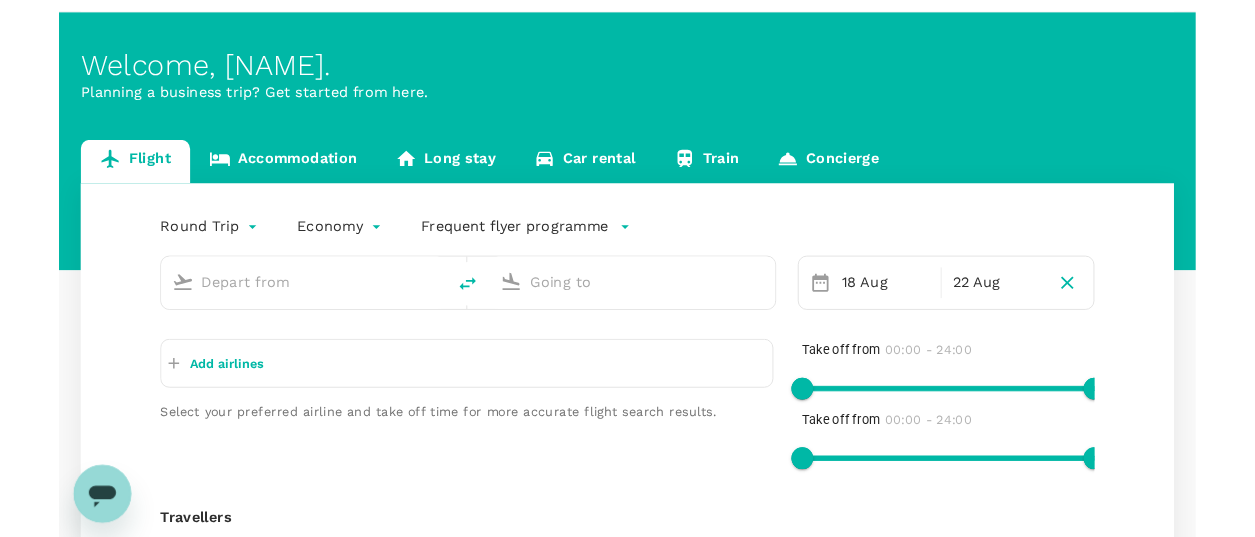 scroll, scrollTop: 0, scrollLeft: 0, axis: both 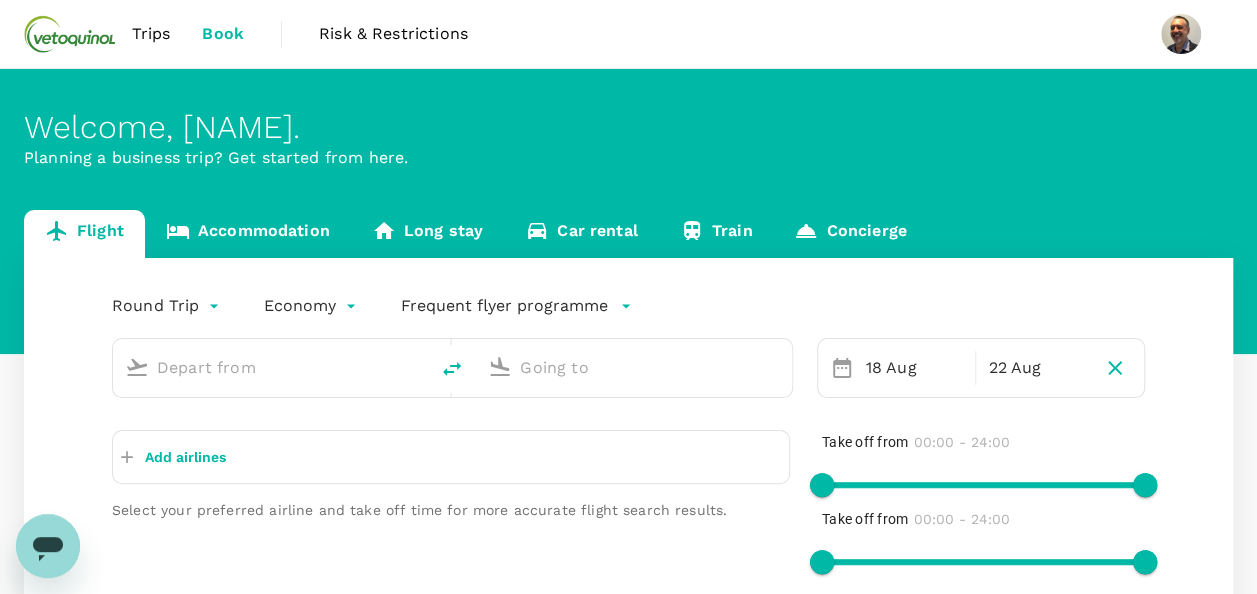 type on "Cairns, Australia (any)" 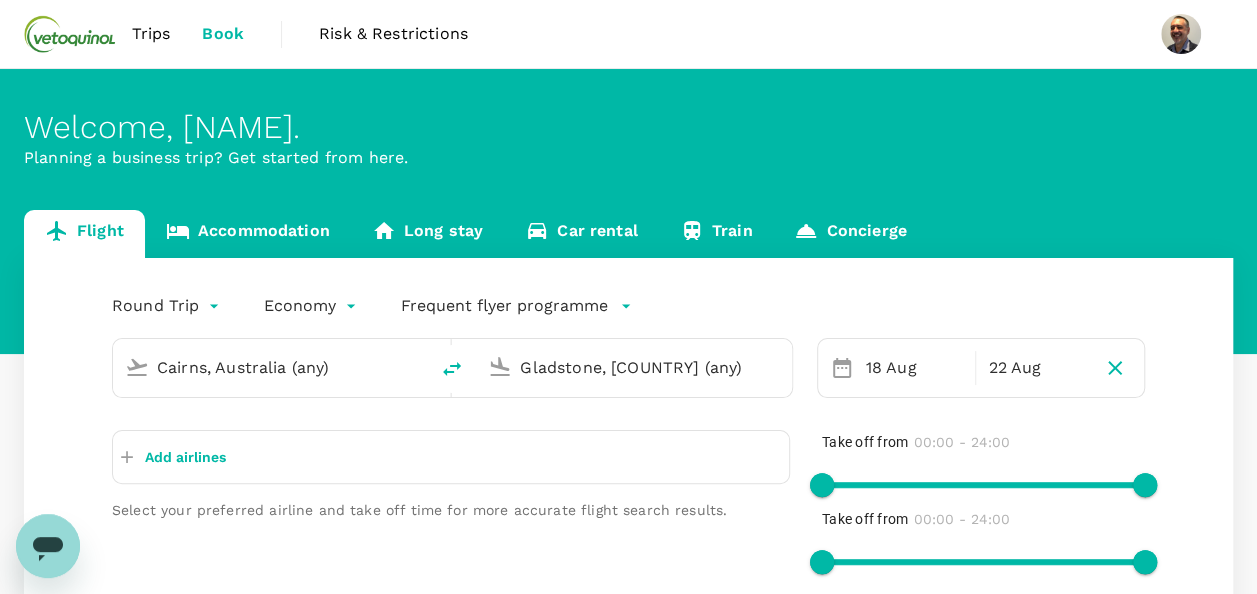 type 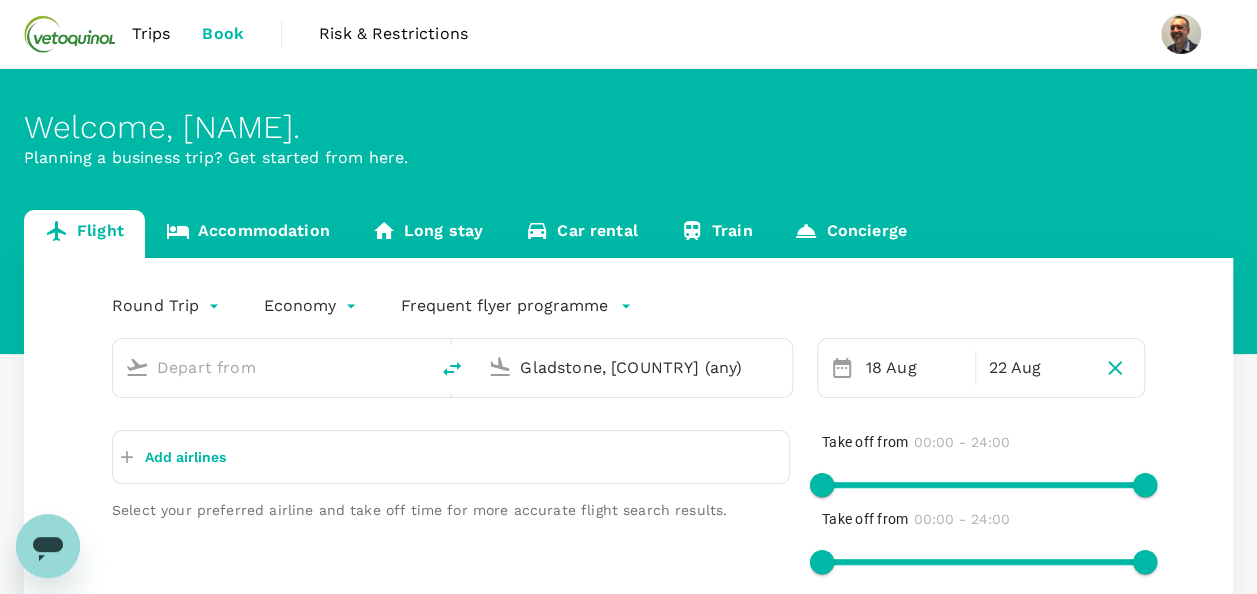 type 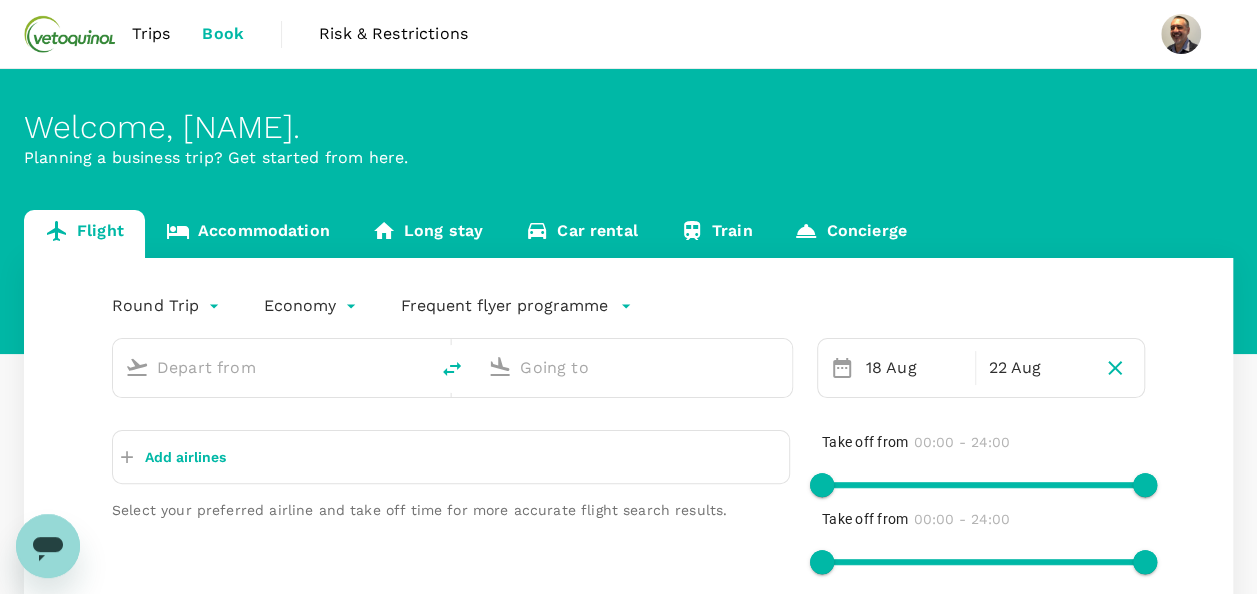 type on "Cairns, Australia (any)" 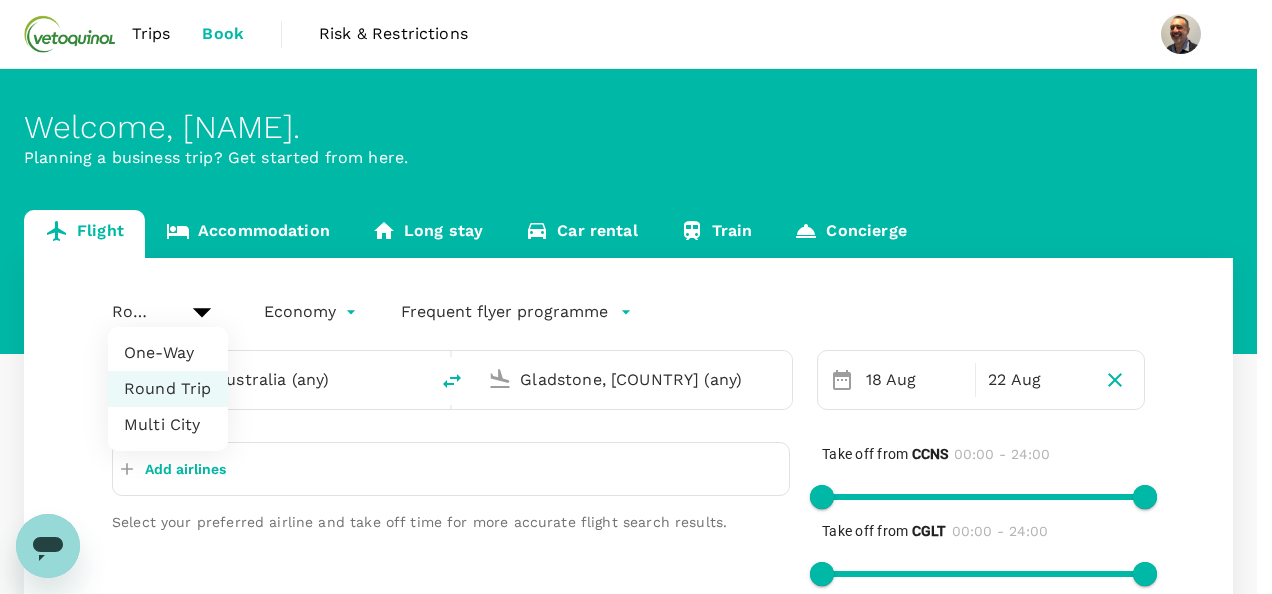 click on "Trips Book Risk & Restrictions Welcome , [NAME] . Planning a business trip? Get started from here. Flight Accommodation Long stay Car rental Train Concierge Round Trip roundtrip Economy economy Frequent flyer programme [CITY], [COUNTRY] ([ANY]) [CITY], [COUNTRY] ([ANY]) [DATE] [DATE] Add airlines Select your preferred airline and take off time for more accurate flight search results. Take off from CCNS [TIME] - [TIME] Take off from CGLT [TIME] - [TIME] Advanced search Travellers [NAME] [LAST] Find flights Version 3.48.3 Privacy Policy Terms of Use Help Centre Frequent flyer programme Virgin Australia Velocity Frequent Flyer Qantas Frequent Flyer Add new One-Way Round Trip Multi City" at bounding box center [636, 526] 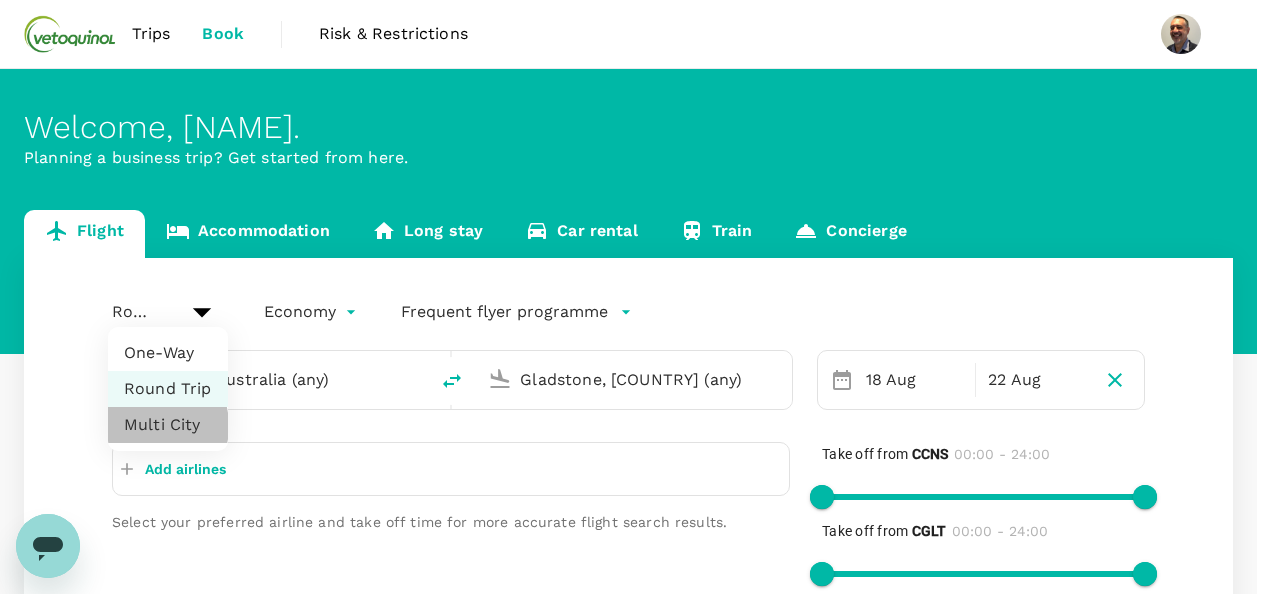 click on "Multi City" at bounding box center (168, 425) 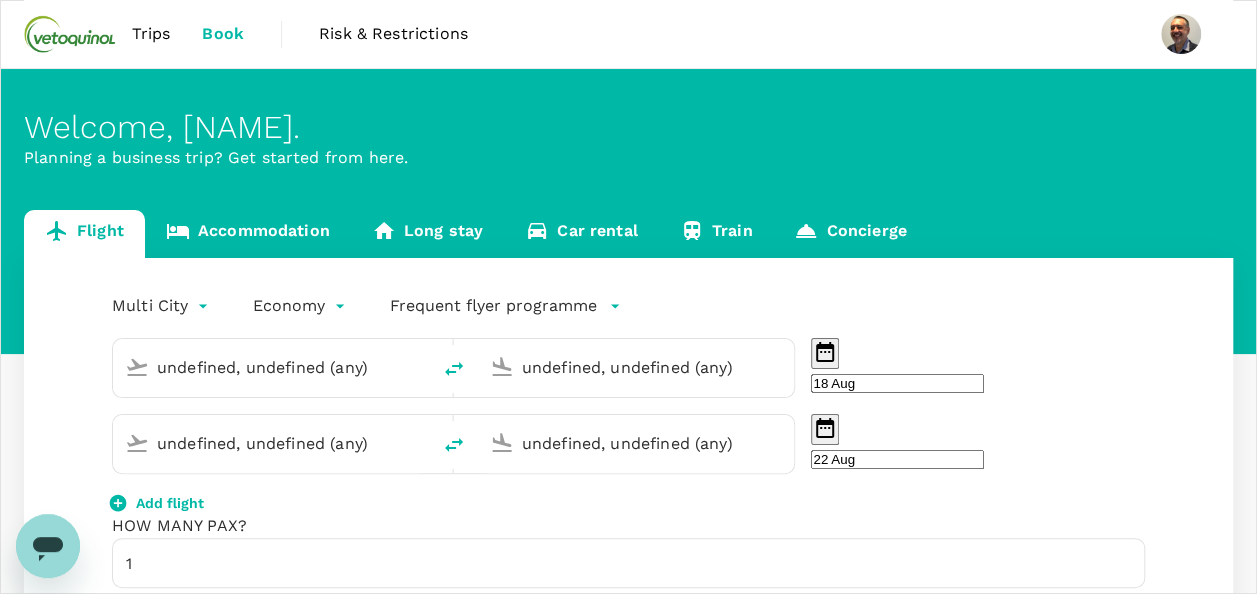 type on "Cairns, Australia (any)" 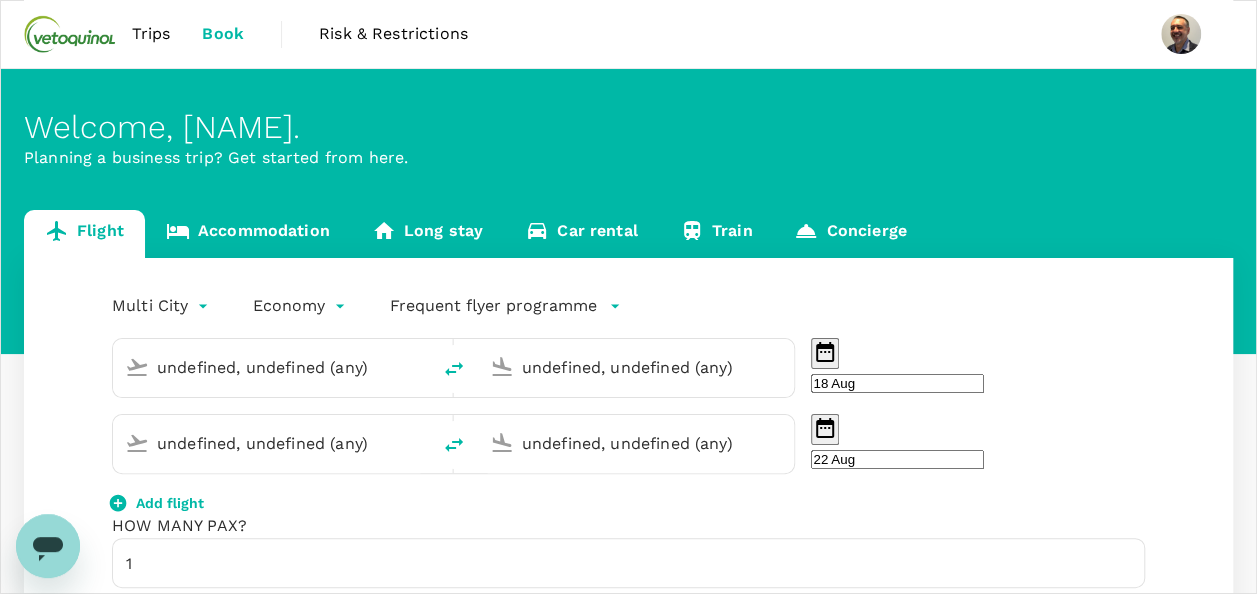 type on "Gladstone, [COUNTRY] (any)" 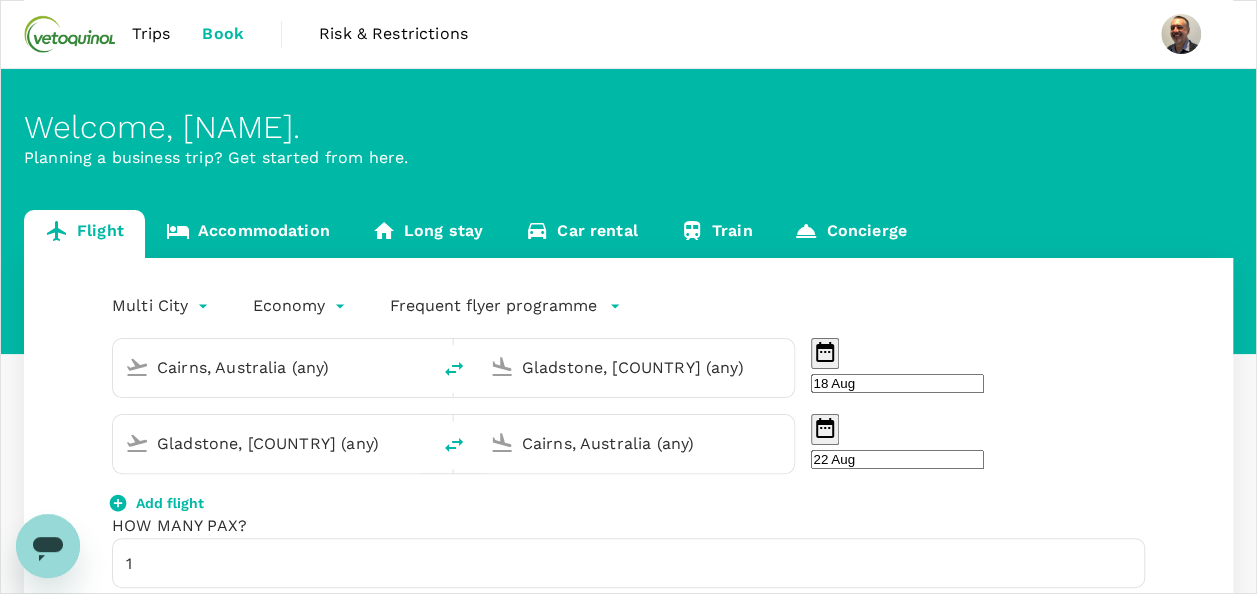 type on "[EMAIL]" 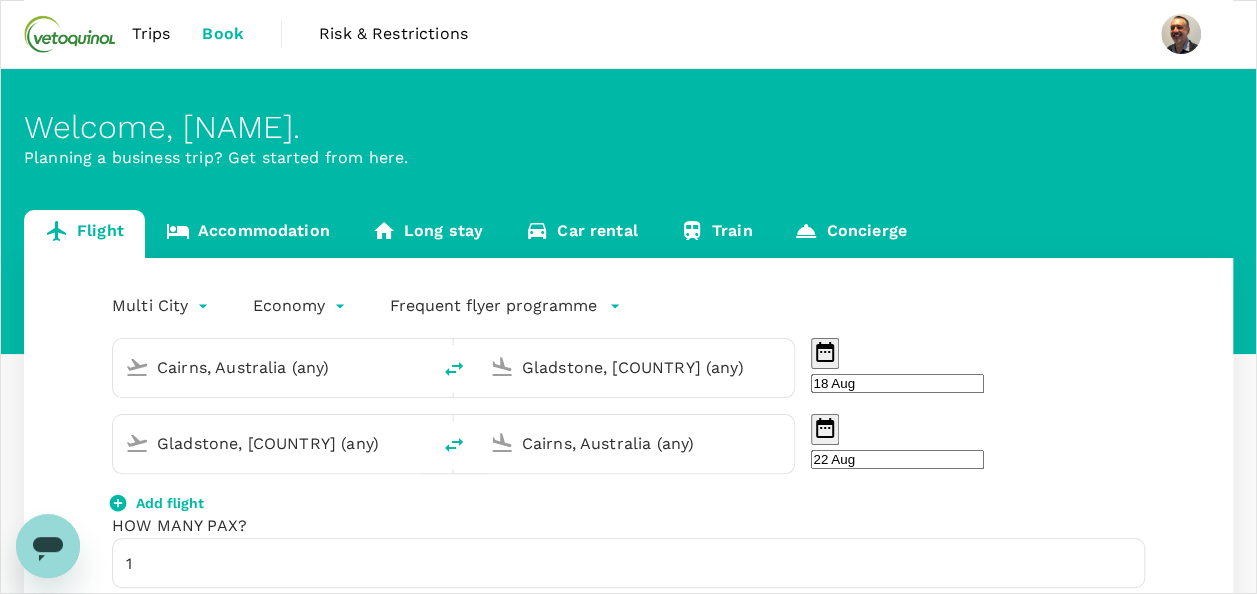 type on "[PHONE]" 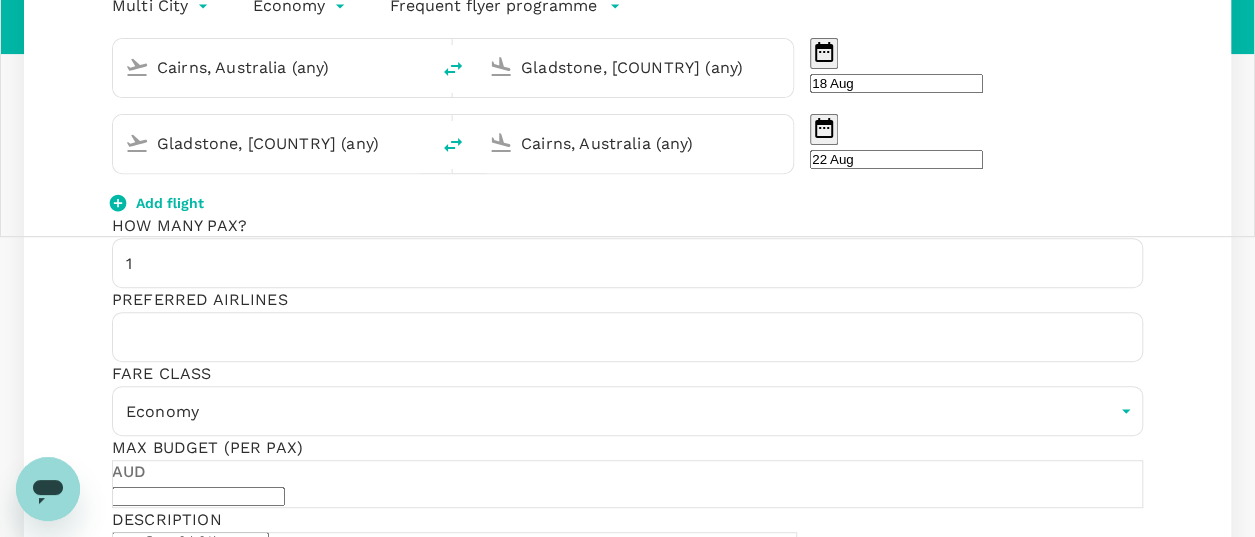 scroll, scrollTop: 200, scrollLeft: 0, axis: vertical 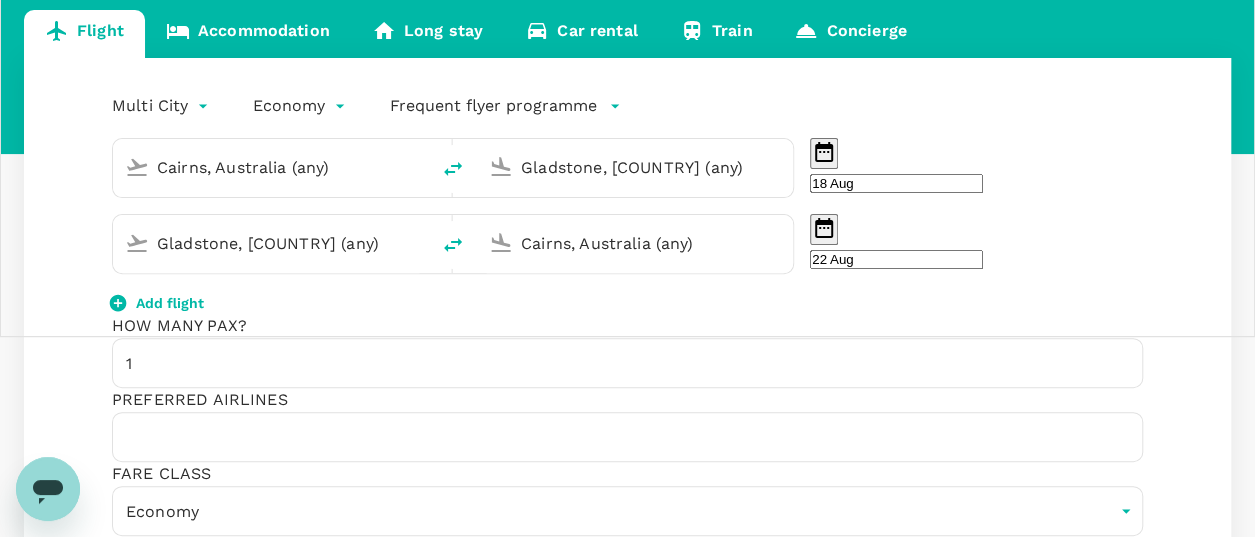 click on "Gladstone, [COUNTRY] (any)" at bounding box center [636, 167] 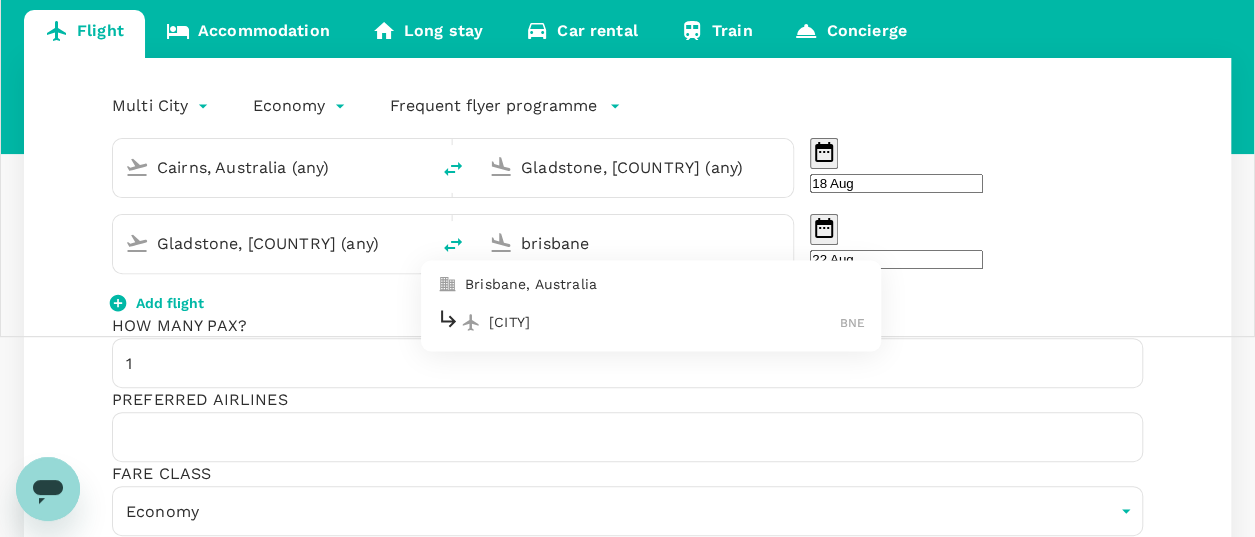 click on "Brisbane, Australia" at bounding box center [665, 285] 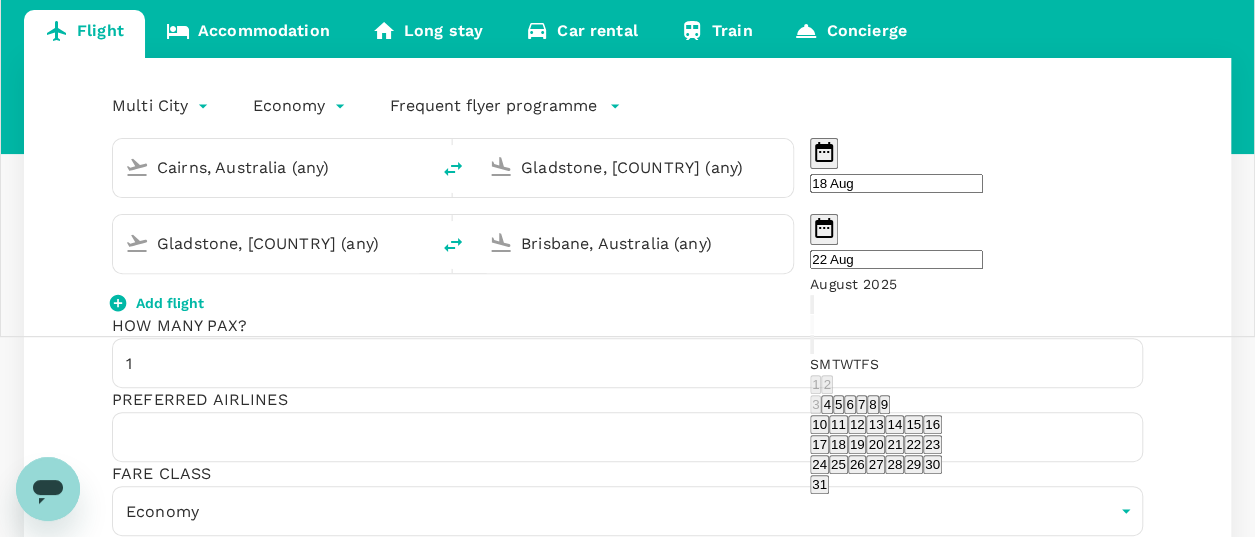 click on "22 Aug" at bounding box center [896, 259] 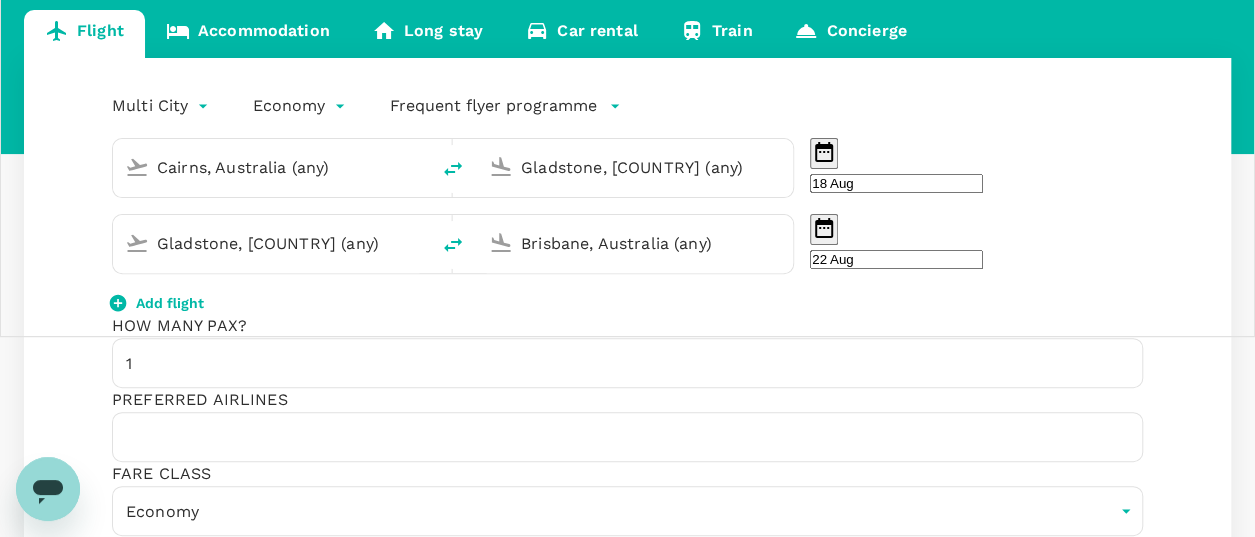 click 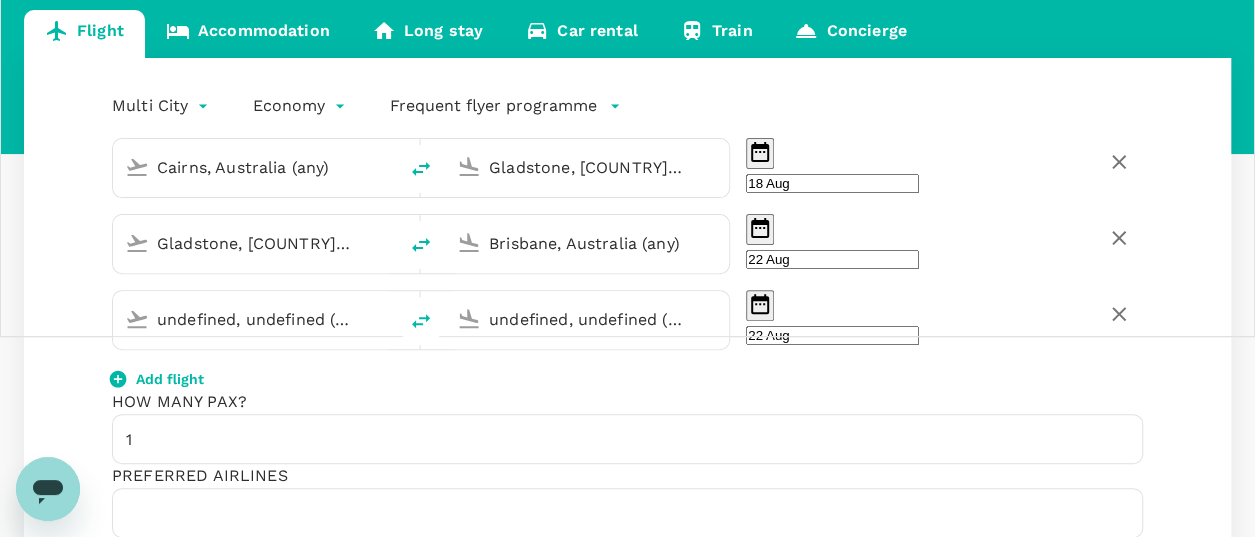 type 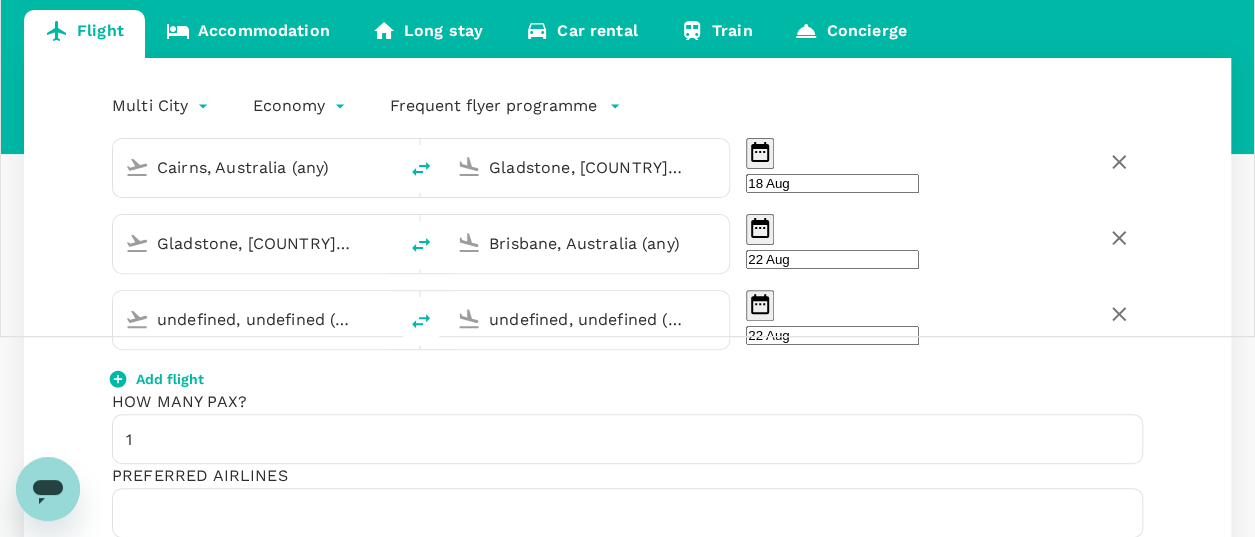 type 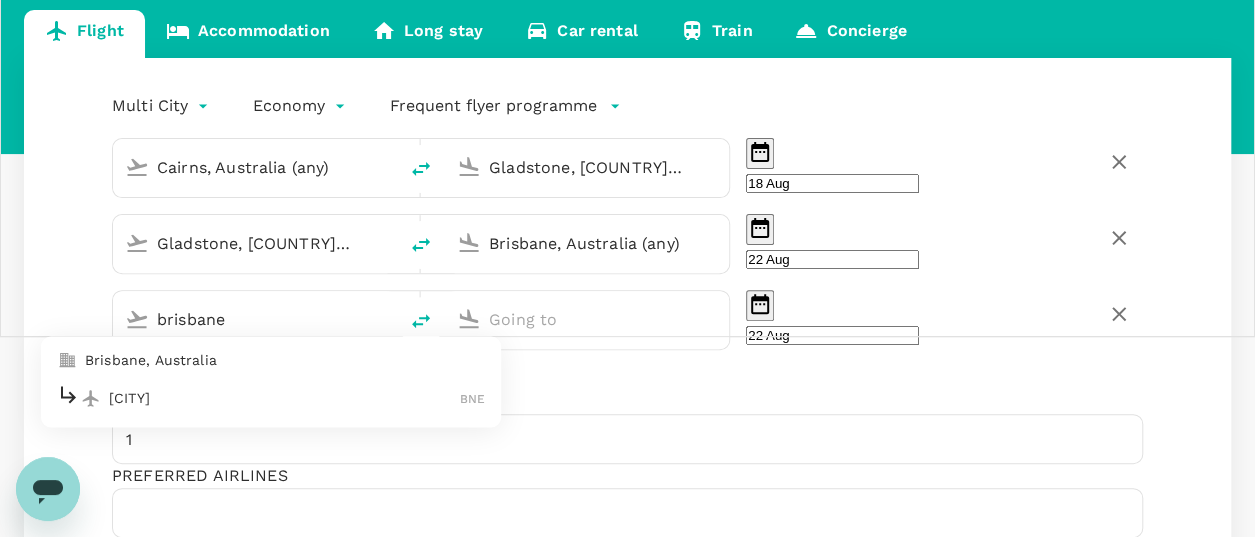 drag, startPoint x: 146, startPoint y: 365, endPoint x: 194, endPoint y: 341, distance: 53.66563 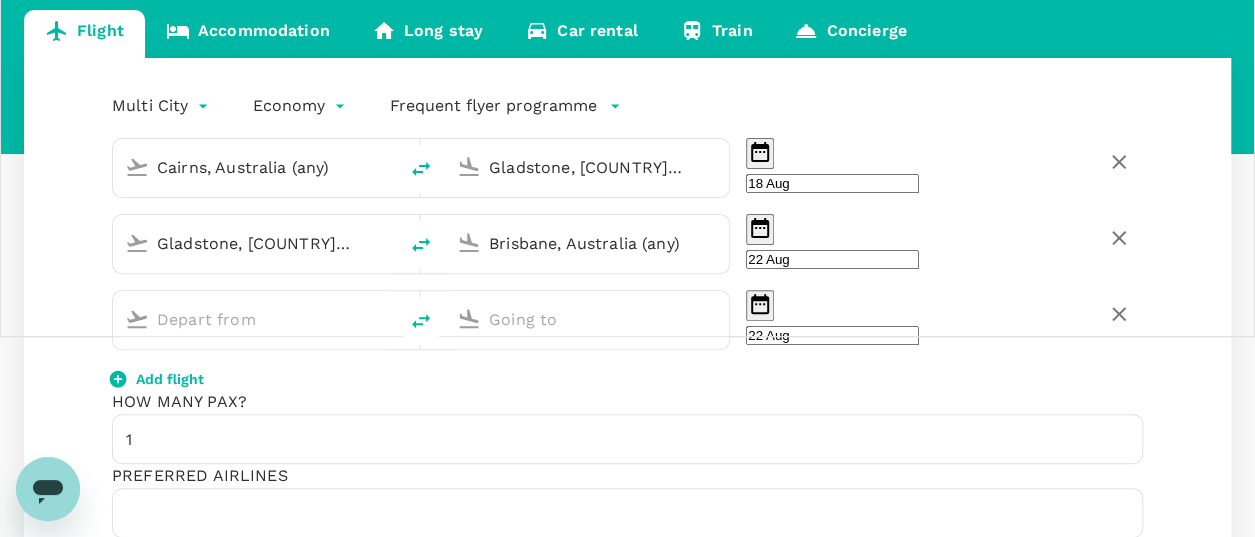 type on "Brisbane, Australia (any)" 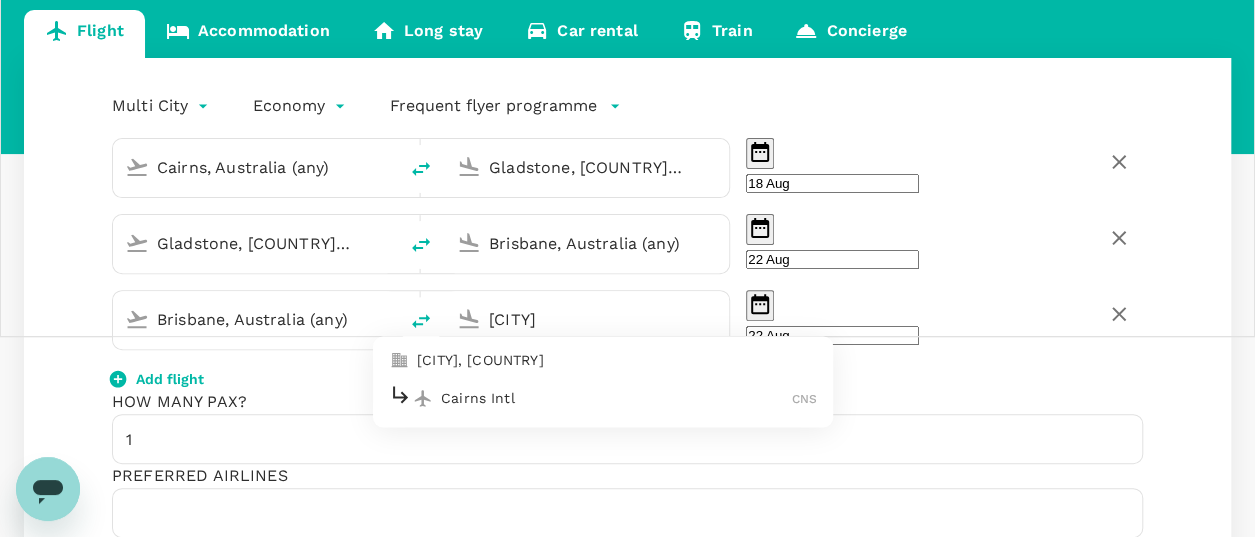click on "[CITY], [COUNTRY]" at bounding box center (617, 361) 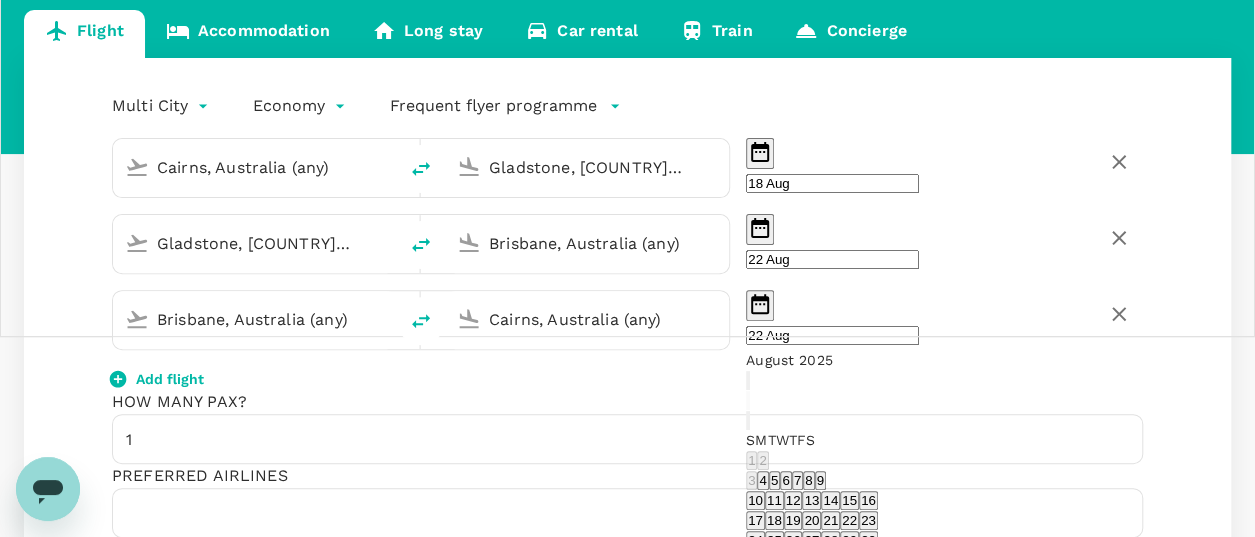 scroll, scrollTop: 300, scrollLeft: 0, axis: vertical 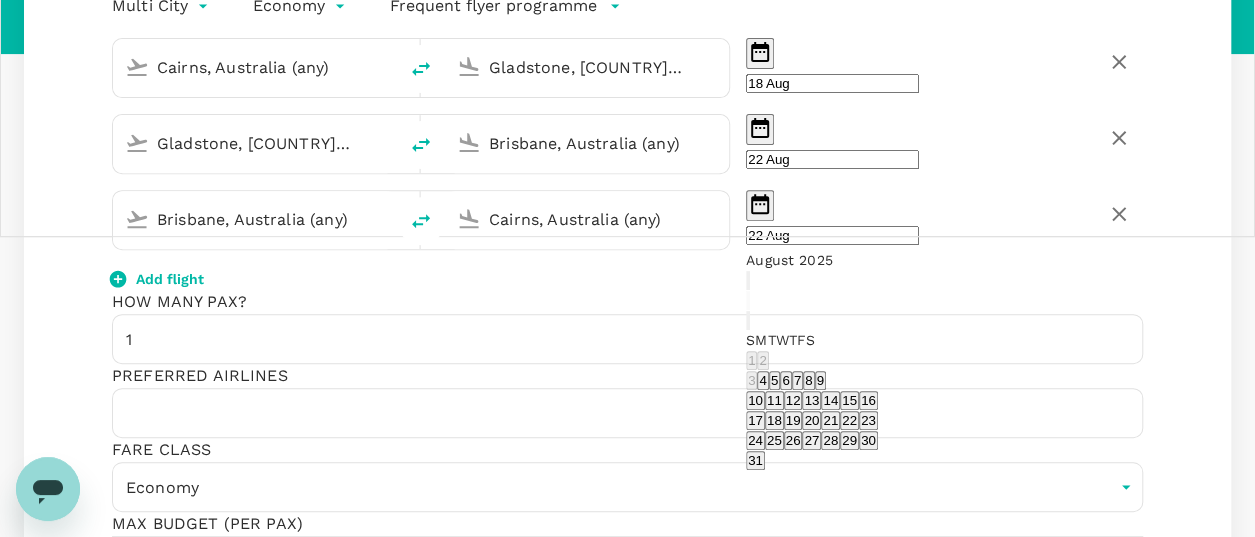 click on "Cairns, Australia (any) Gladstone, Australia (any) &#x20; [DATE] &#x20; Gladstone, Australia (any) Brisbane, Australia (any) &#x20; [DATE] &#x20; Brisbane, Australia (any) Cairns, Australia (any) &#x20; [DATE] &#x20; Add flight How many pax? 1 &#x20; Preferred Airlines &#x20; Fare Class Economy economy &#x20; Max Budget (per pax) AUD &#x20; Description x &#x20; 0 /2000 Tell us more about your requirements : Preferred time Baggage, seat, meal preferences (if any) Special requests Frequent flyer programme details Screenshot or URL related to this request Add an attachment Max allowed file size is 5MB (Supported files: jpg, gif, pdf, png, doc(x), xls(x), csv, zip) Payment method Book directly if the amount is within my budget range Add payment method Booking contact details Please update your contact details so we can reach you about your booking request. Email [EMAIL] &#x20; Contact Number +61 61 &#x20; [PHONE] &#x20; Request booking" at bounding box center [627, 592] 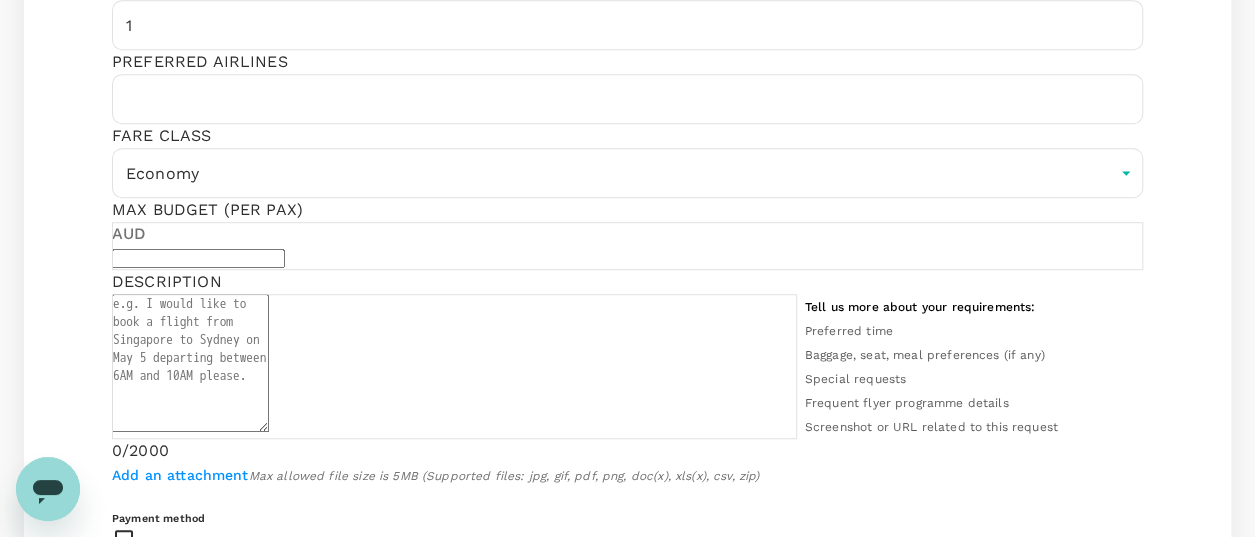 scroll, scrollTop: 800, scrollLeft: 0, axis: vertical 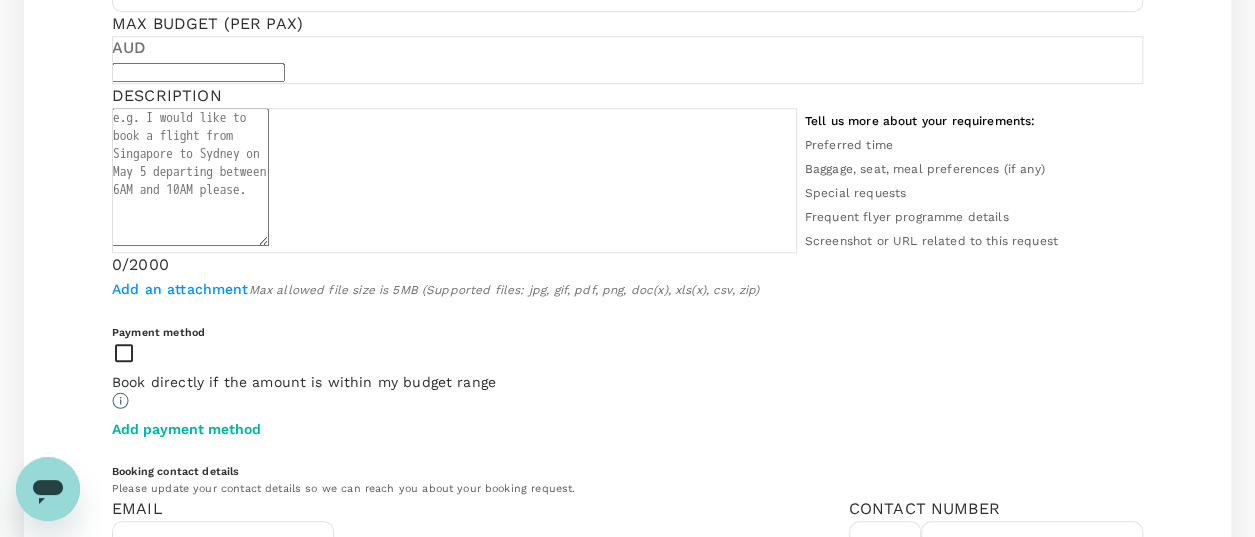 click 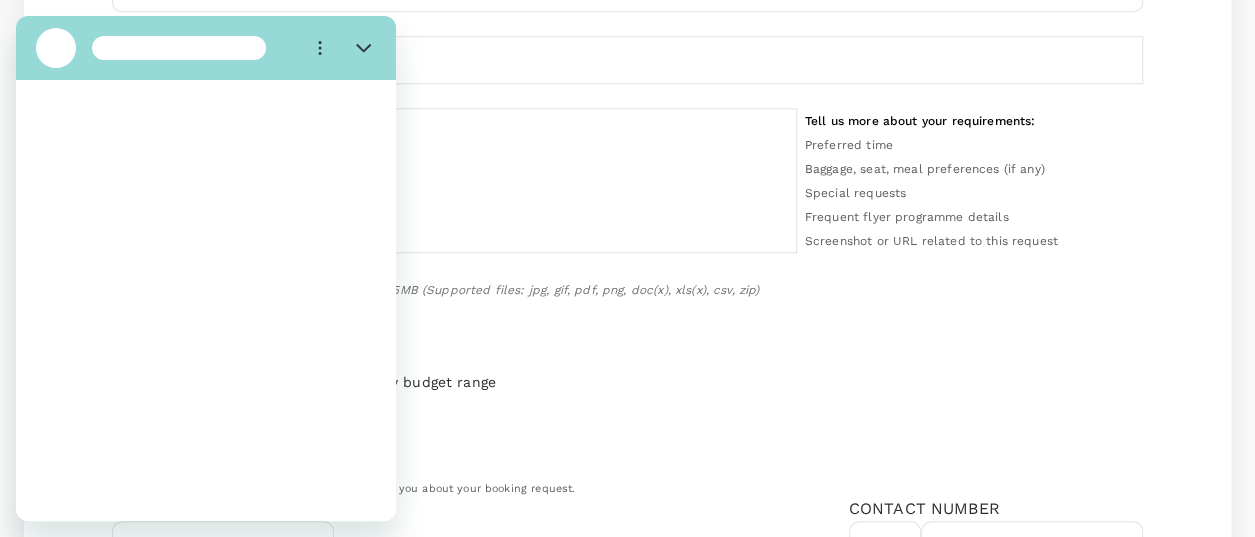 scroll, scrollTop: 0, scrollLeft: 0, axis: both 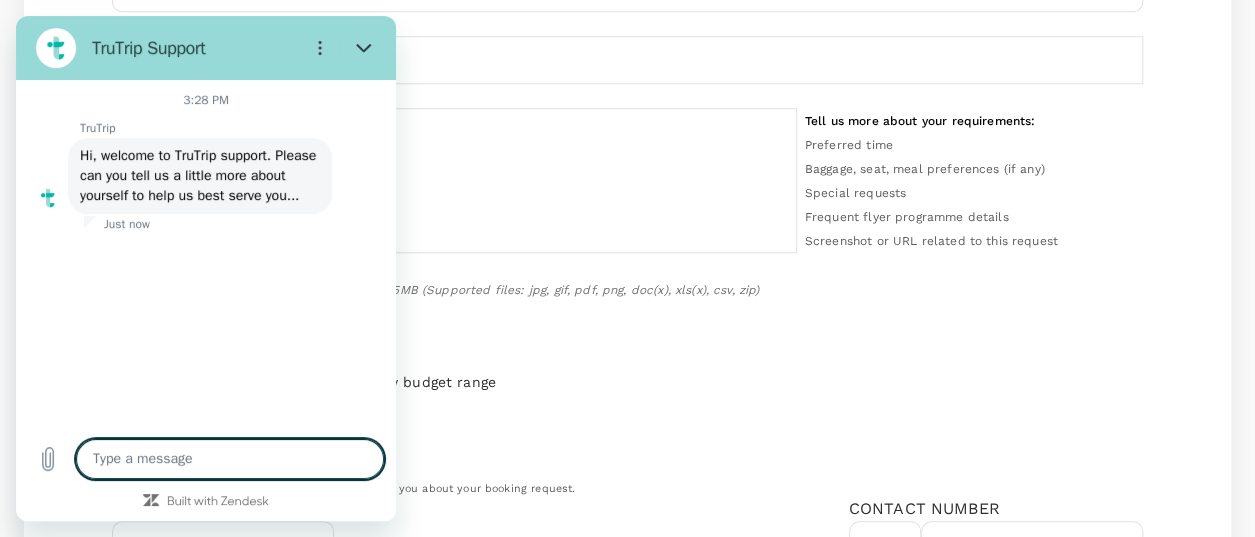 type on "x" 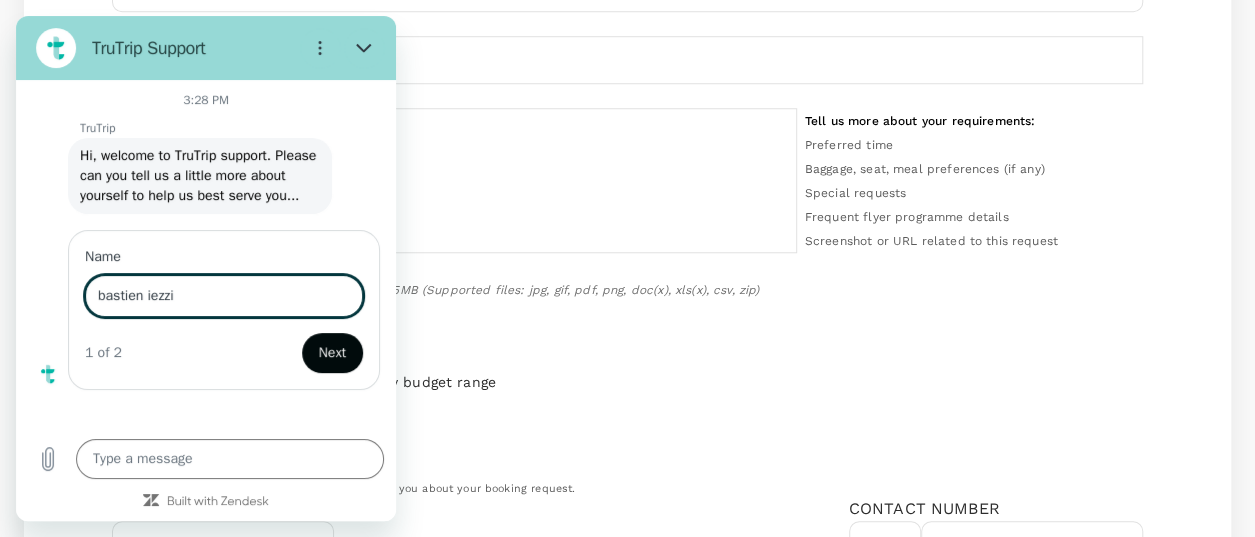type on "bastien iezzi" 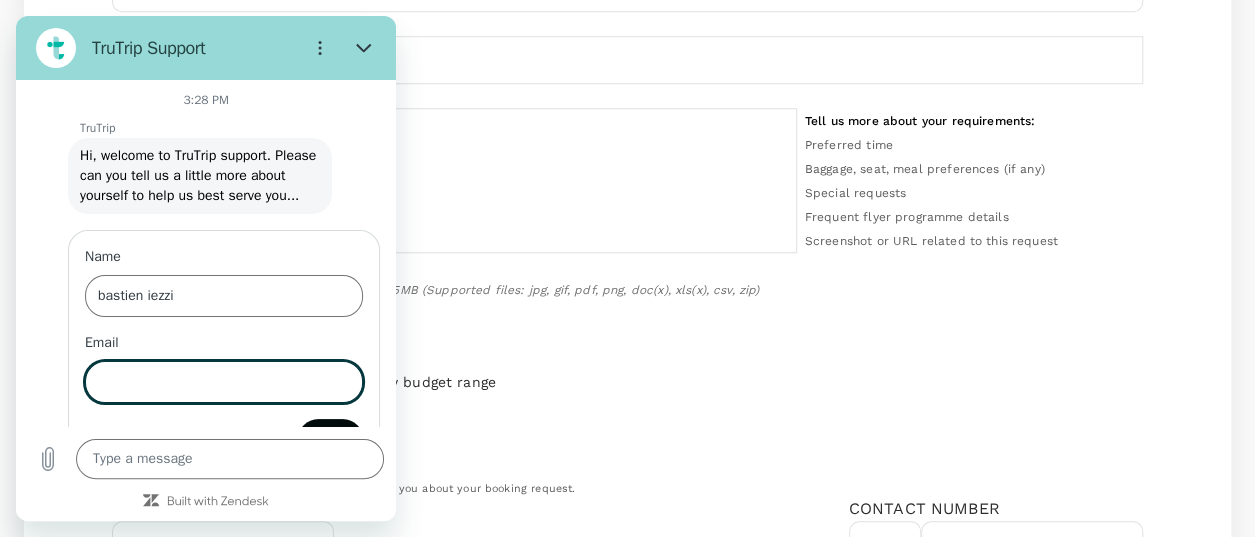 type on "x" 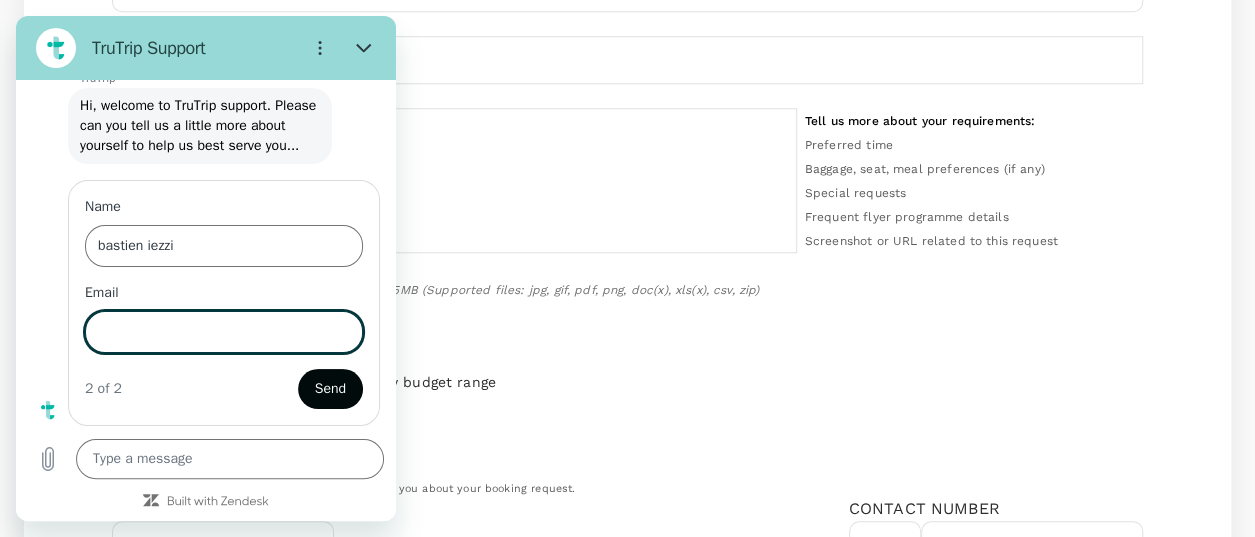 scroll, scrollTop: 68, scrollLeft: 0, axis: vertical 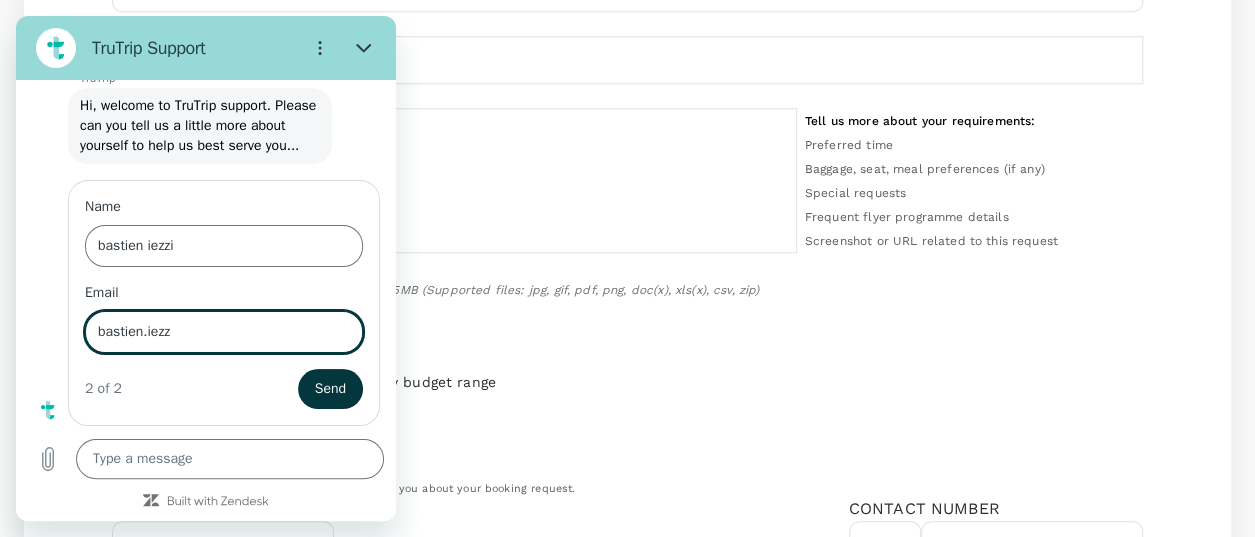type on "[EMAIL]" 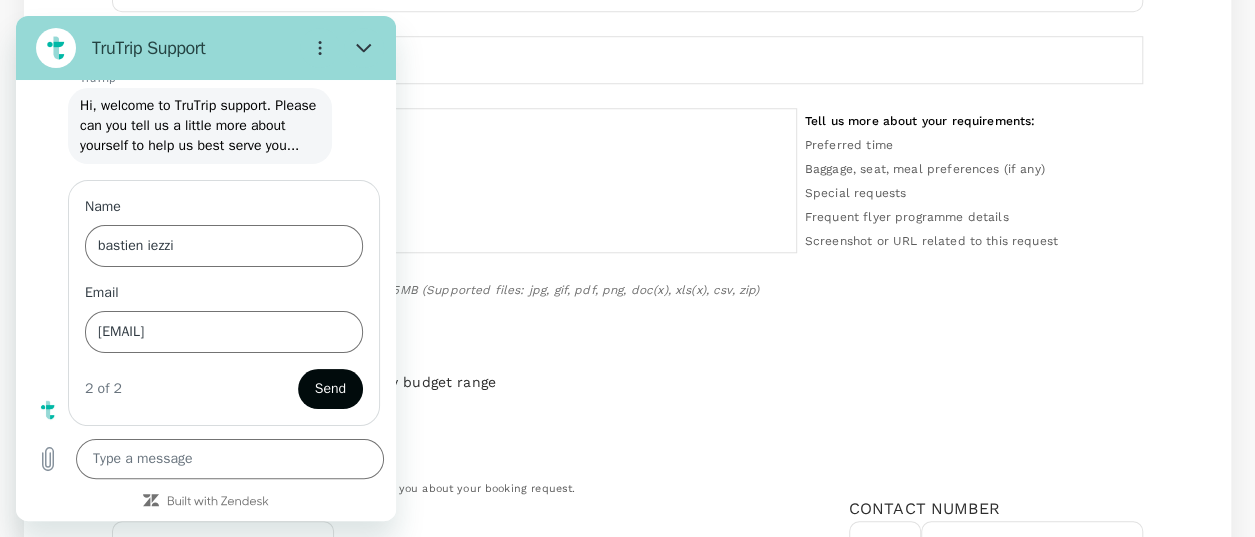 click on "Send" at bounding box center [330, 389] 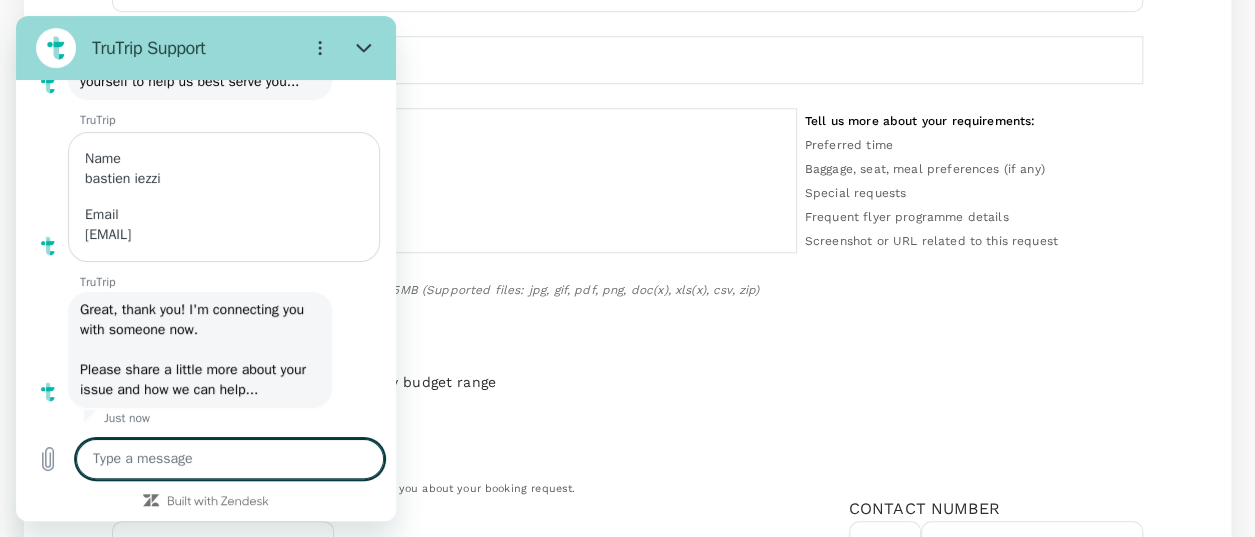scroll, scrollTop: 137, scrollLeft: 0, axis: vertical 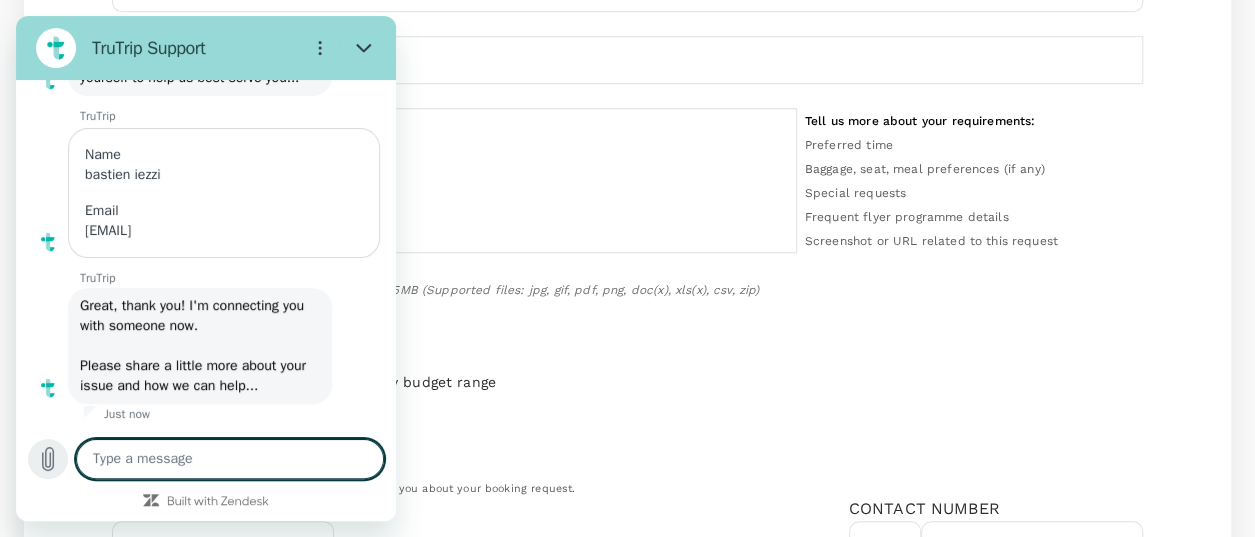 click 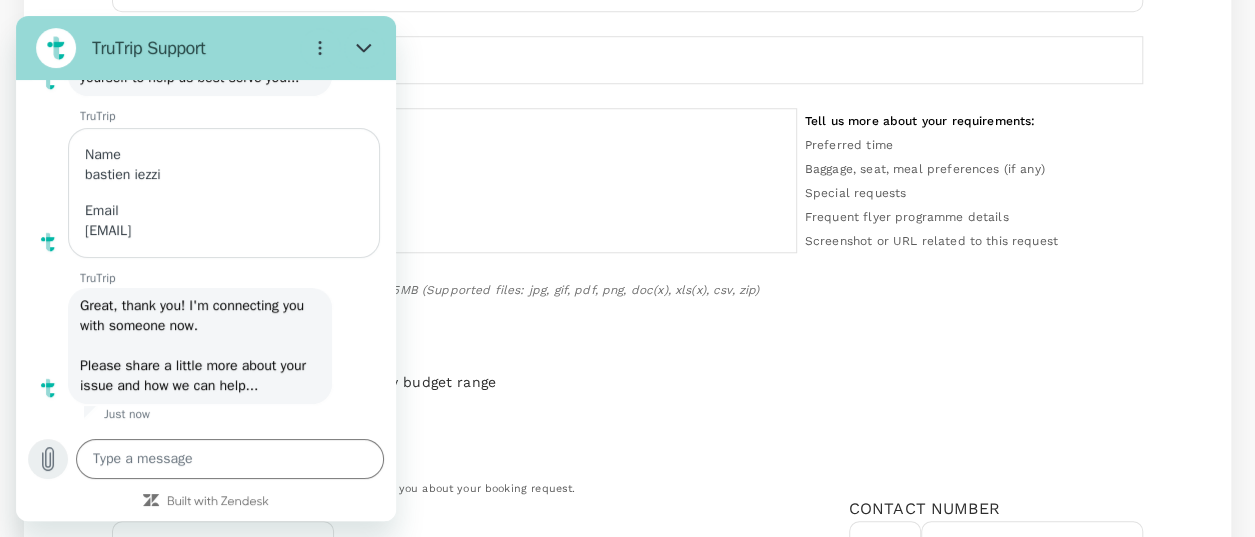 scroll, scrollTop: 137, scrollLeft: 0, axis: vertical 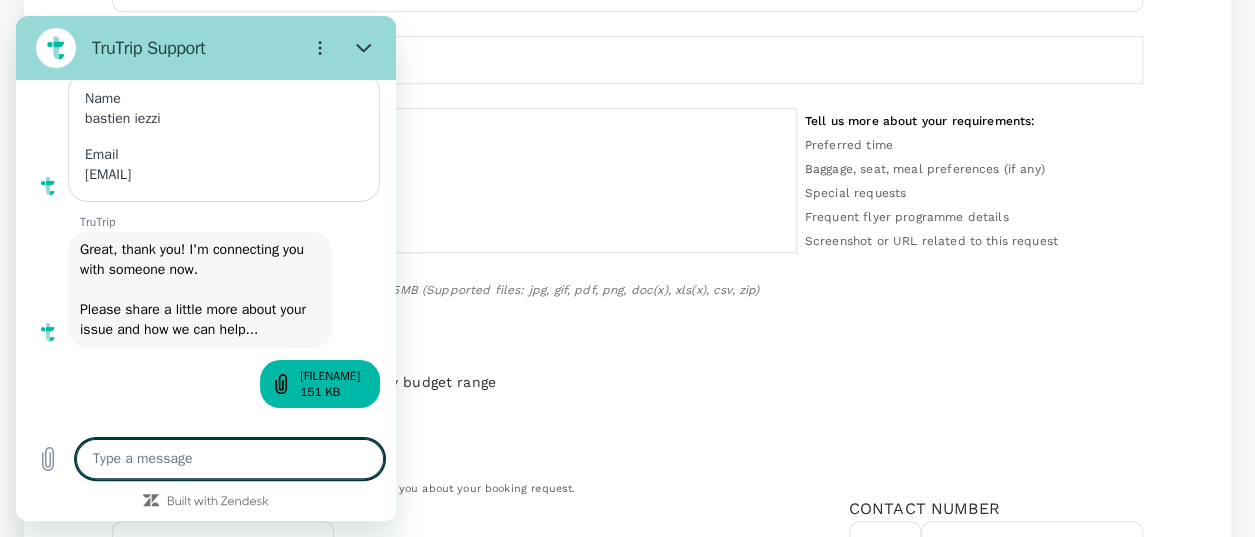 type on "x" 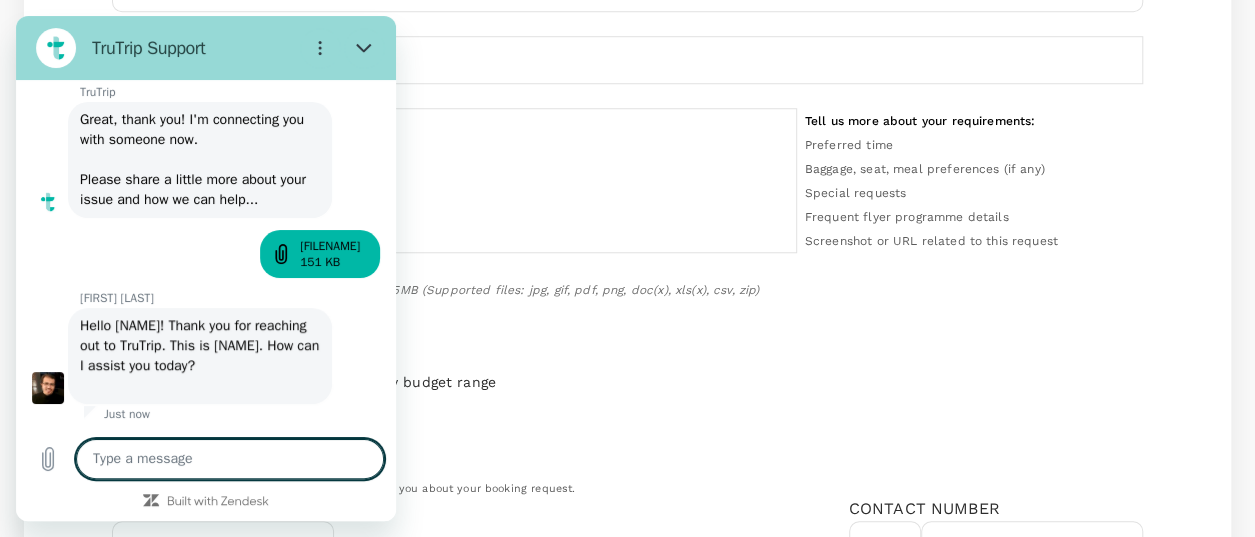 scroll, scrollTop: 323, scrollLeft: 0, axis: vertical 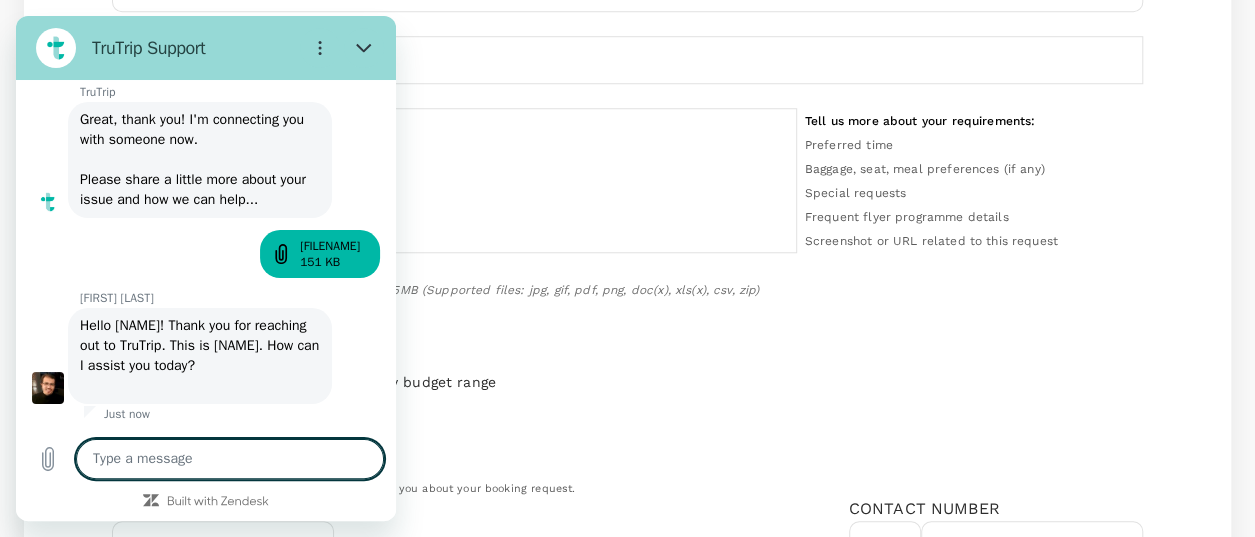 type on "I" 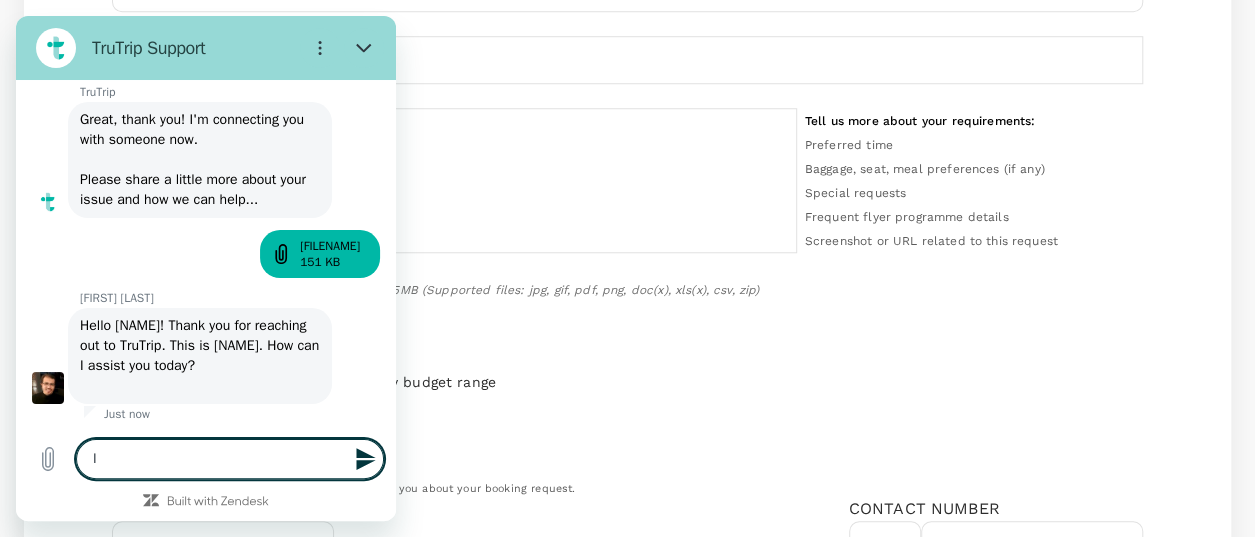 type on "I" 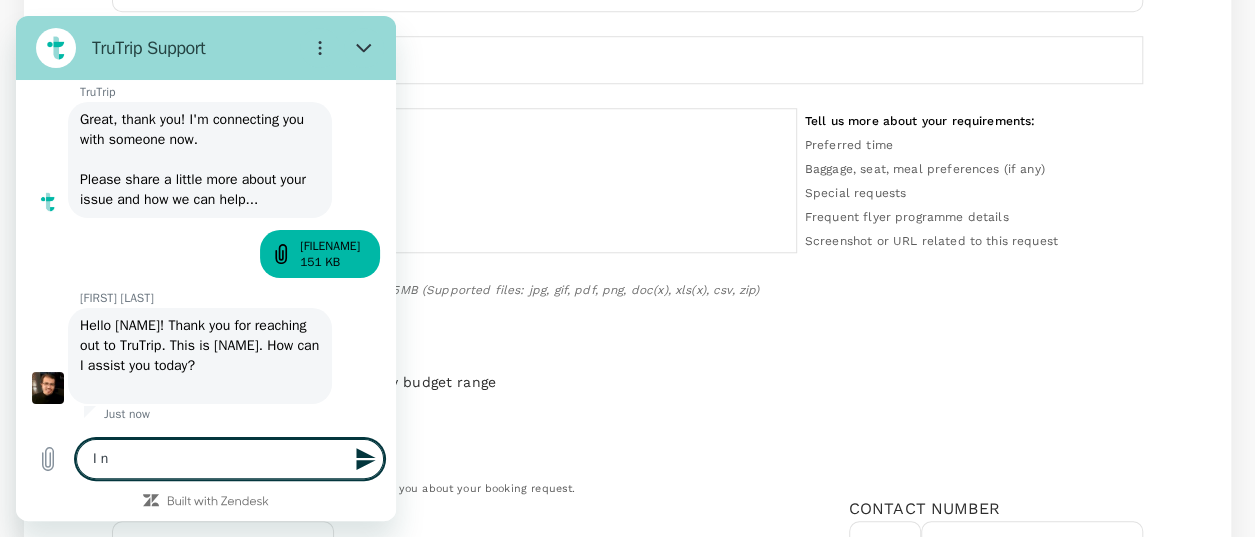 type on "I ne" 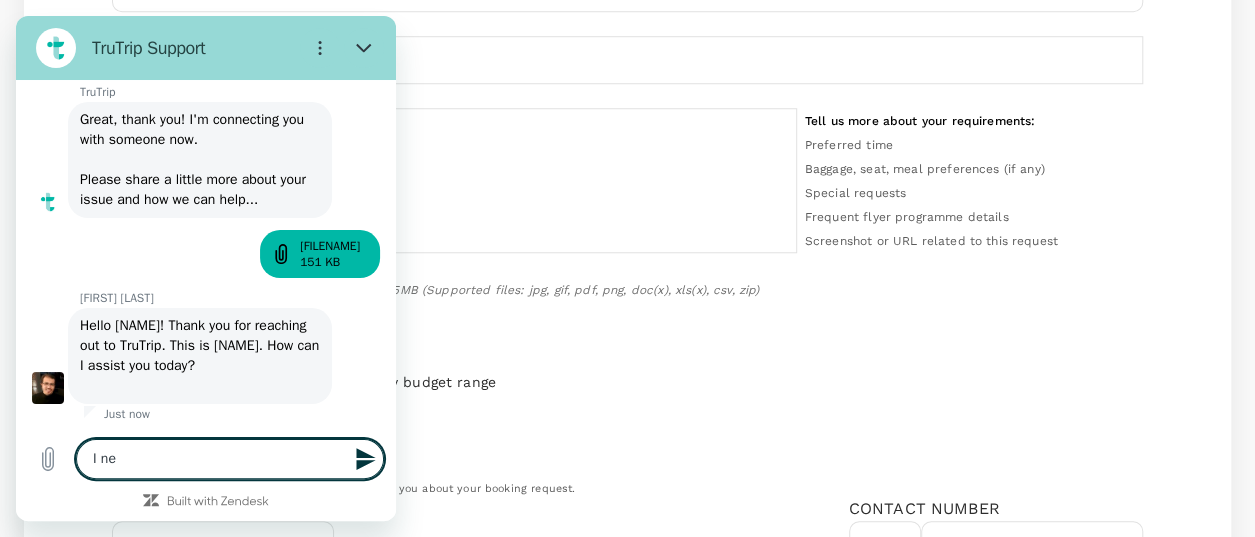 type on "I nee" 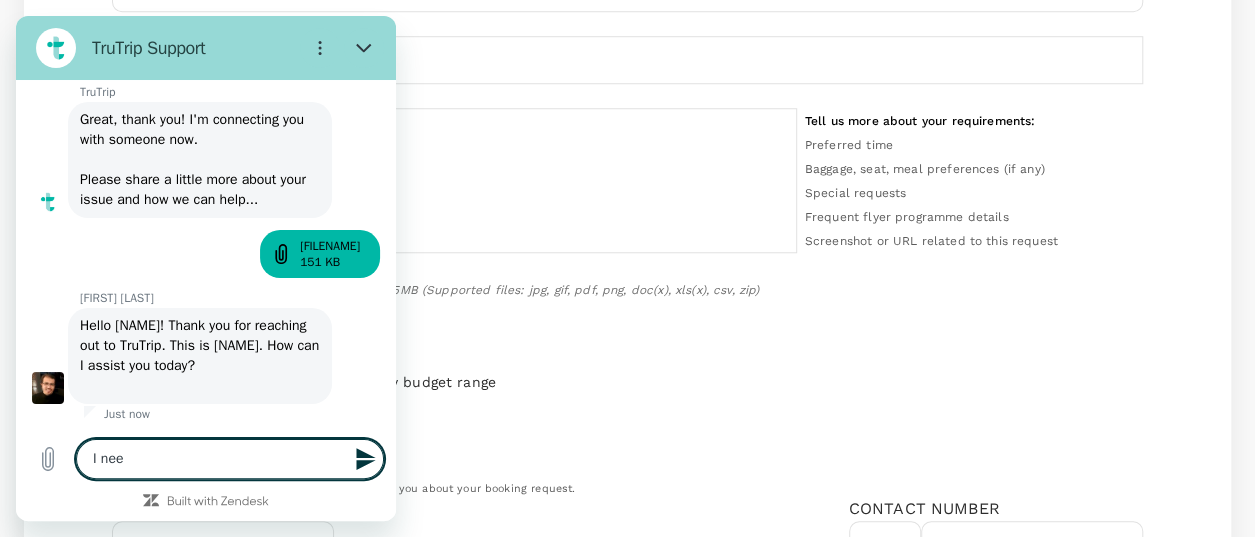 type on "I need" 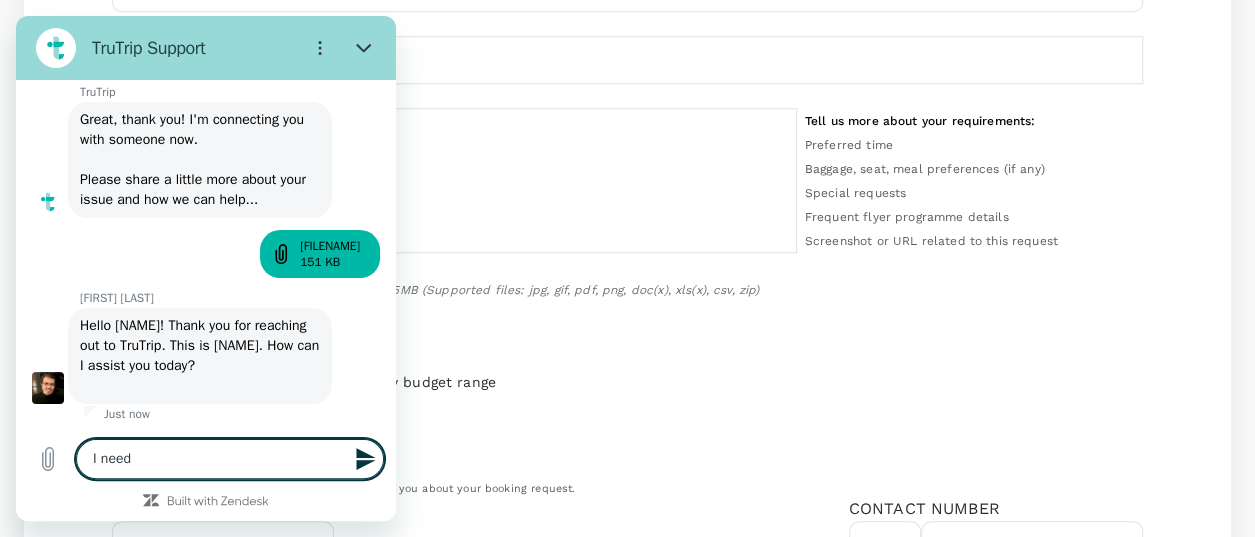 type on "I need" 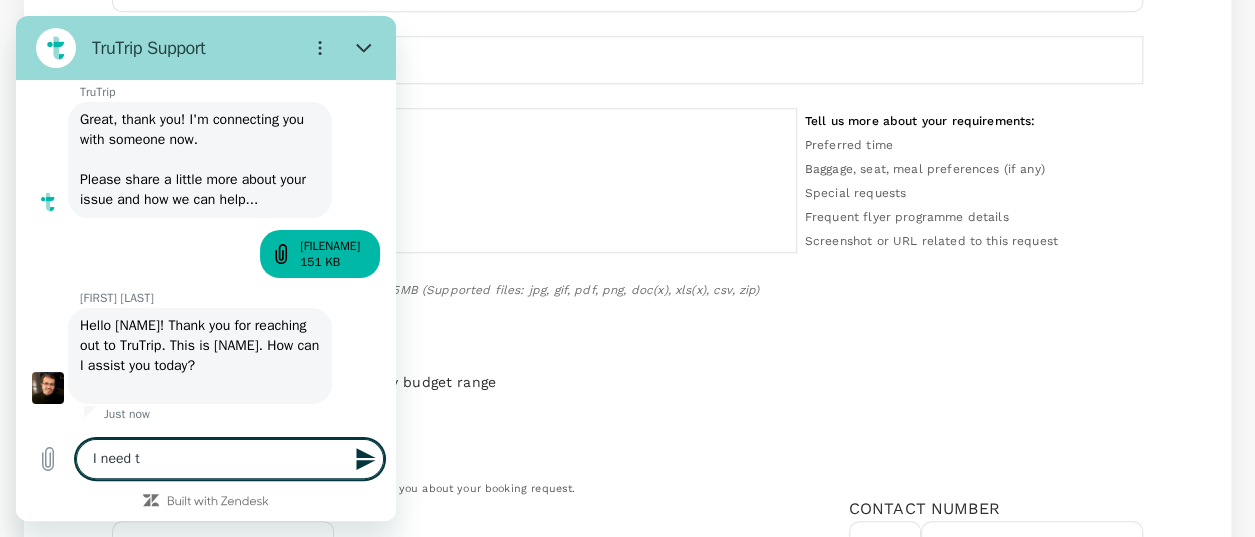 type on "I need th" 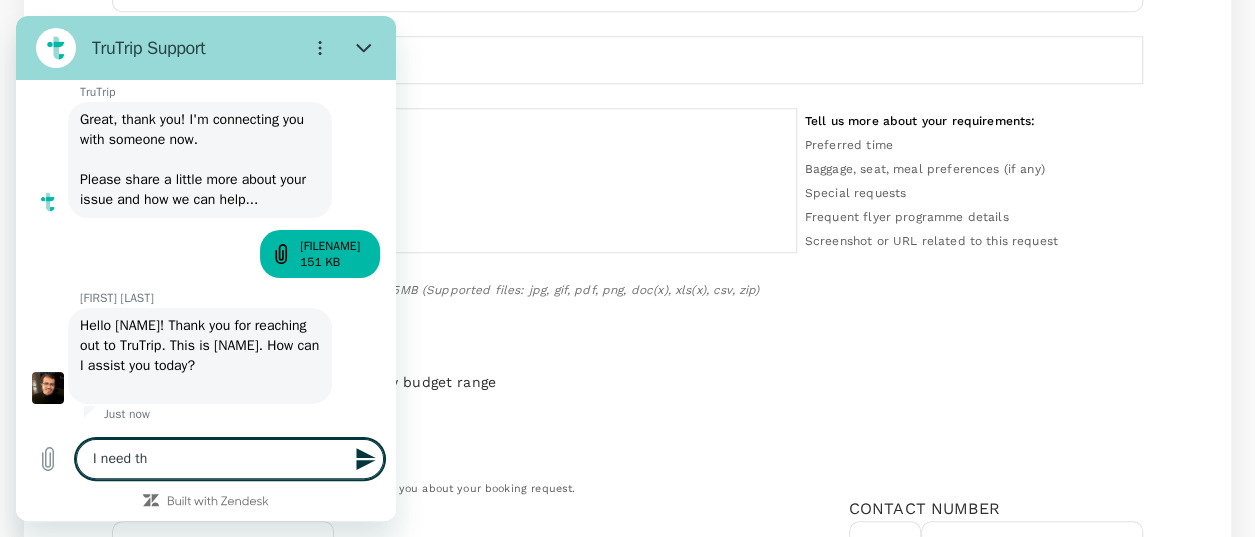 type on "I need the" 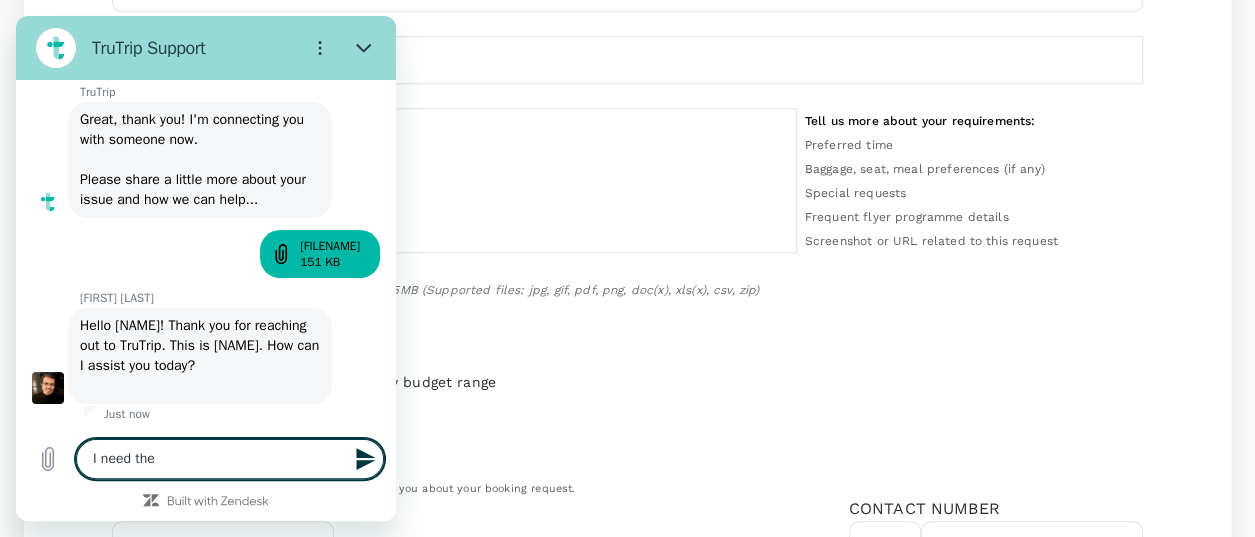 type on "I need the" 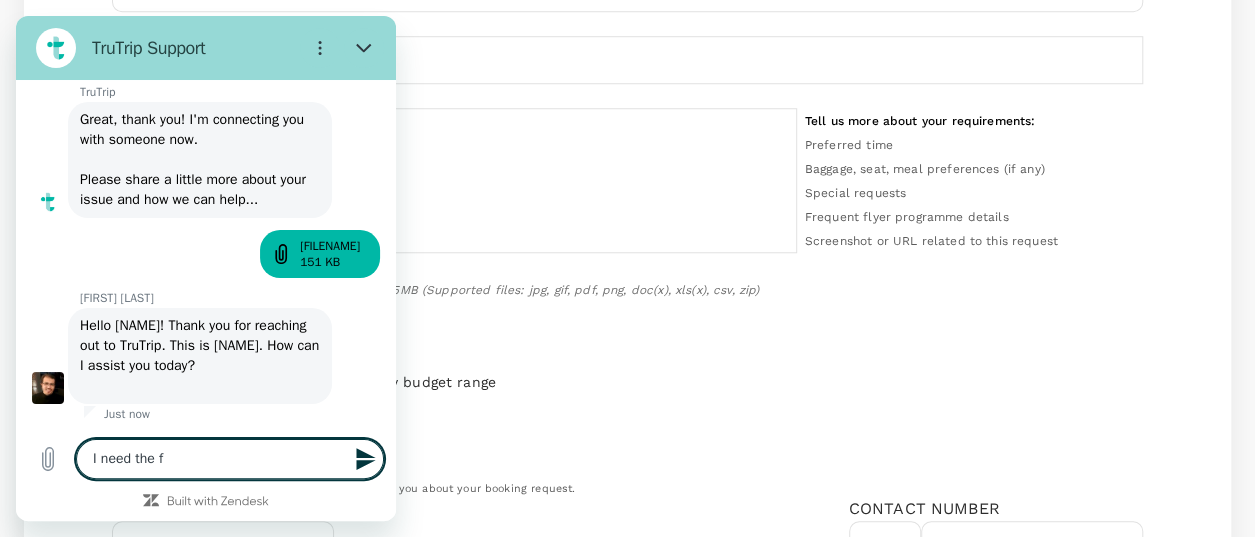 type on "I need the fl" 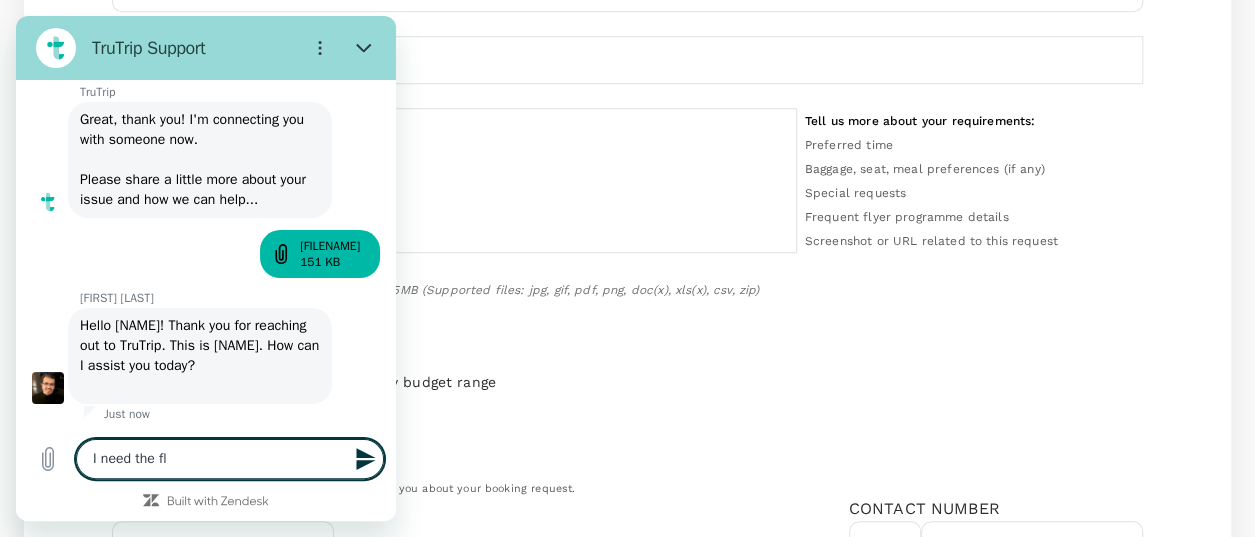 type on "I need the fli" 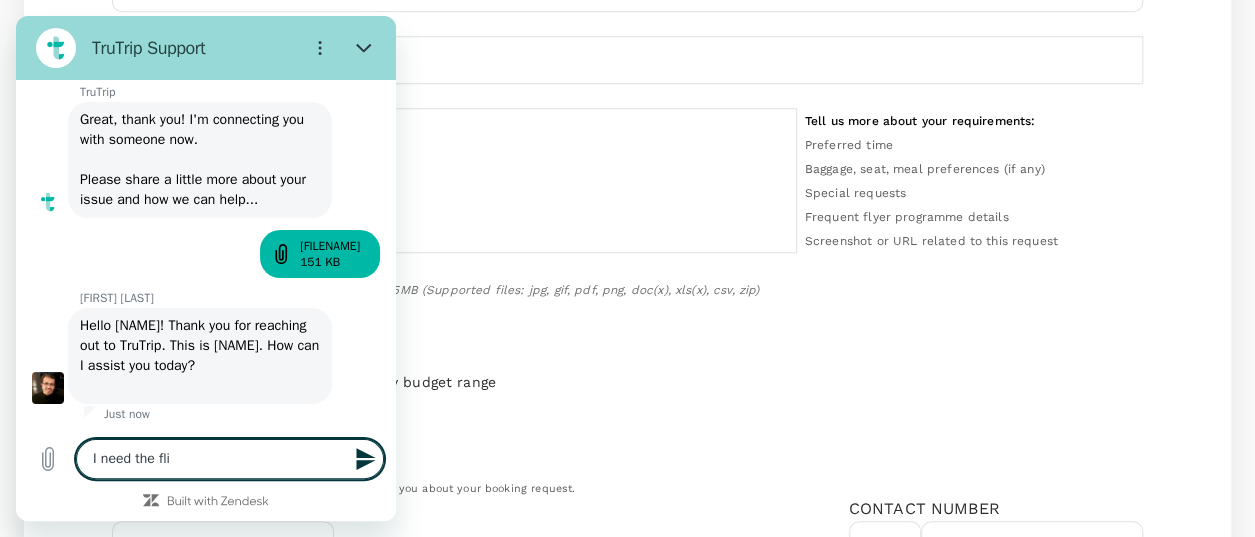 type on "I need the flig" 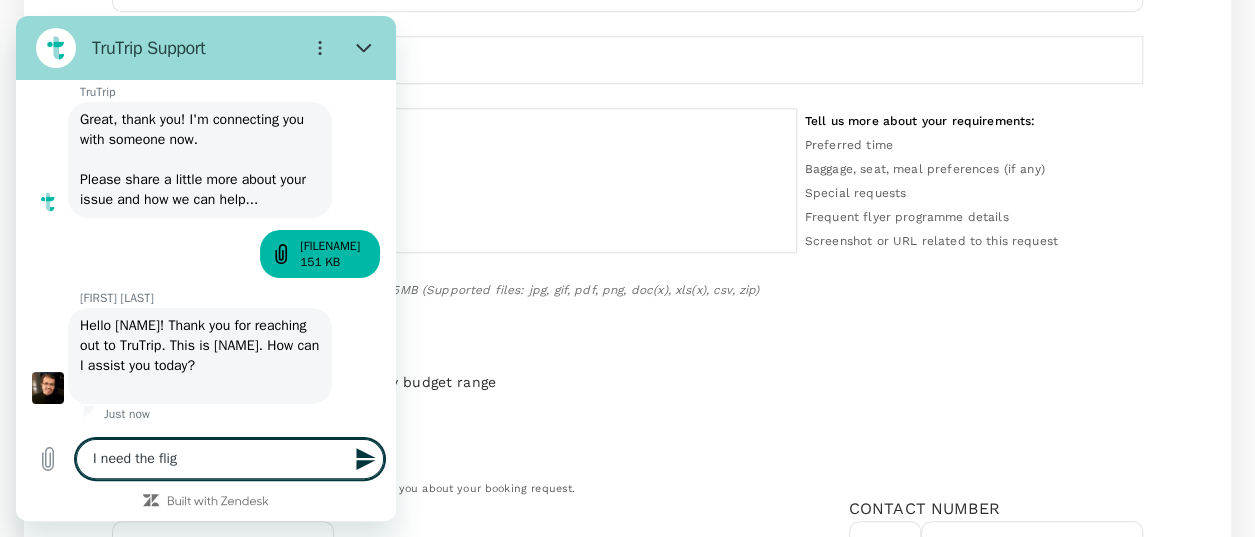 type on "I need the fligh" 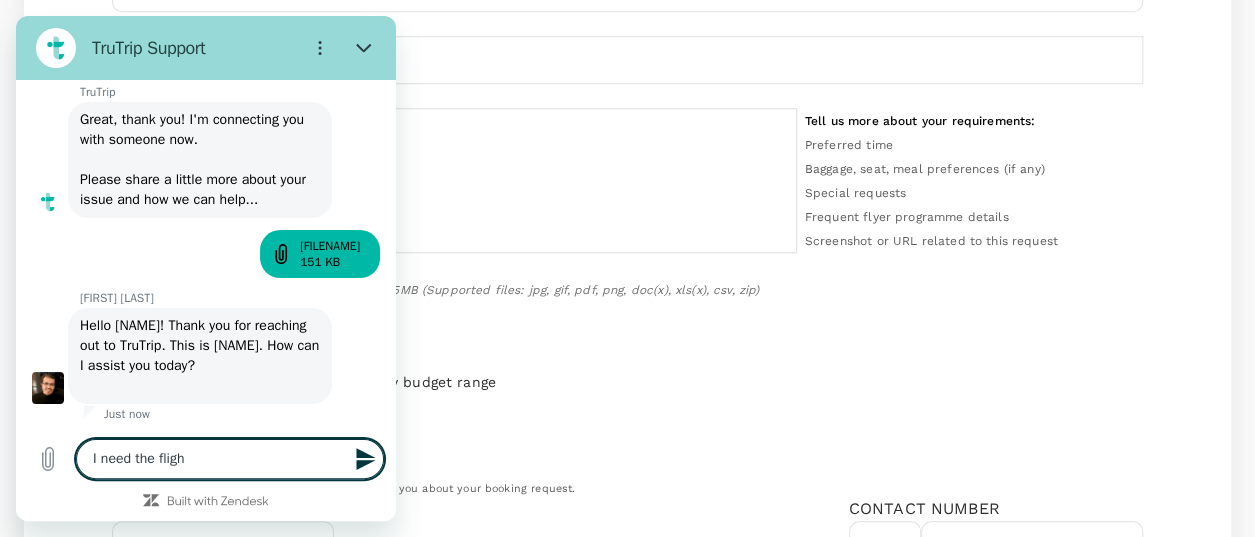 type on "I need the flight" 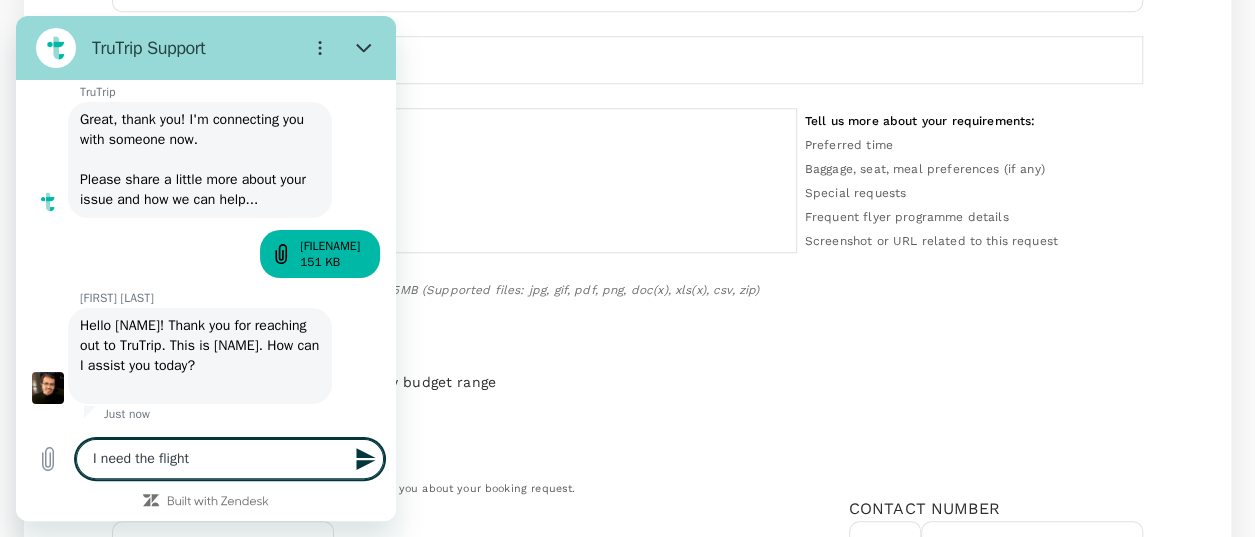 type on "I need the fligh" 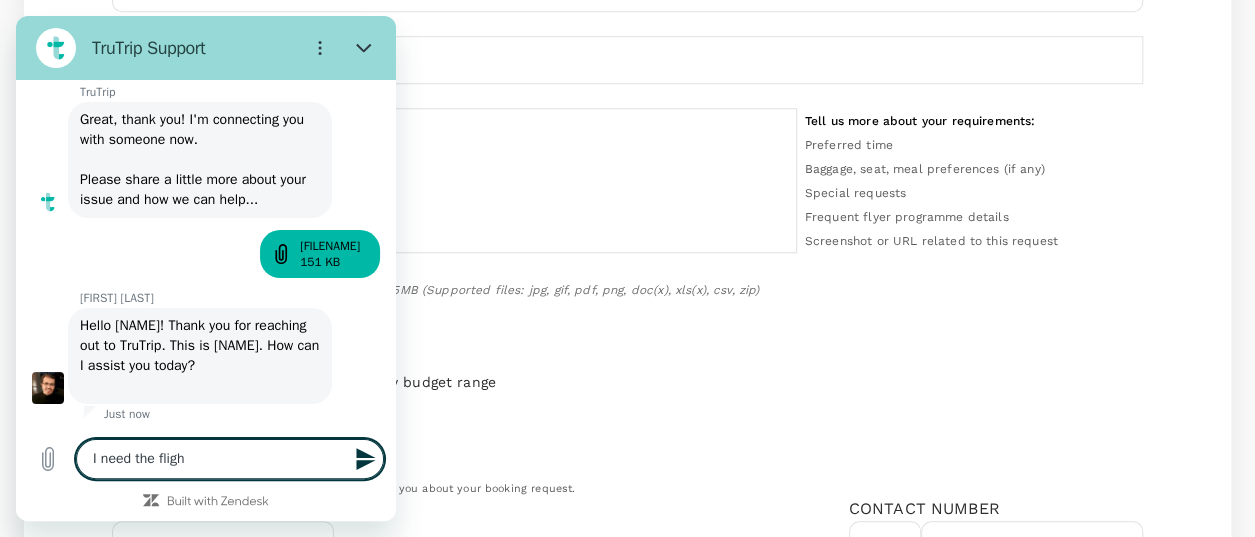 type on "I need the flig" 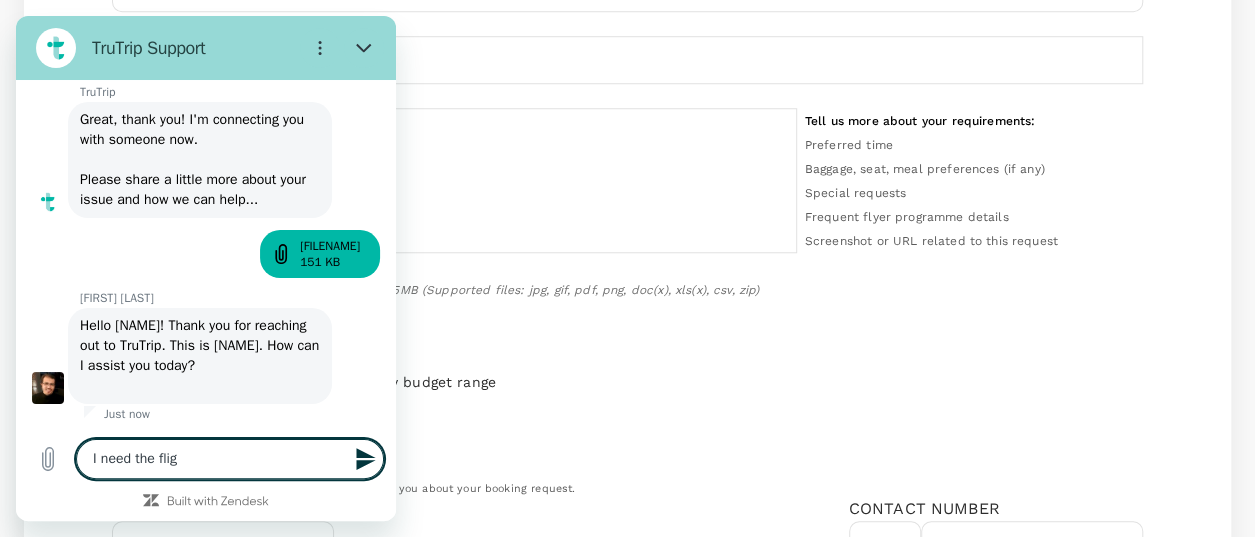 type on "I need the fli" 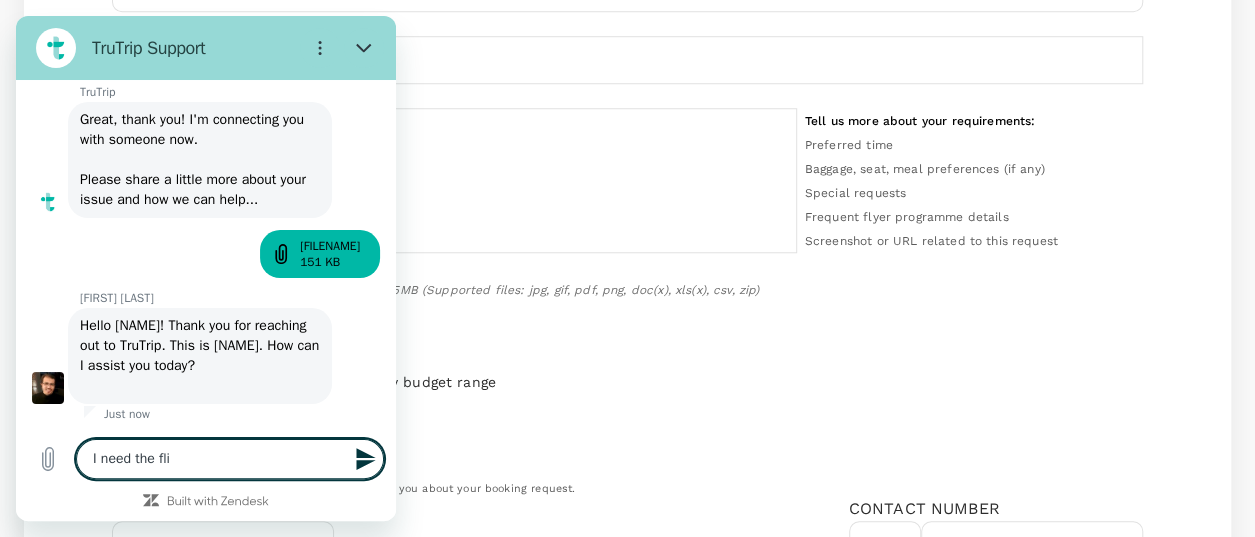 type on "I need the fl" 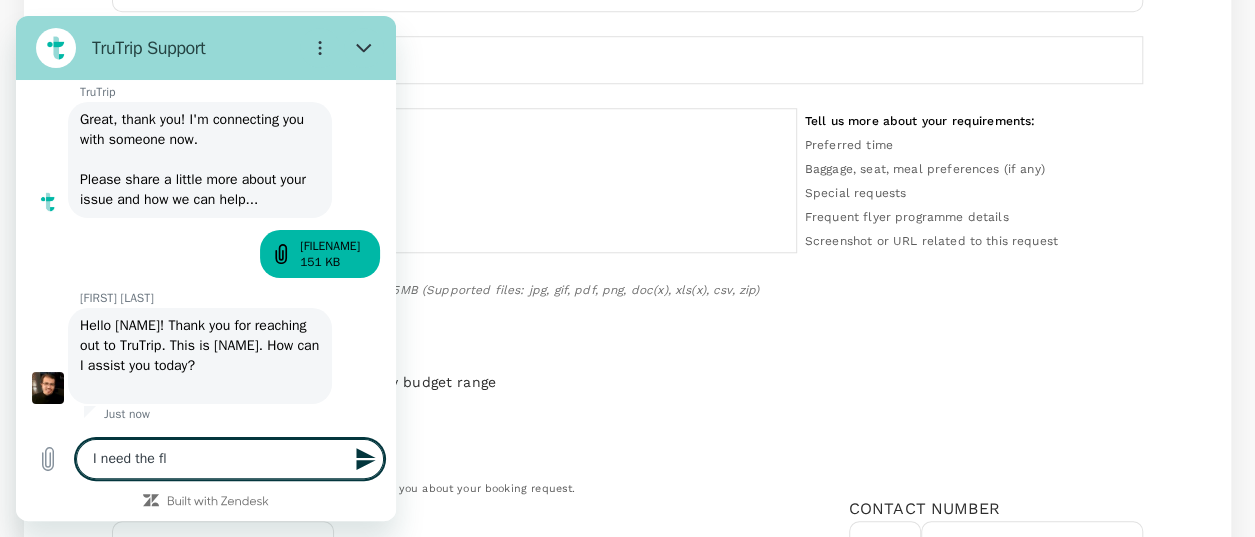 type on "I need the f" 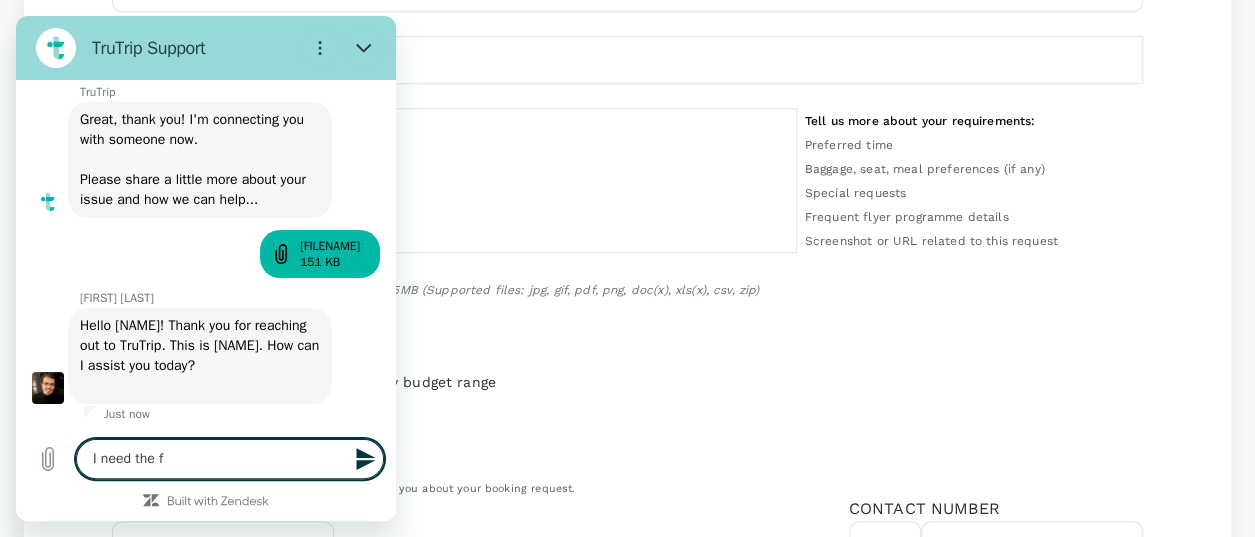 type on "I need the" 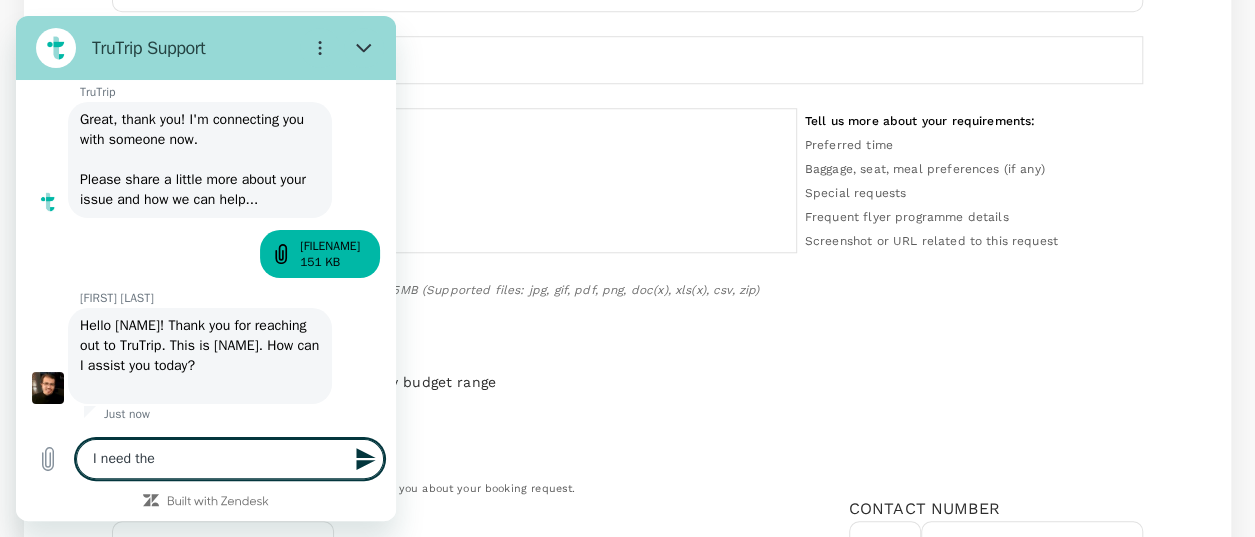 type on "I need the s" 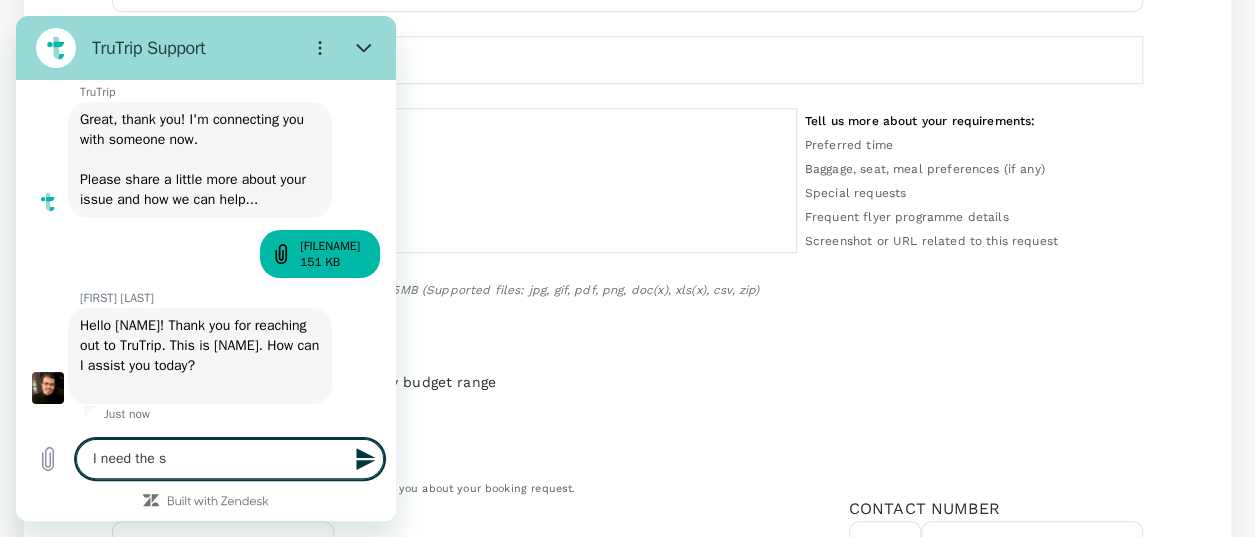 type on "I need the sp" 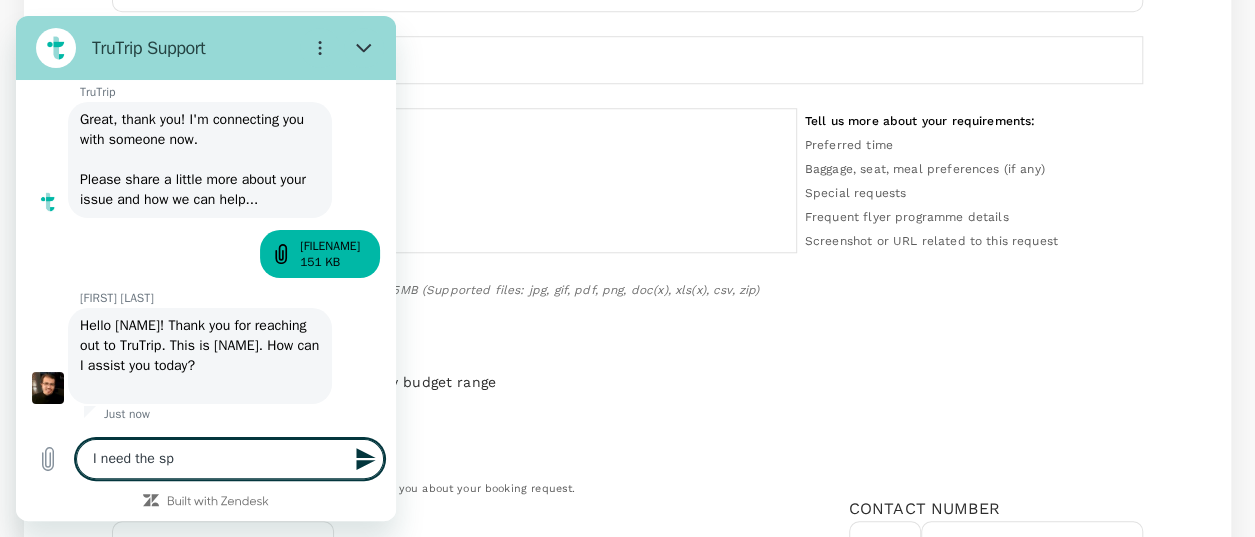 type on "x" 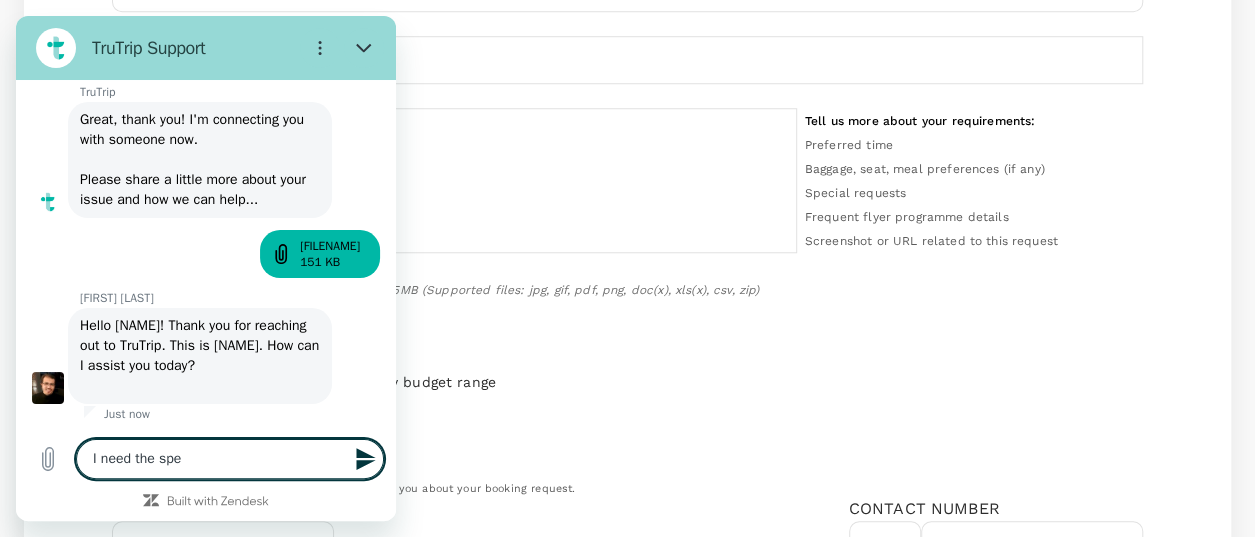 type on "I need the spec" 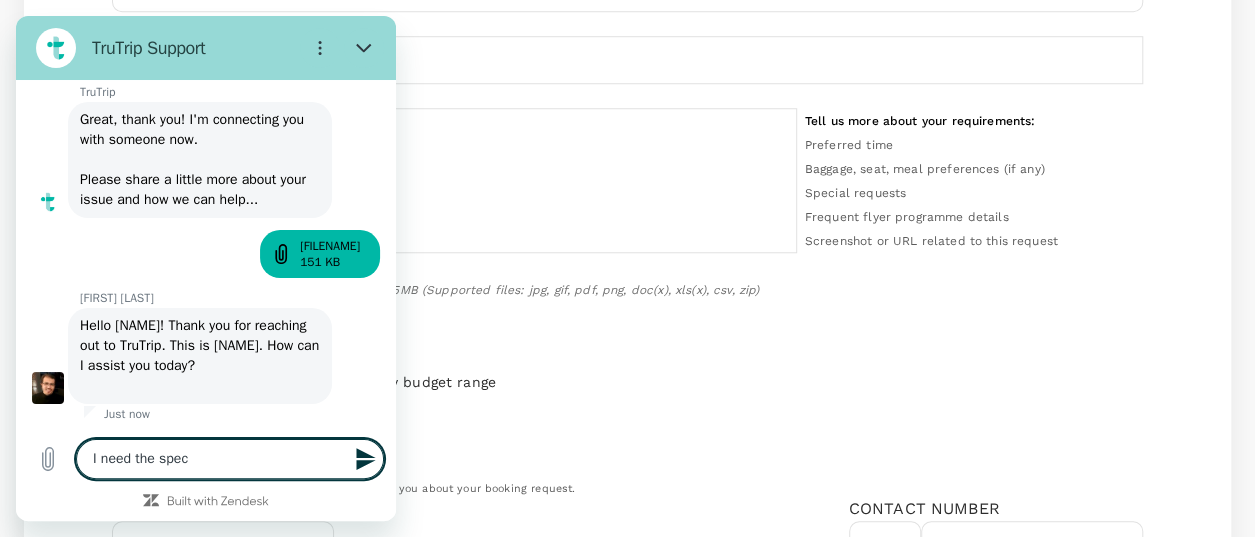 type on "x" 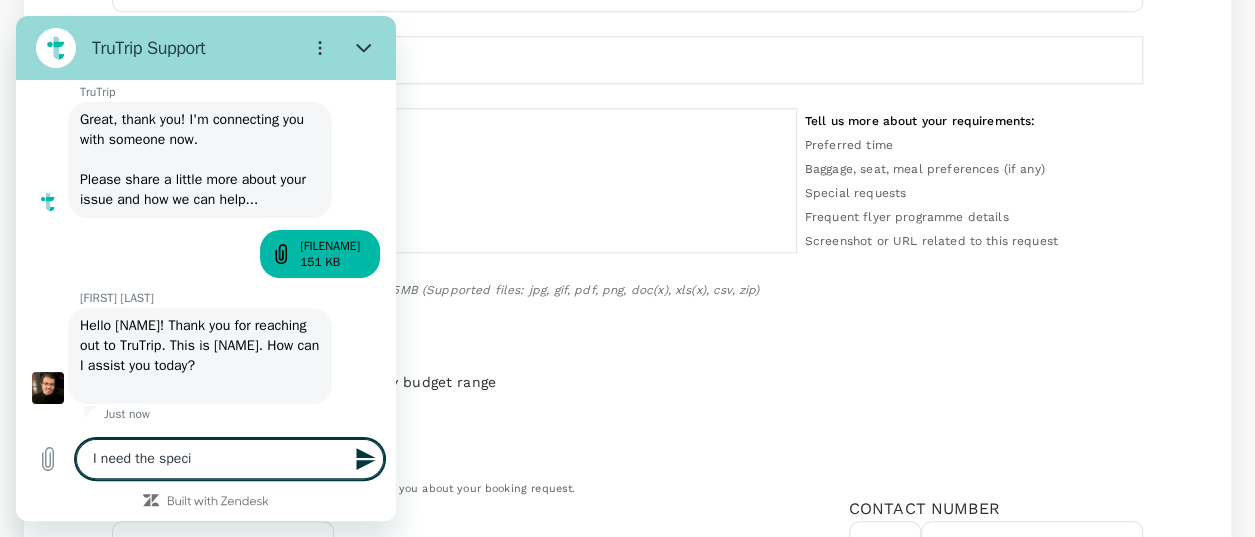 type on "I need the specif" 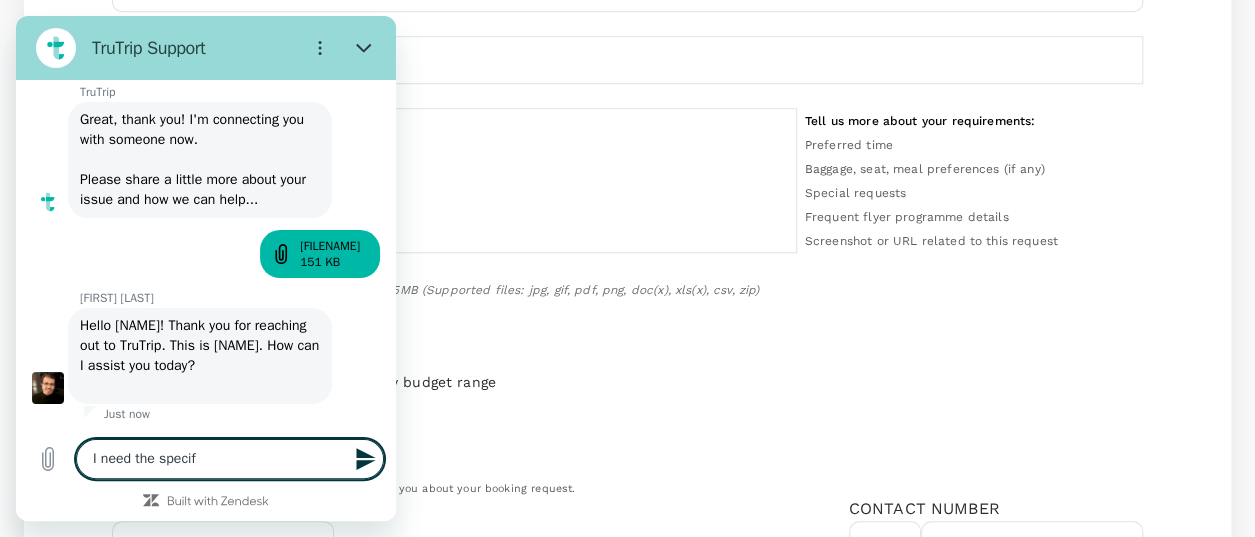 type on "I need the specifi" 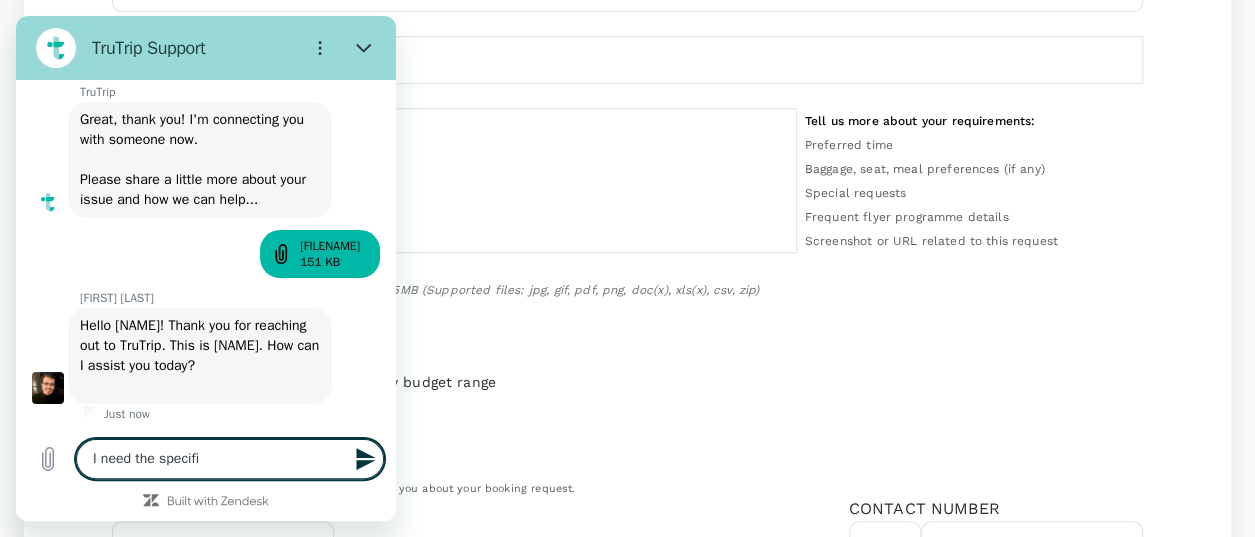 type on "I need the specific" 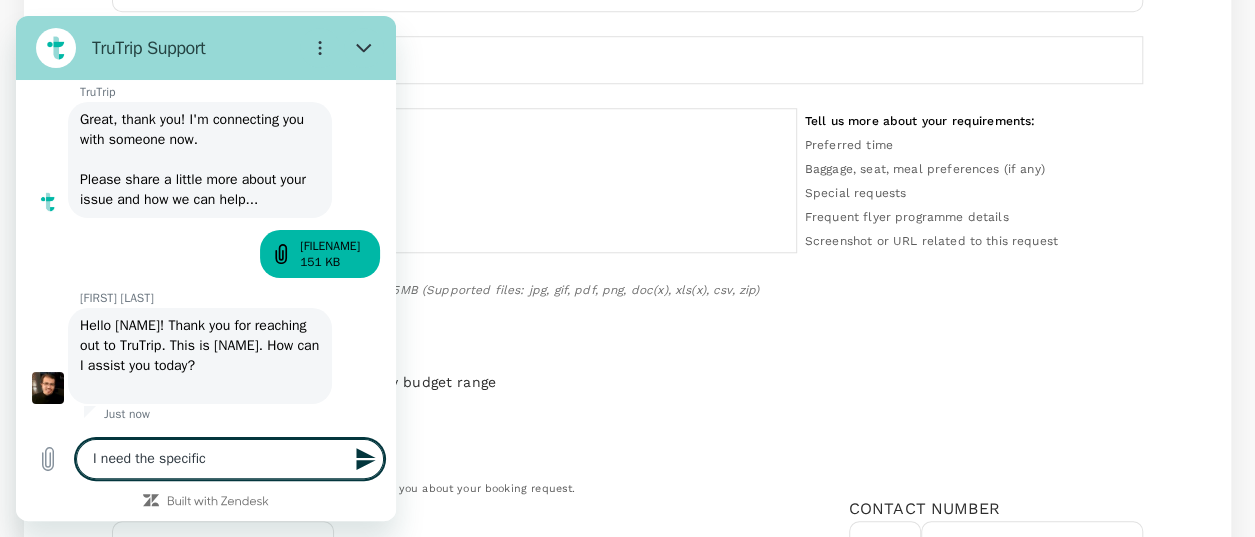 type on "I need the specific" 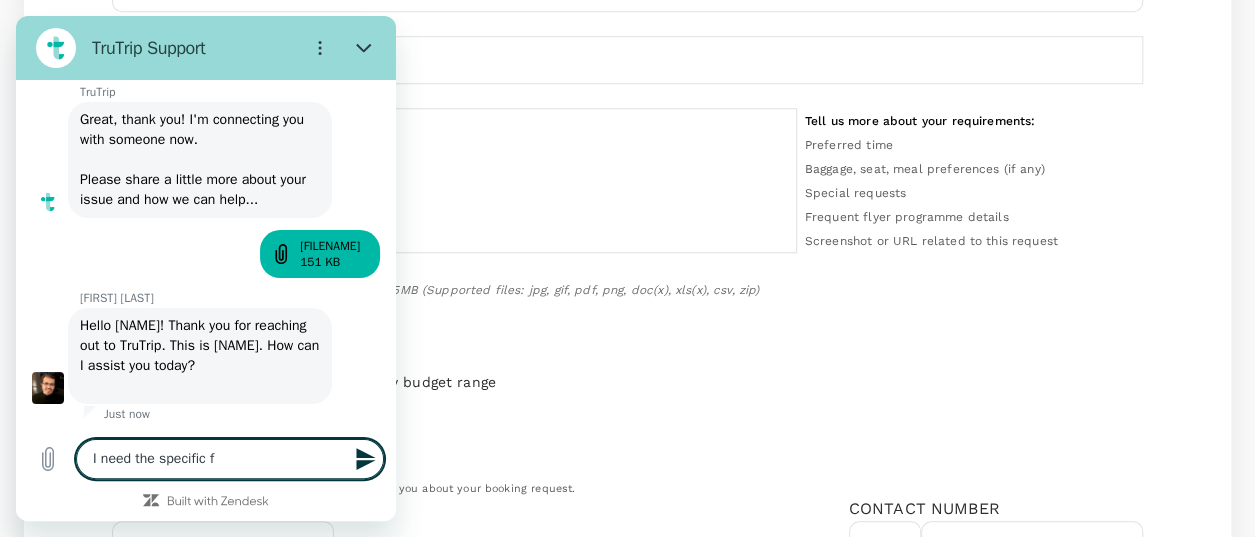 type on "I need the specific fl" 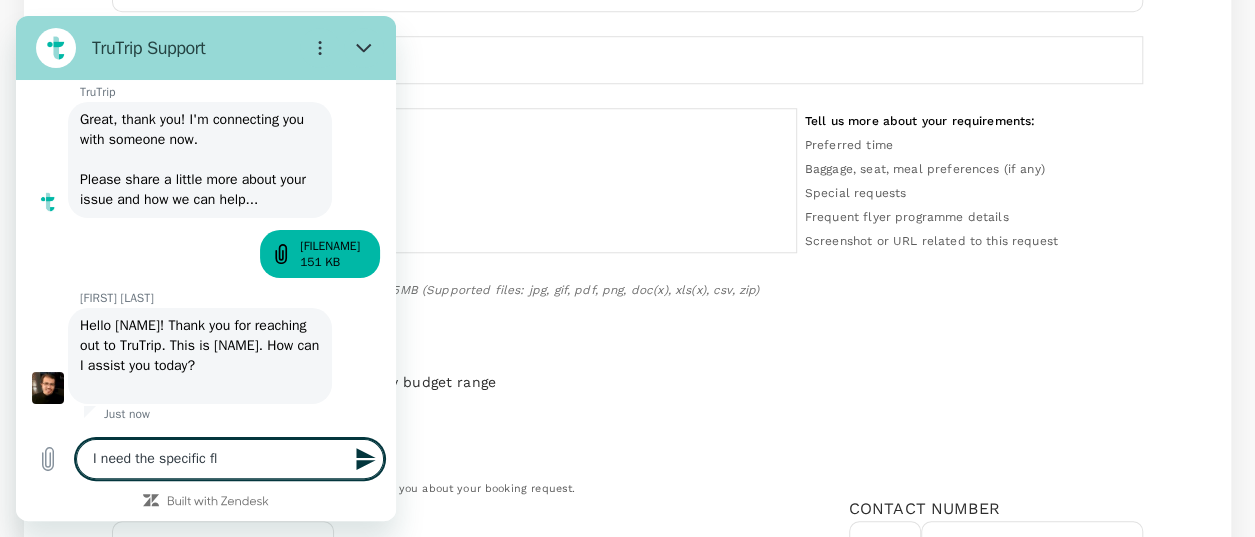 type on "I need the specific fli" 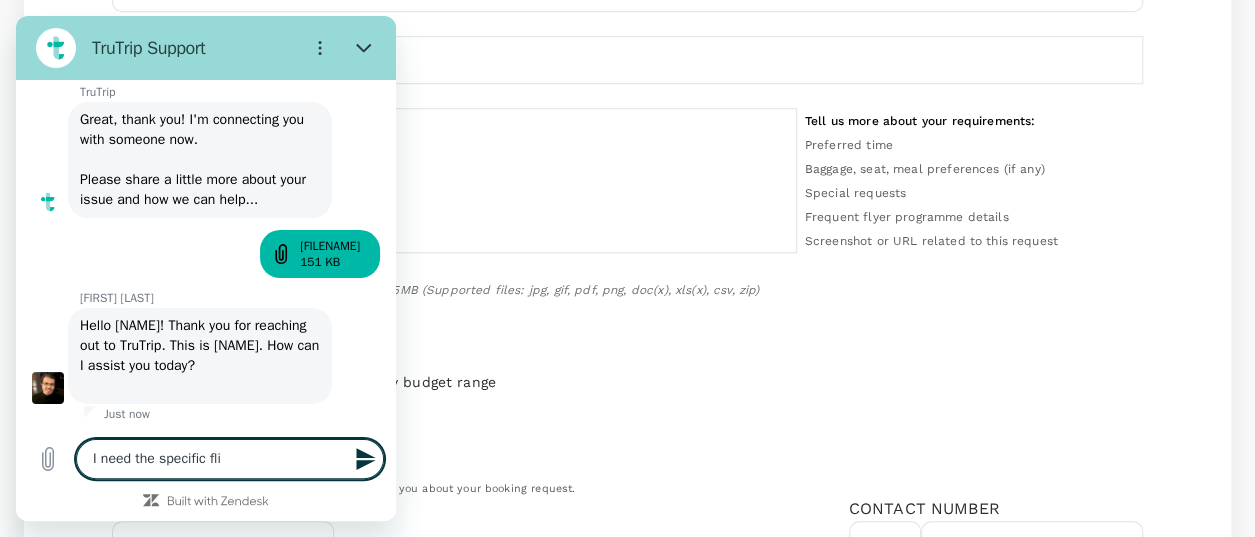 type on "I need the specific flig" 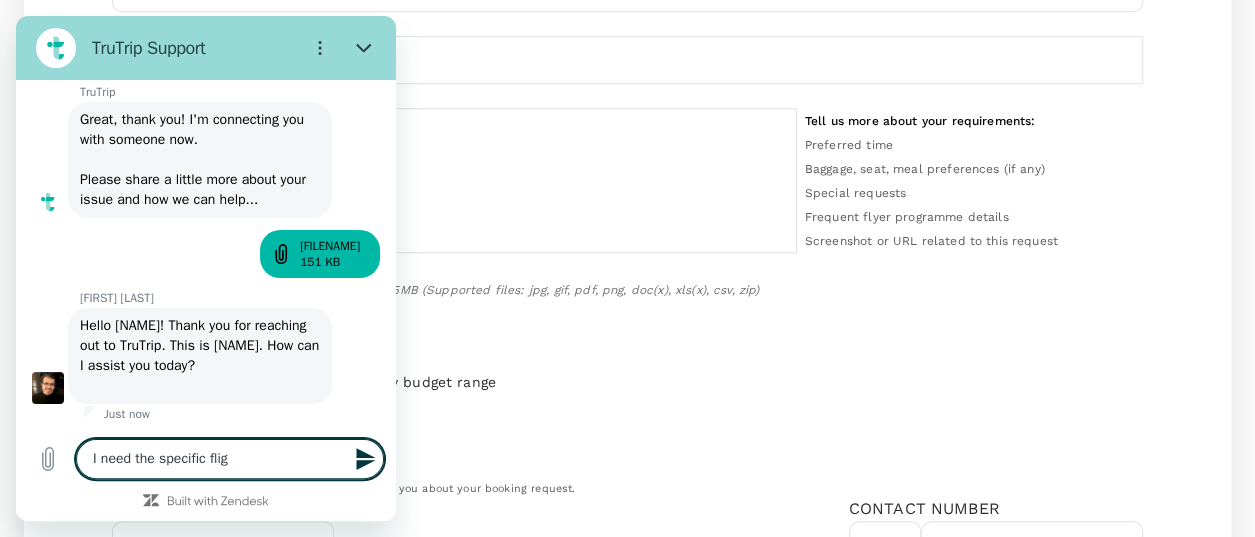 type on "I need the specific fligh" 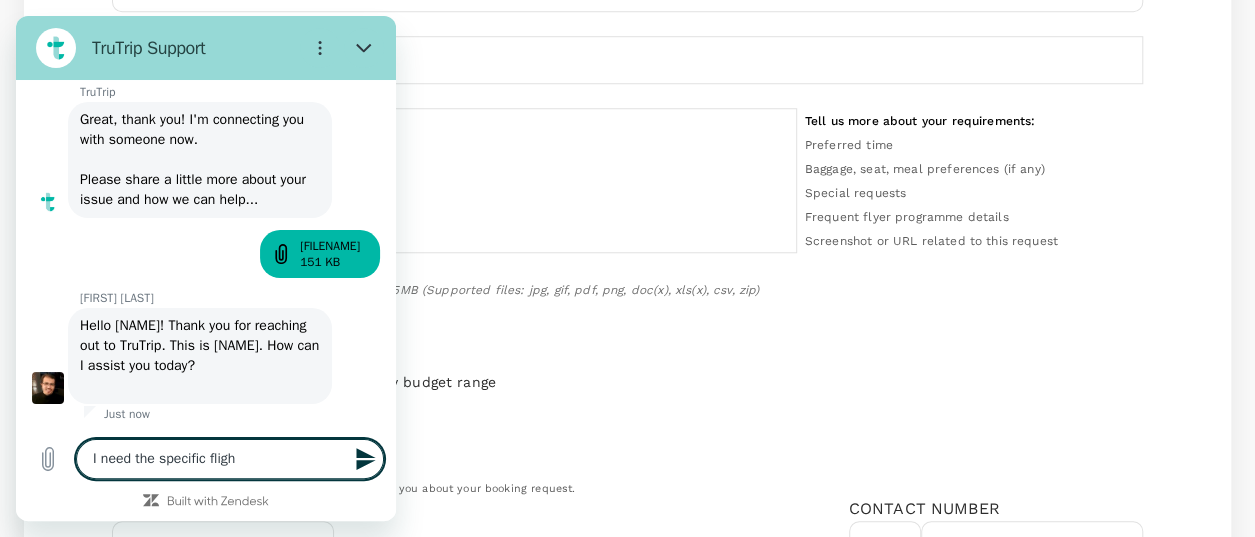 type on "I need the specific flight" 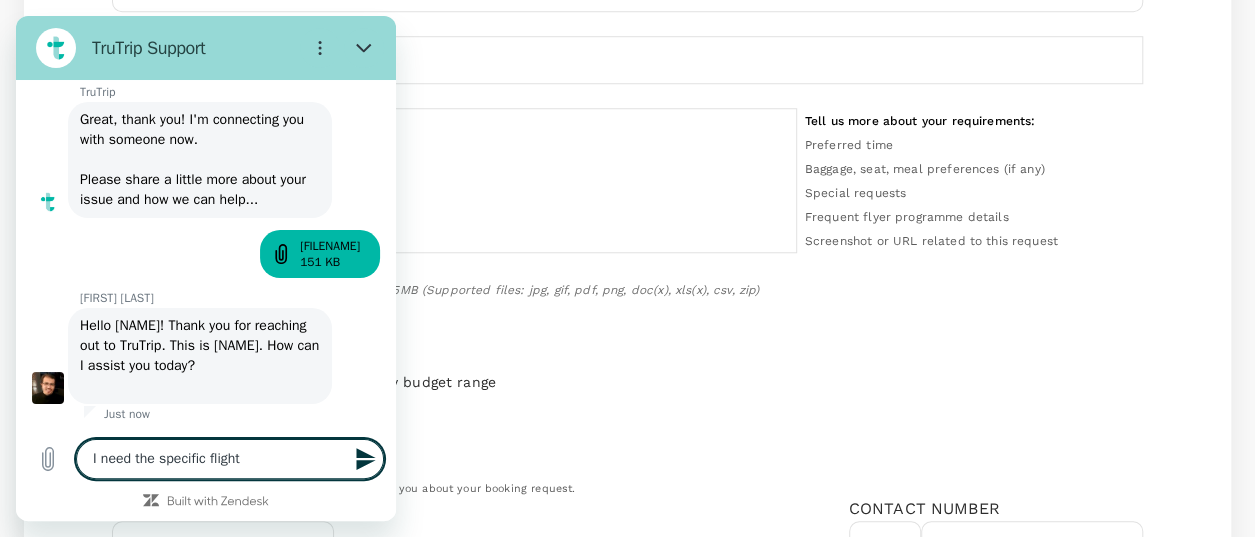 type on "I need the specific flights" 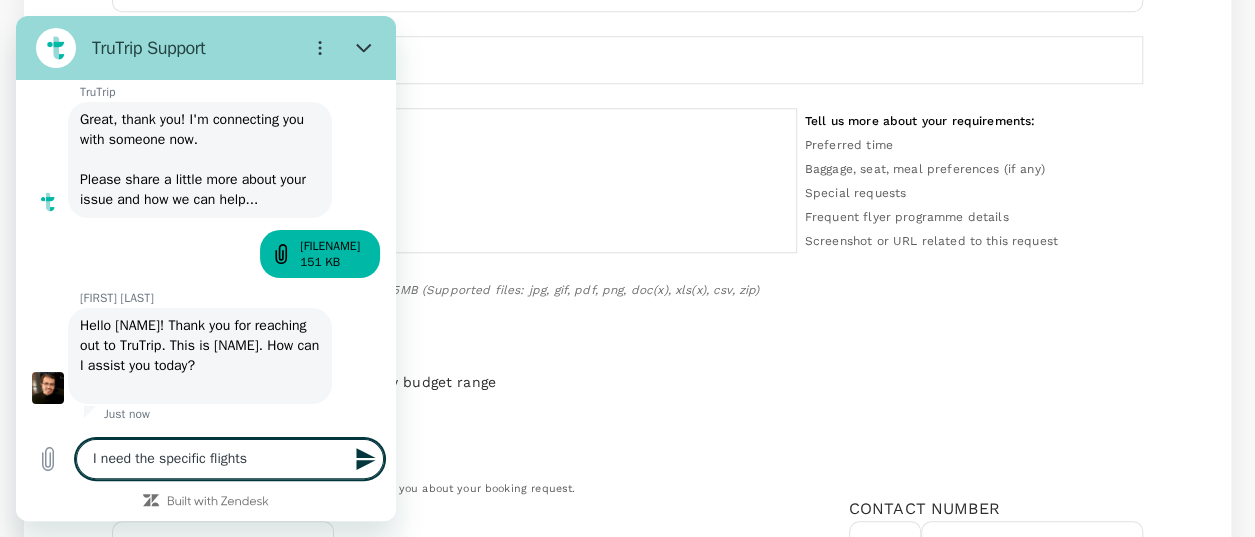 type on "I need the specific flights" 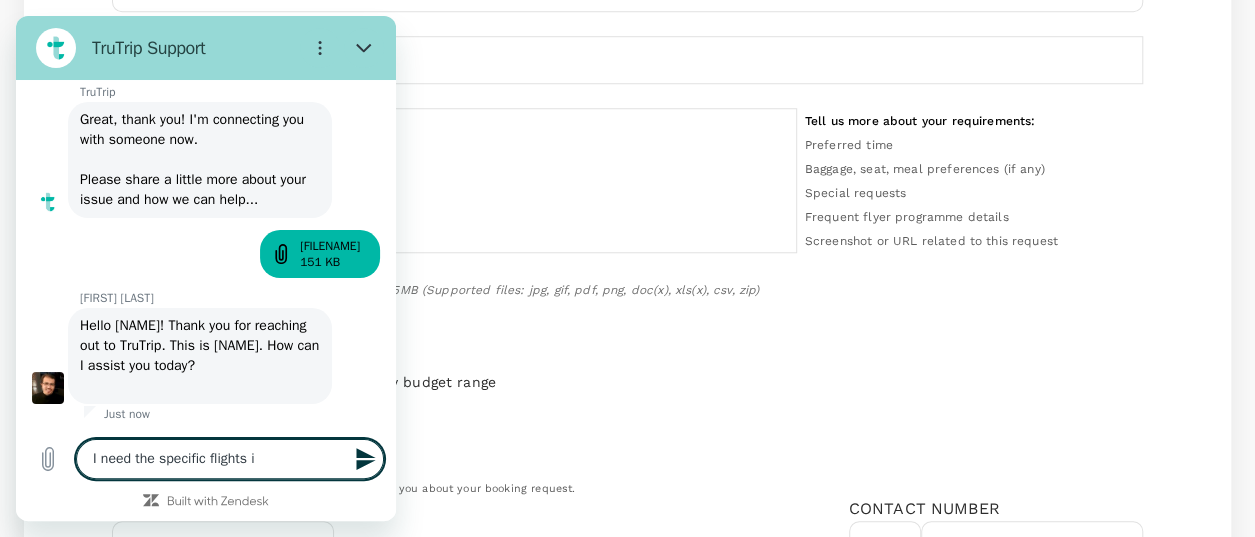 type on "I need the specific flights in" 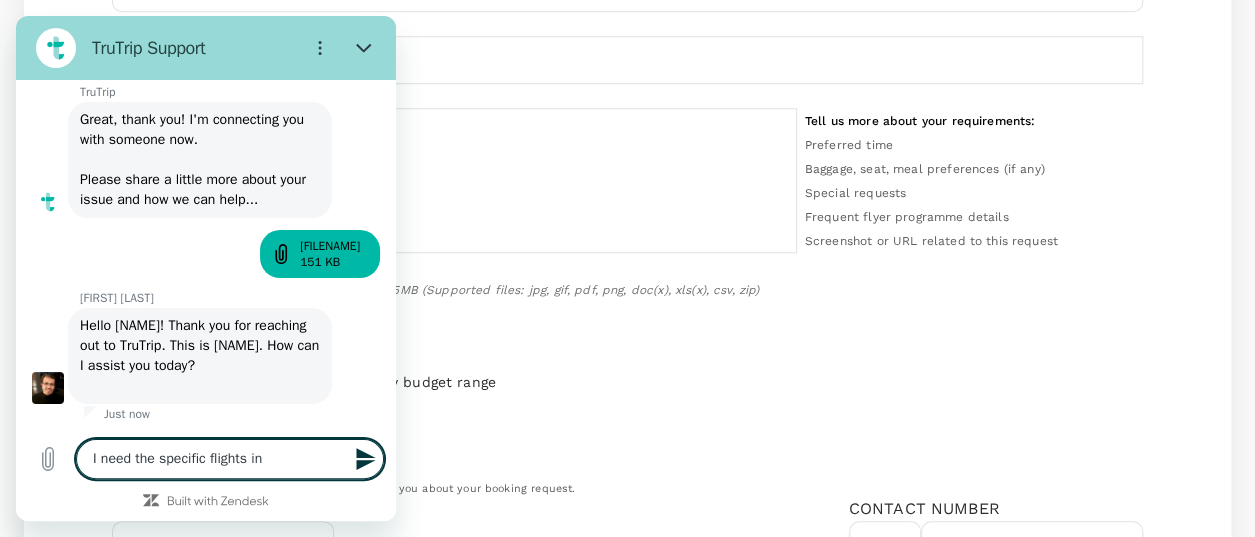 type on "I need the specific flights in" 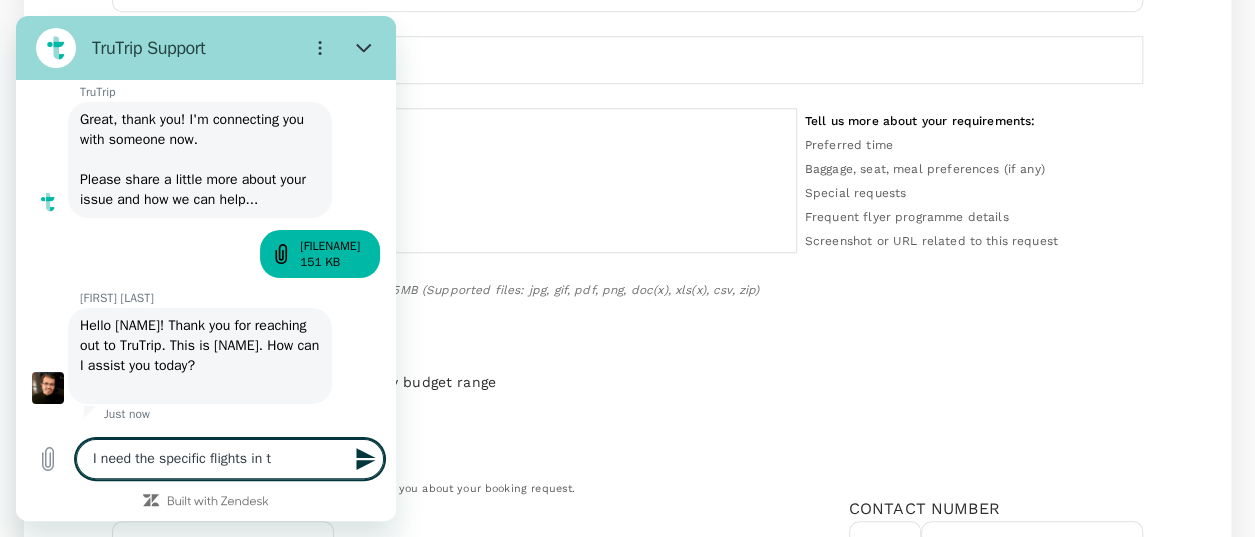 type on "I need the specific flights in th" 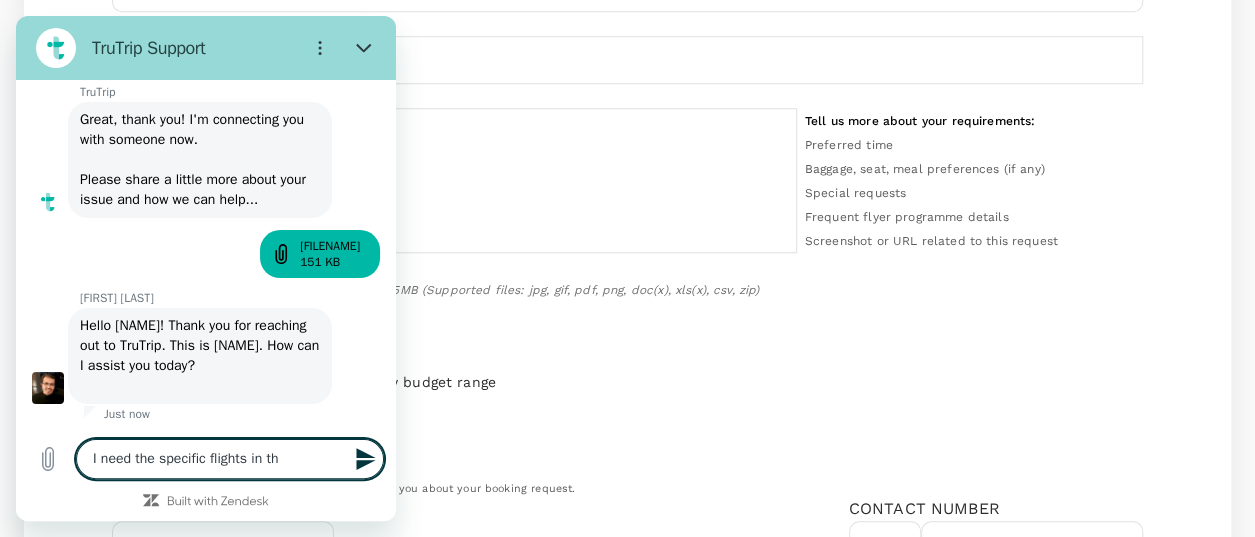 type on "I need the specific flights in the" 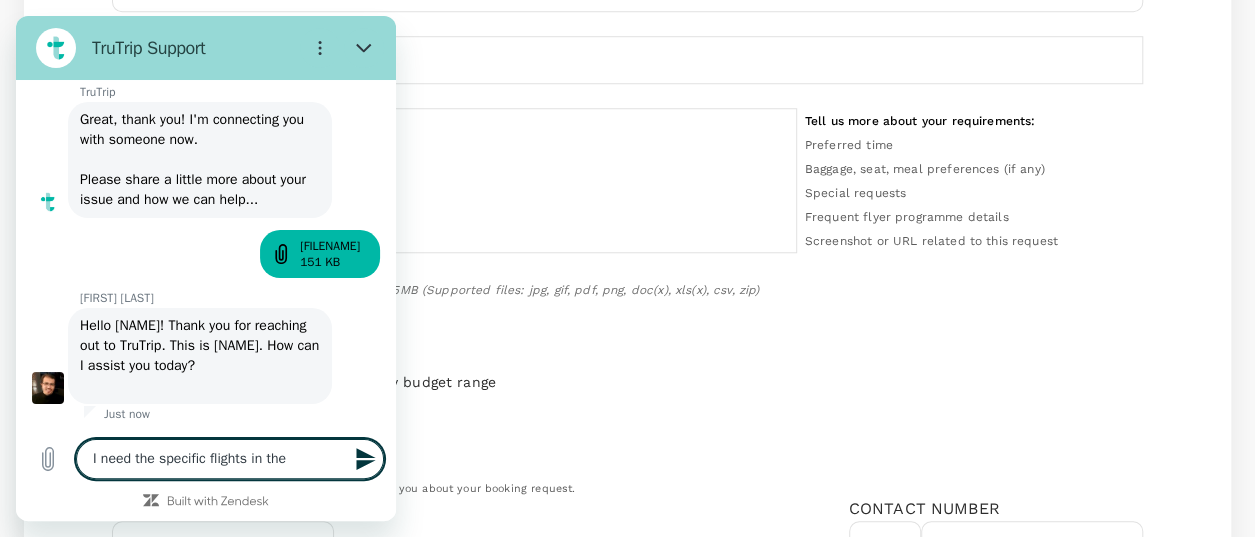 type on "I need the specific flights in the" 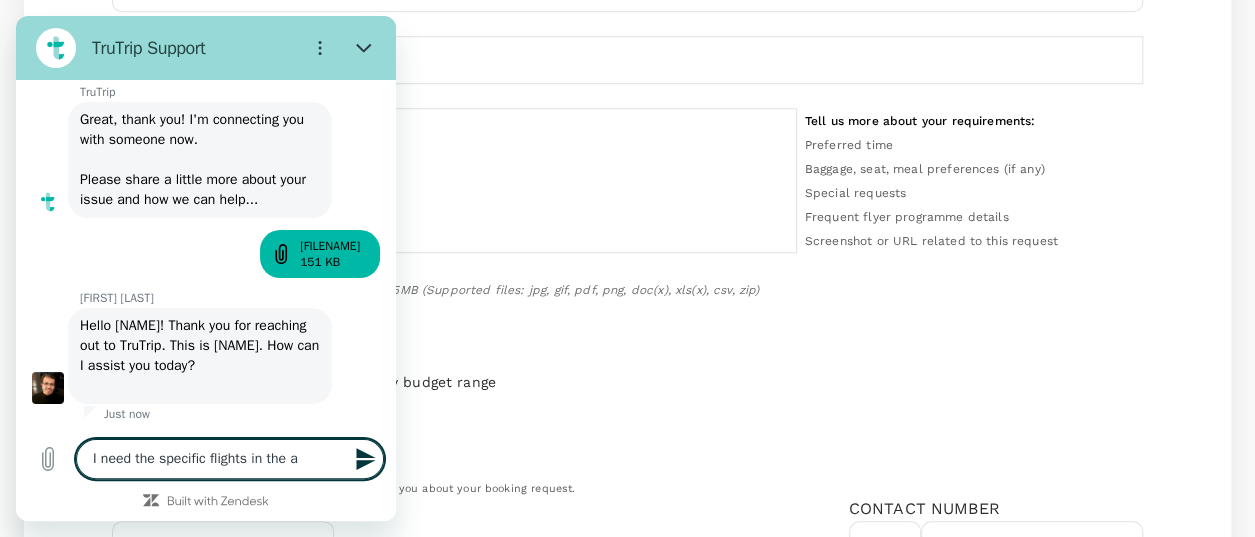 type on "I need the specific flights in the at" 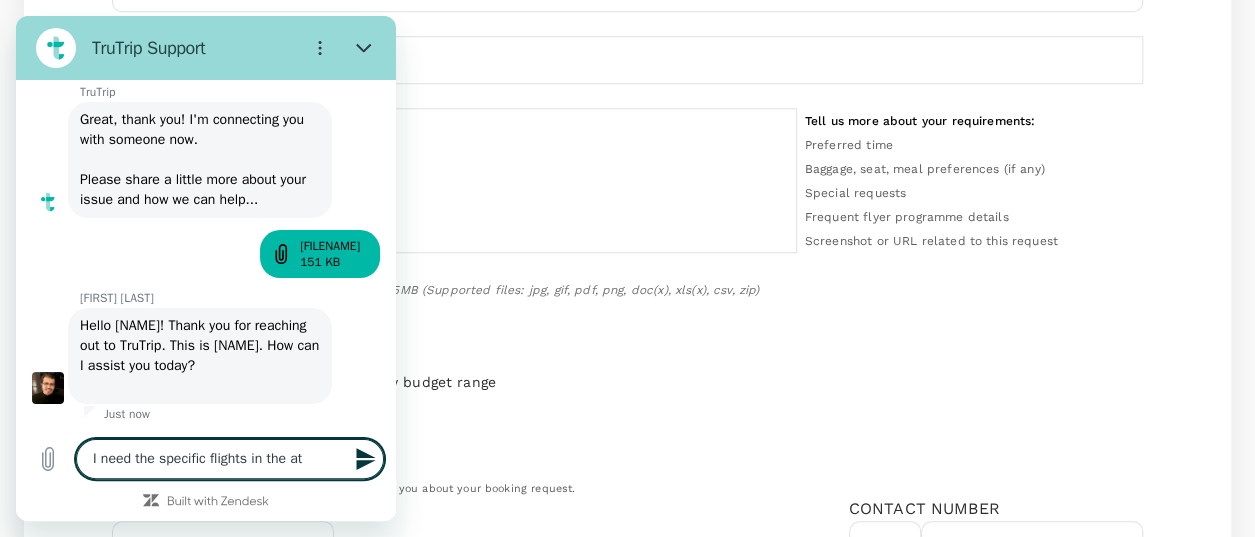 type on "I need the specific flights in the att" 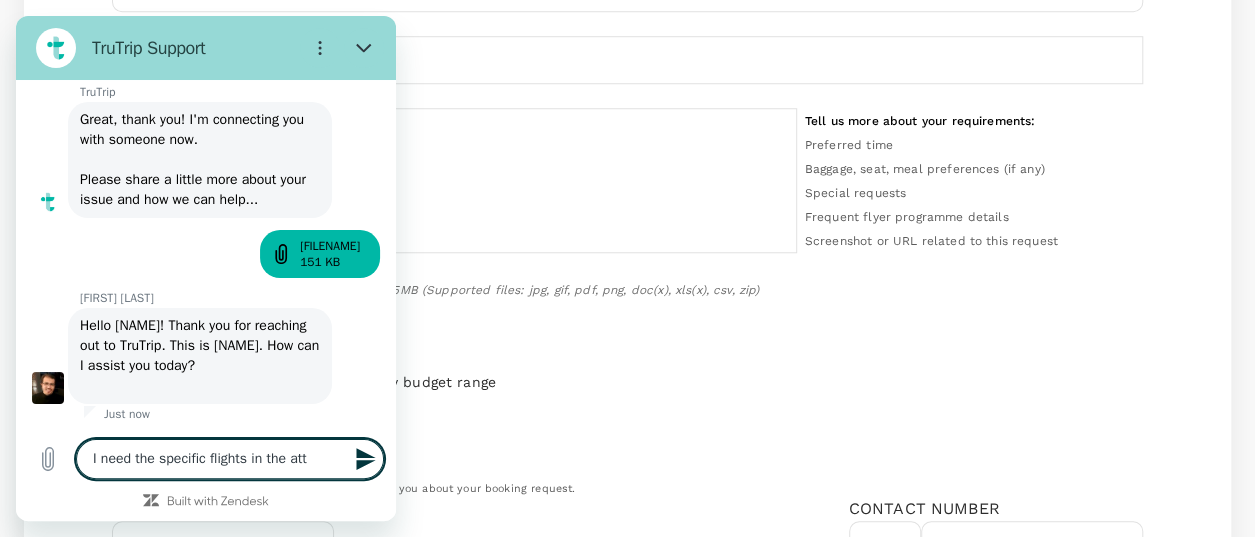 type on "I need the specific flights in the att" 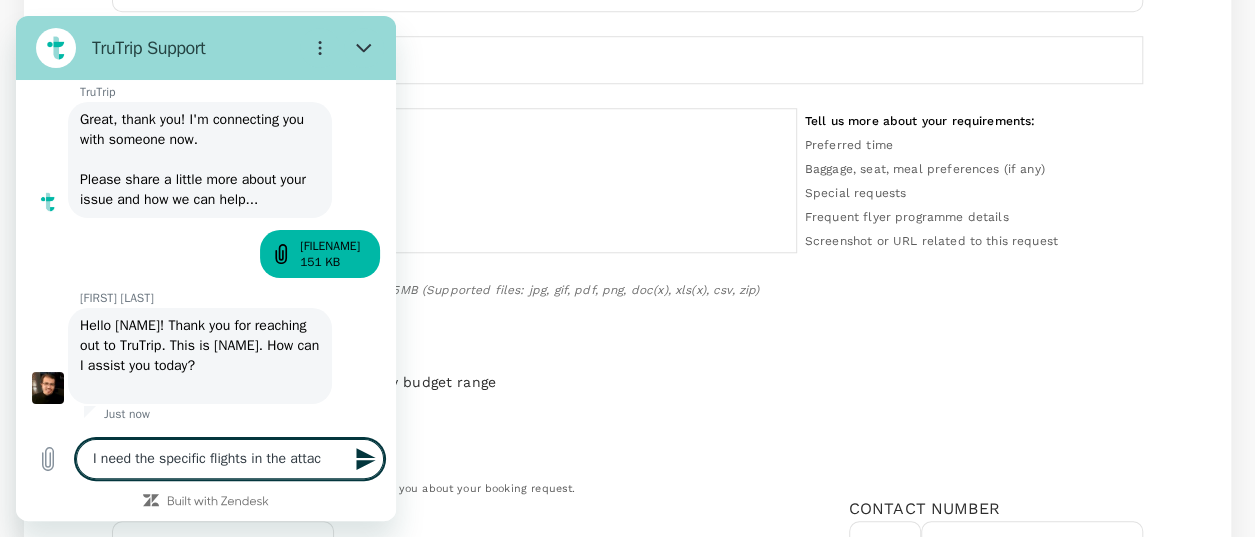 type on "I need the specific flights in the attach" 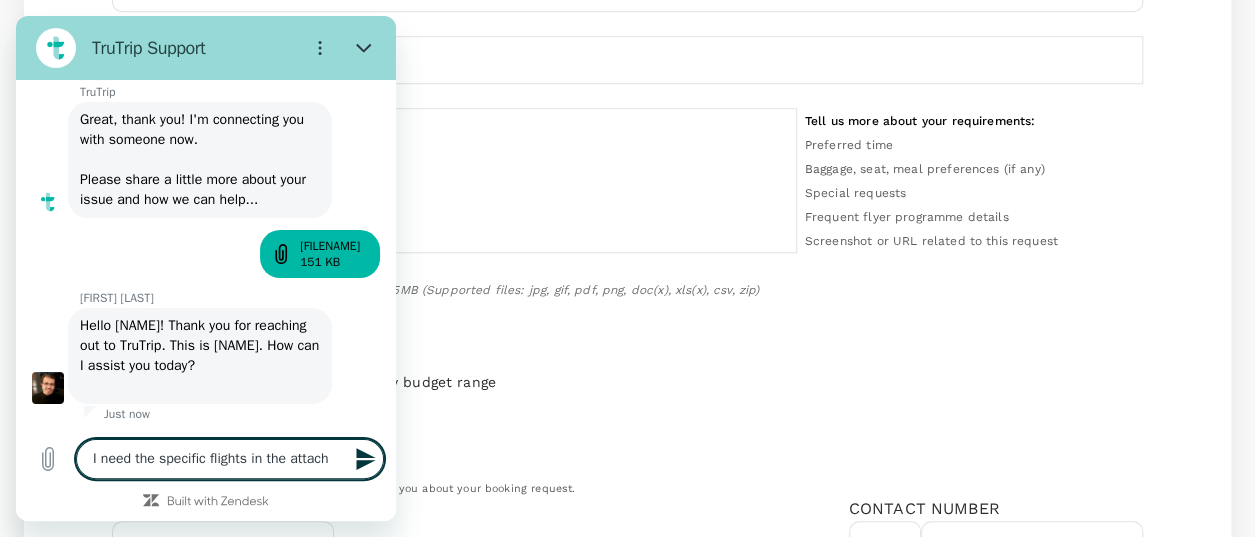 type on "I need the specific flights in the attache" 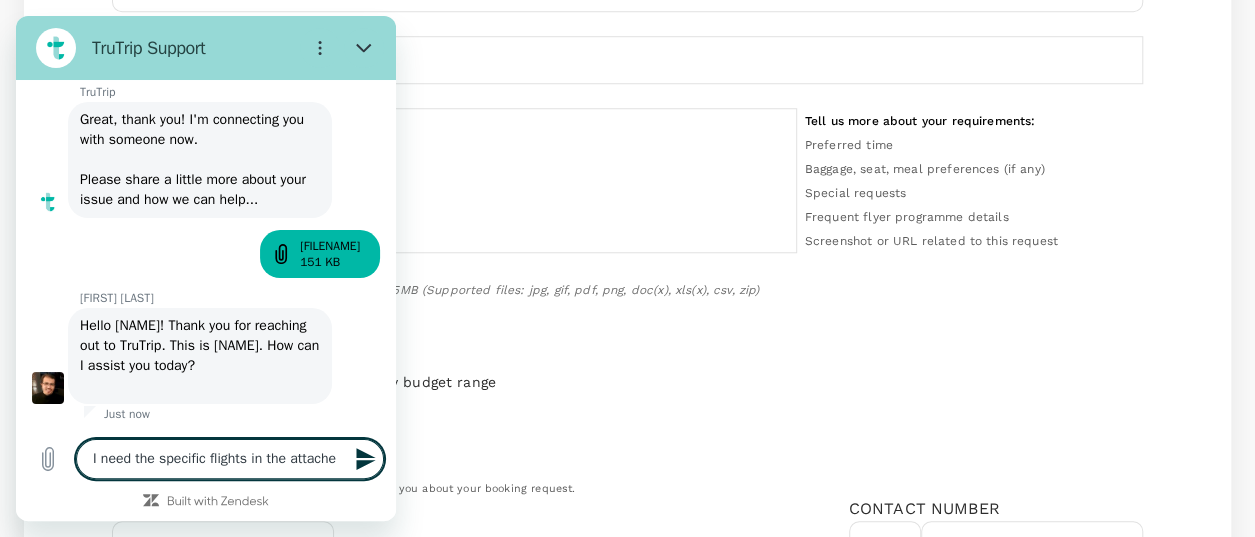 type on "I need the specific flights in the attached" 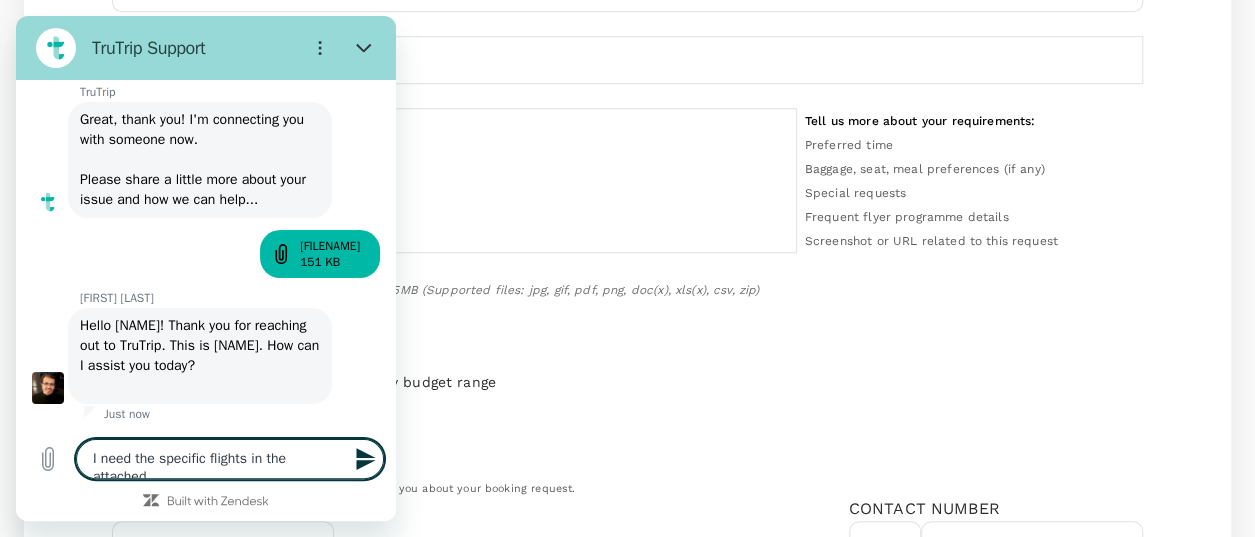 type on "I need the specific flights in the attached" 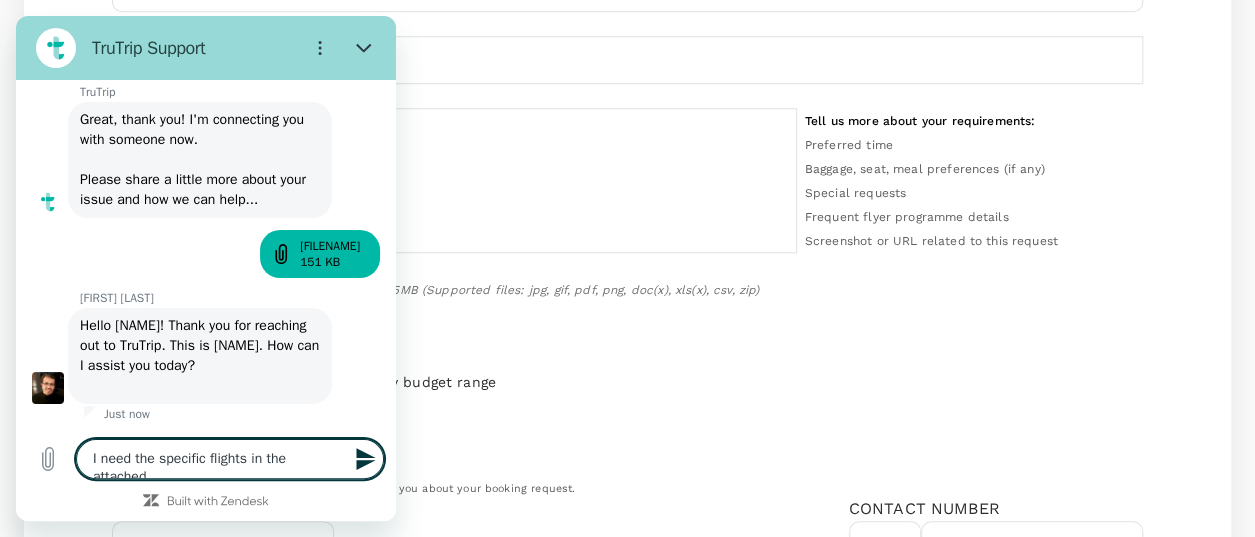 type on "I need the specific flights in the attached p" 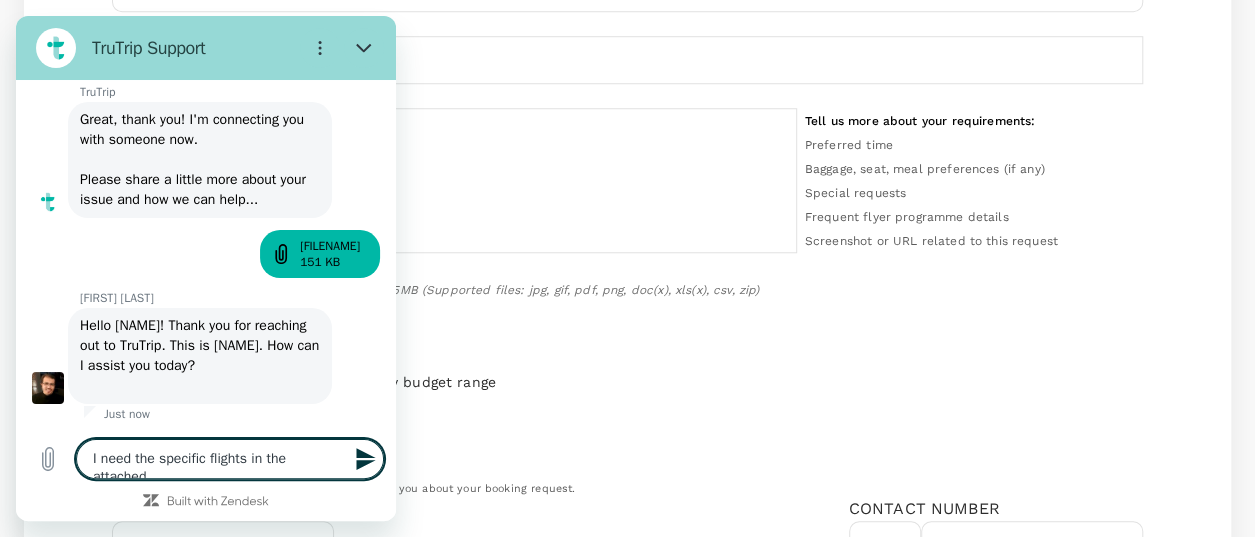 type on "x" 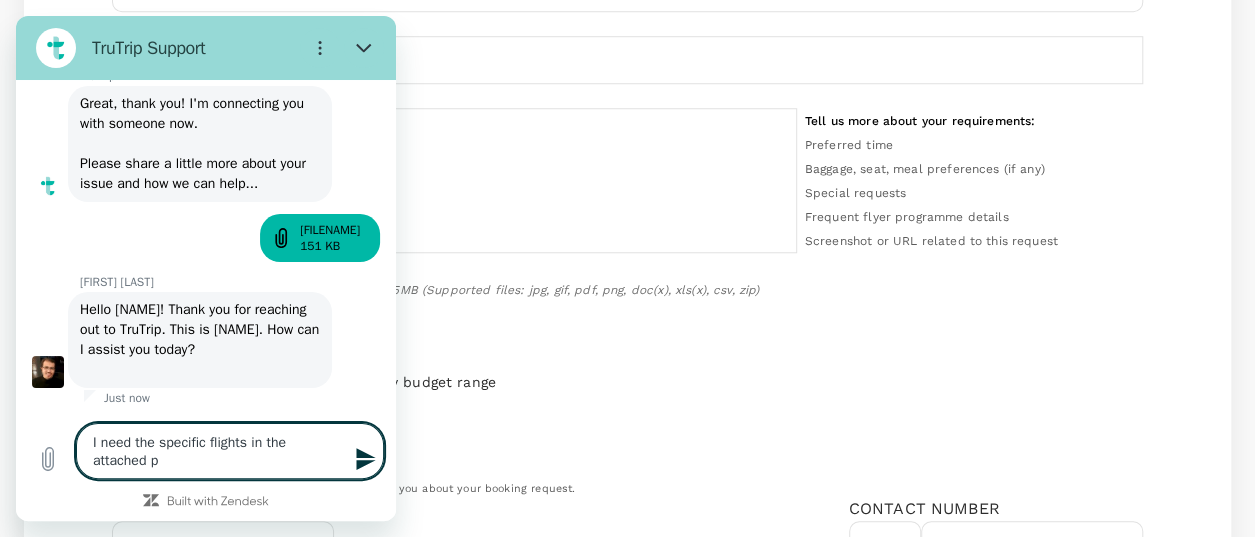 type on "I need the specific flights in the attached pd" 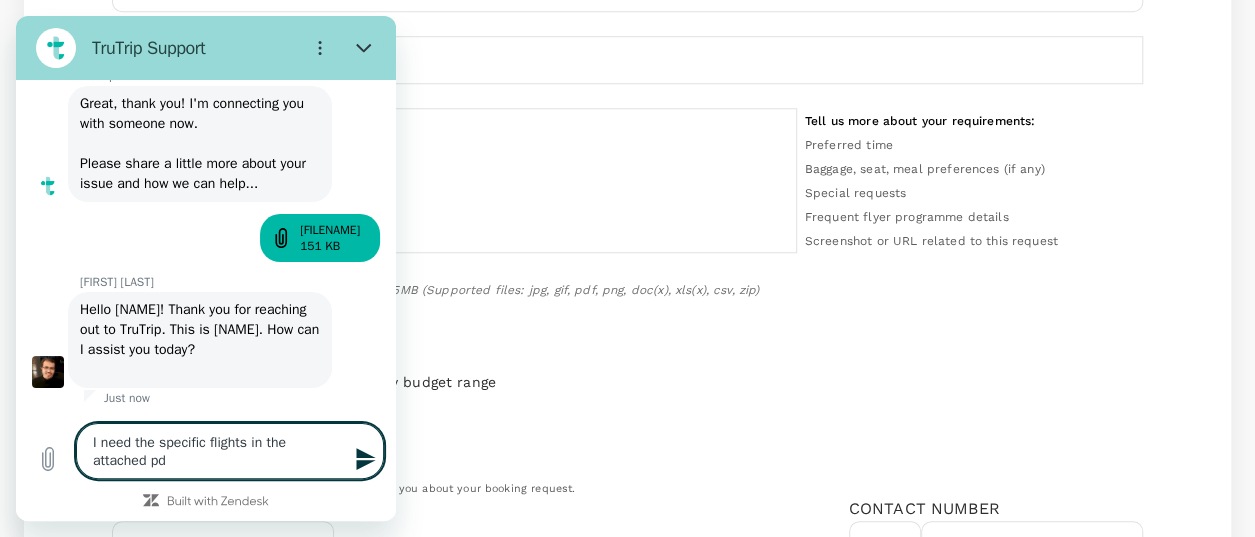 type on "I need the specific flights in the attached pdf" 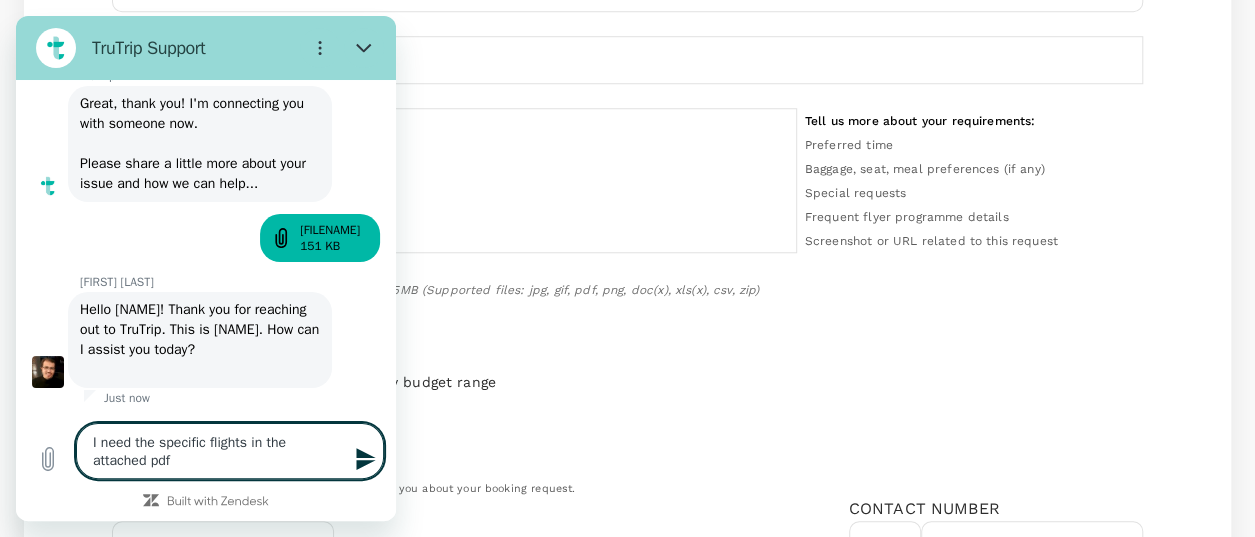 type on "I need the specific flights in the attached pdf" 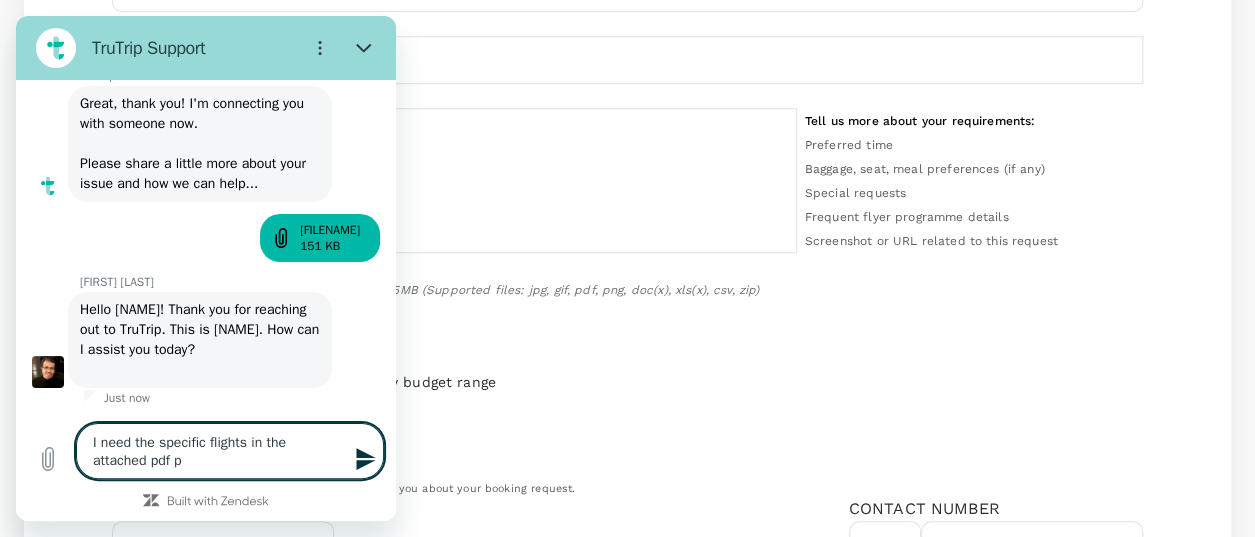 type on "I need the specific flights in the attached pdf pl" 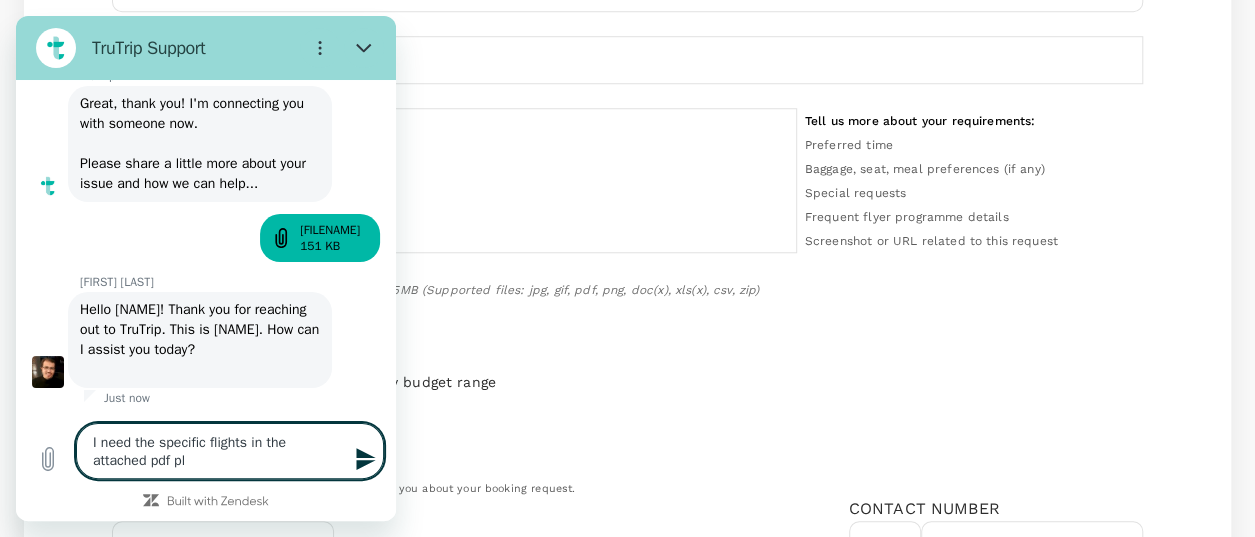 type on "I need the specific flights in the attached pdf ple" 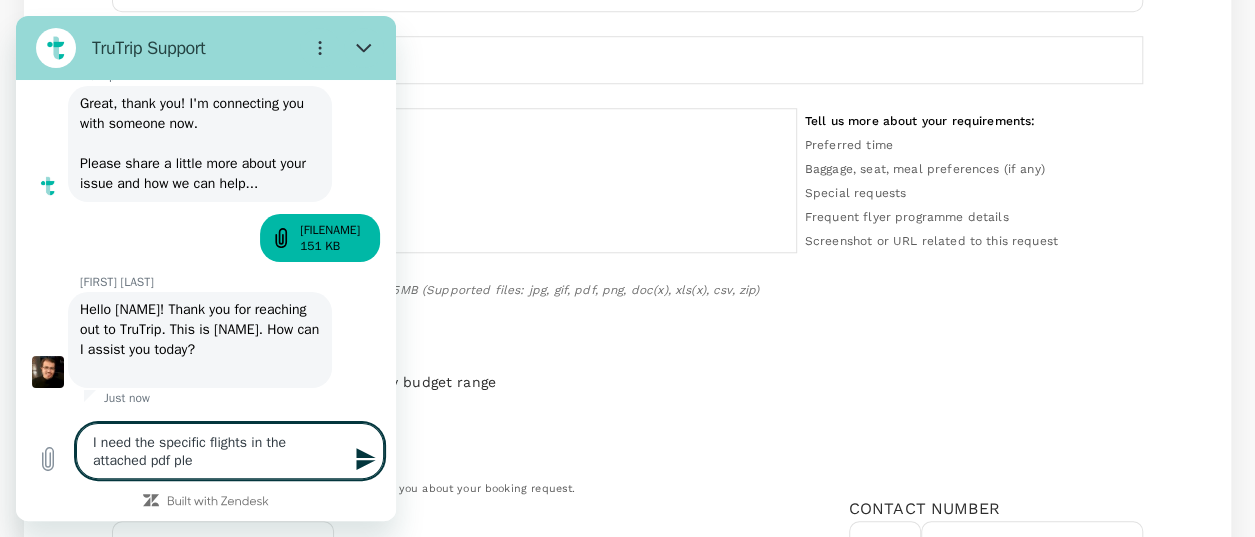 type on "I need the specific flights in the attached pdf plea" 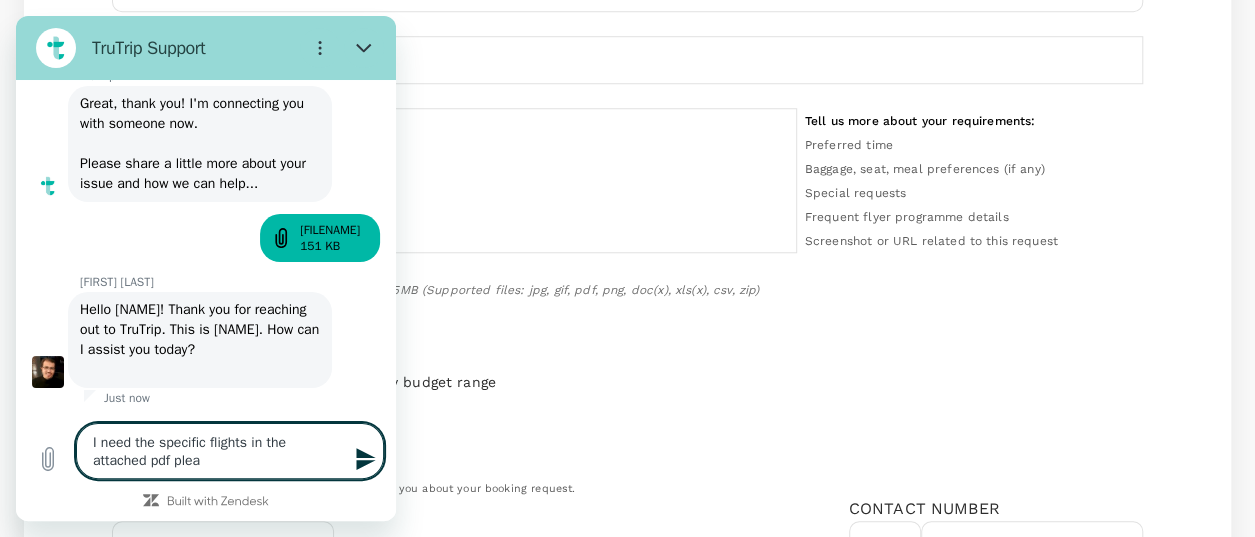 type on "I need the specific flights in the attached pdf pleas" 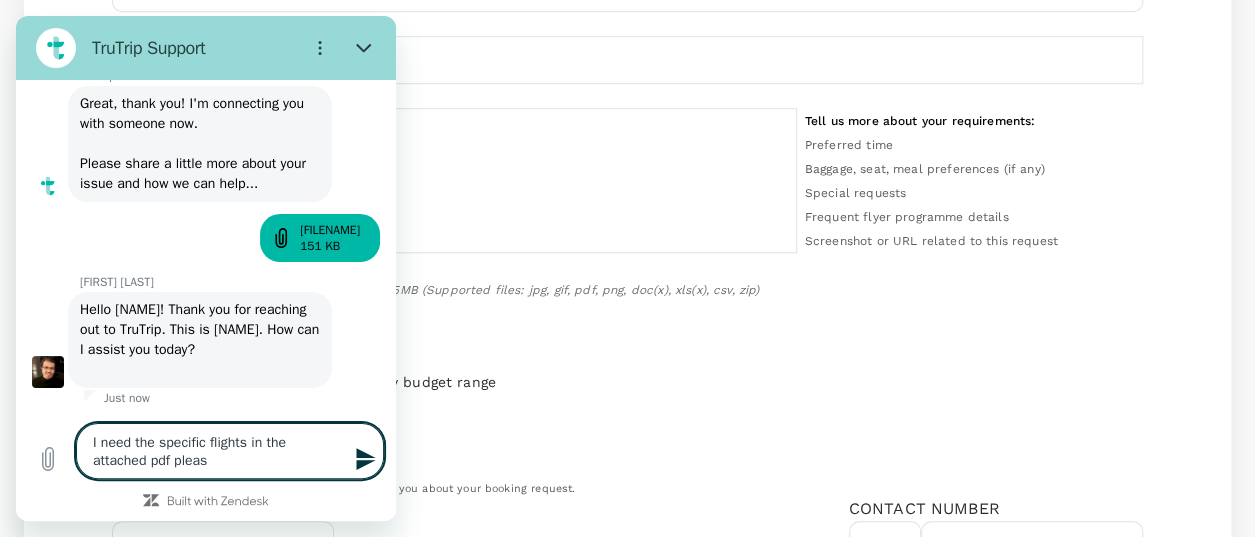 type on "I need the specific flights in the attached pdf please" 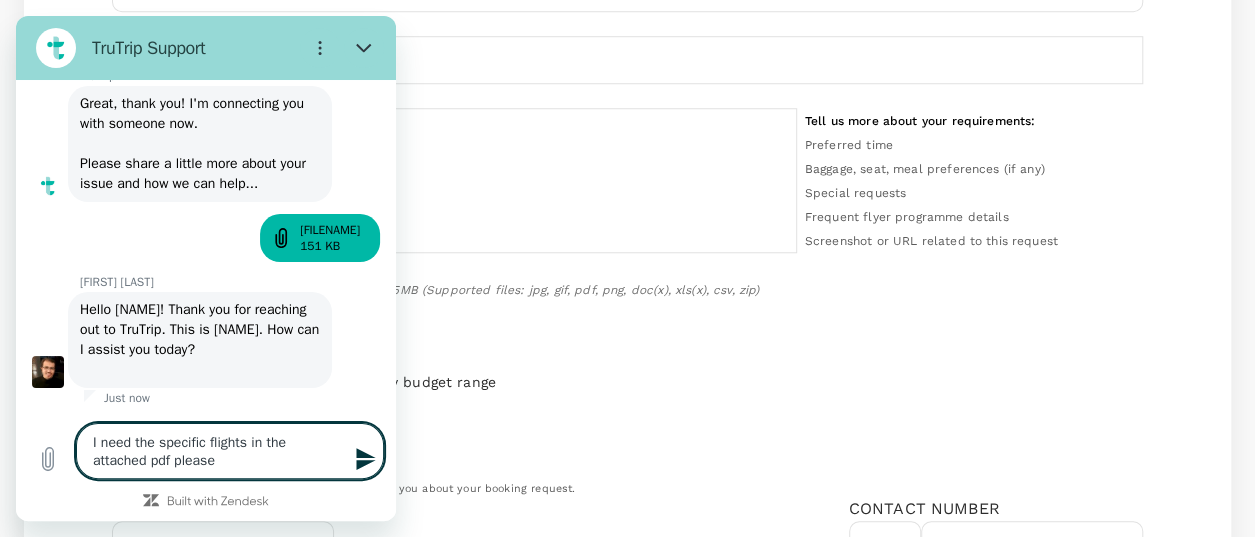 type on "I need the specific flights in the attached pdf please." 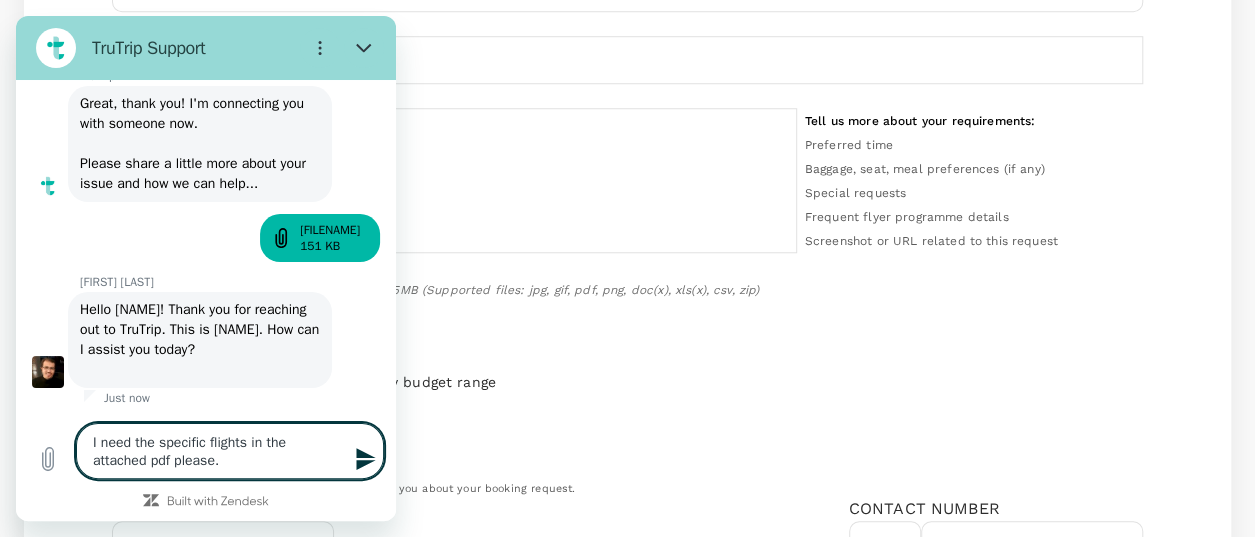 type on "I need the specific flights in the attached pdf please." 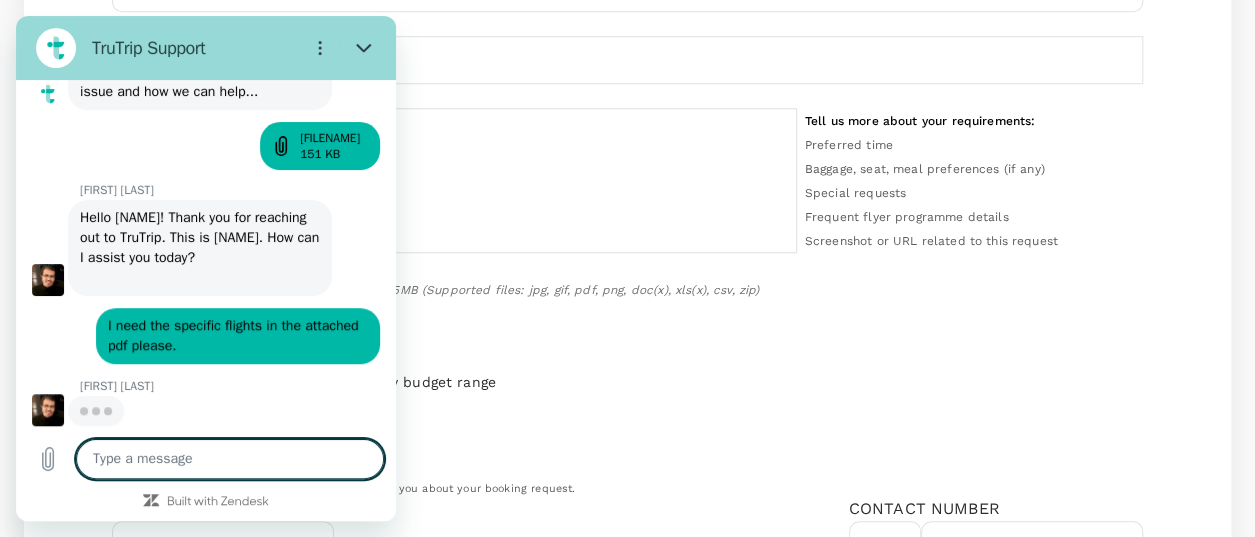 scroll, scrollTop: 429, scrollLeft: 0, axis: vertical 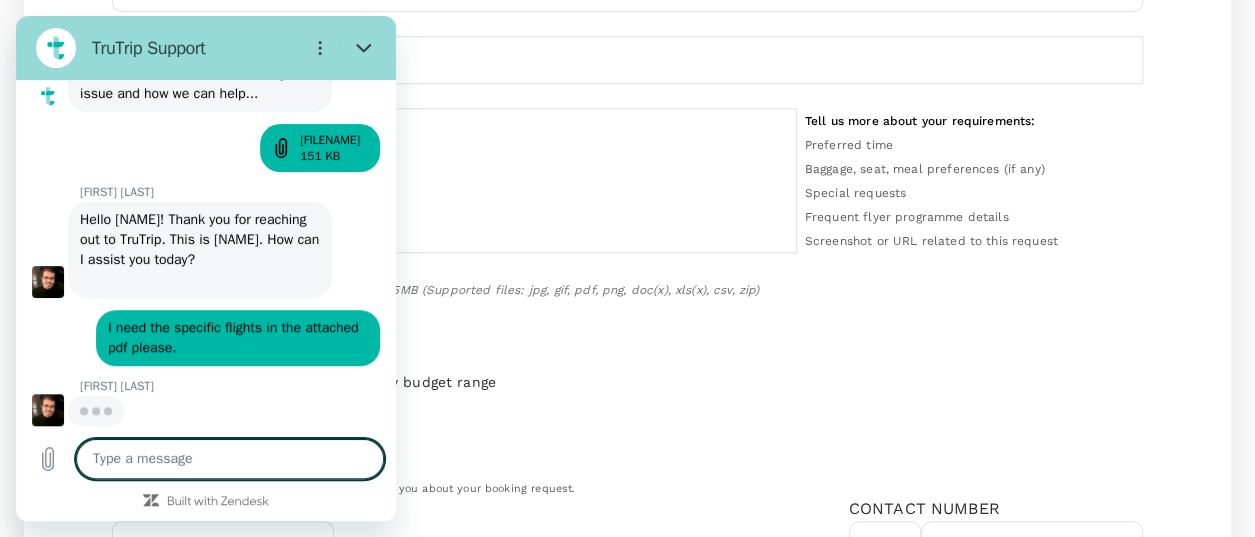 type on "x" 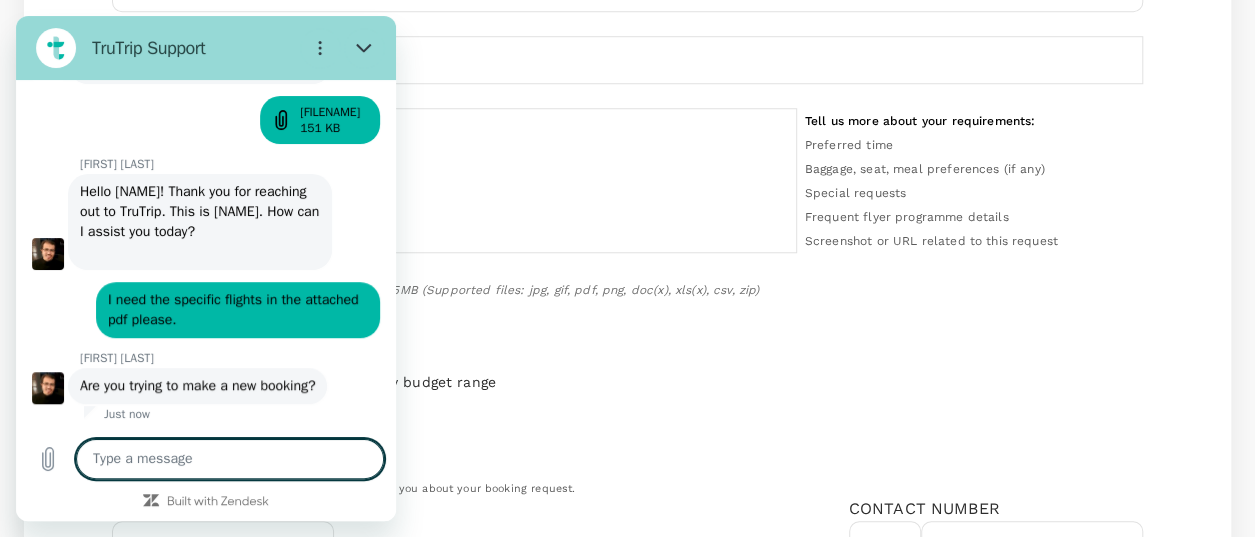 scroll, scrollTop: 477, scrollLeft: 0, axis: vertical 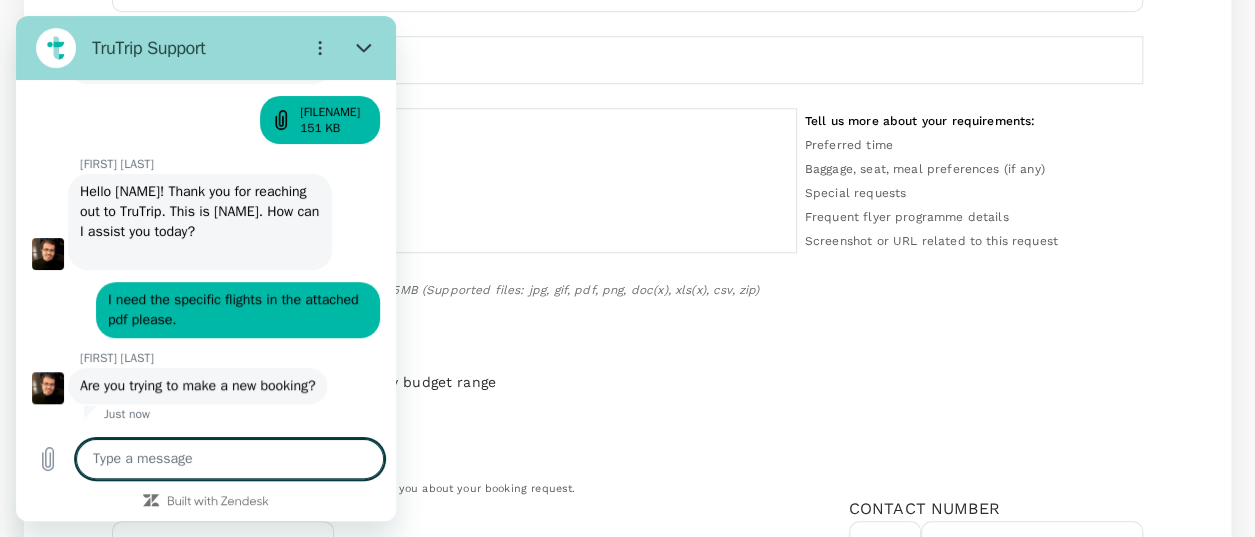 type on "y" 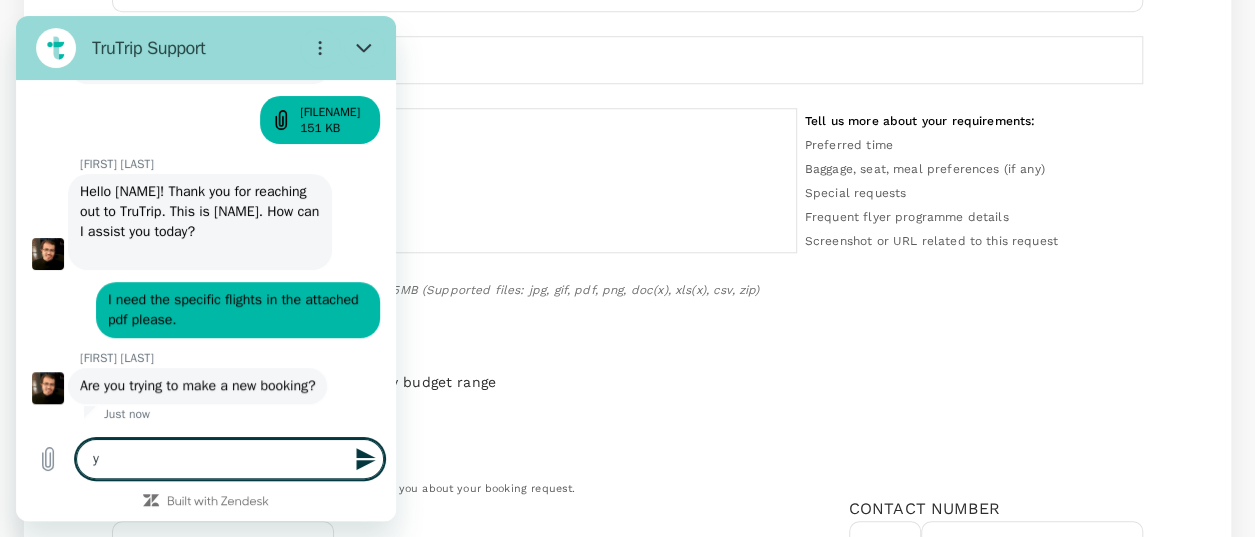 type on "ye" 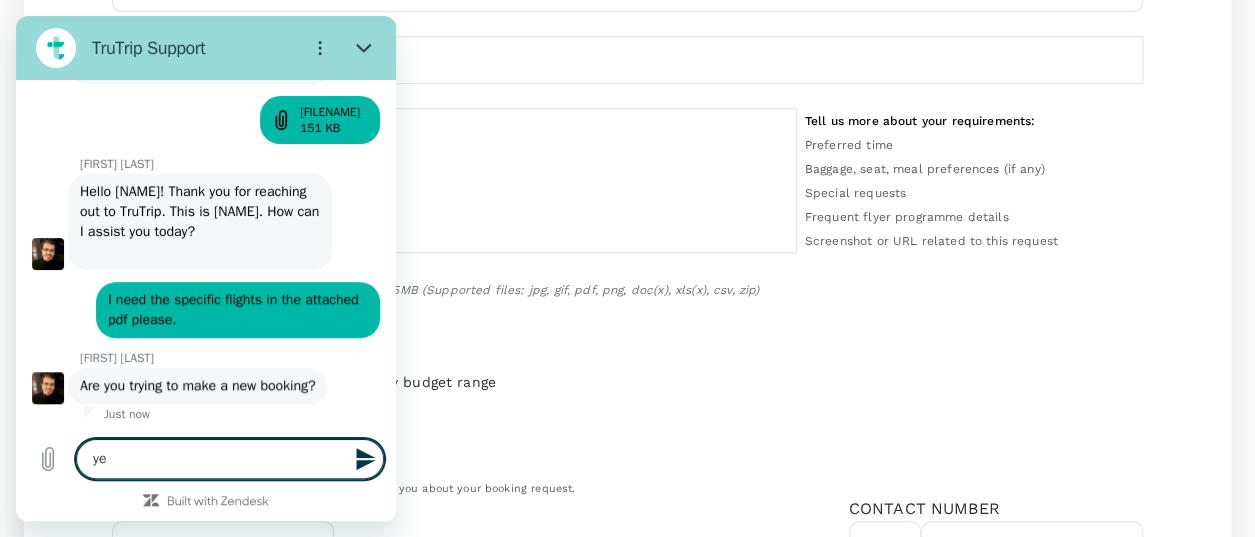 type on "yes" 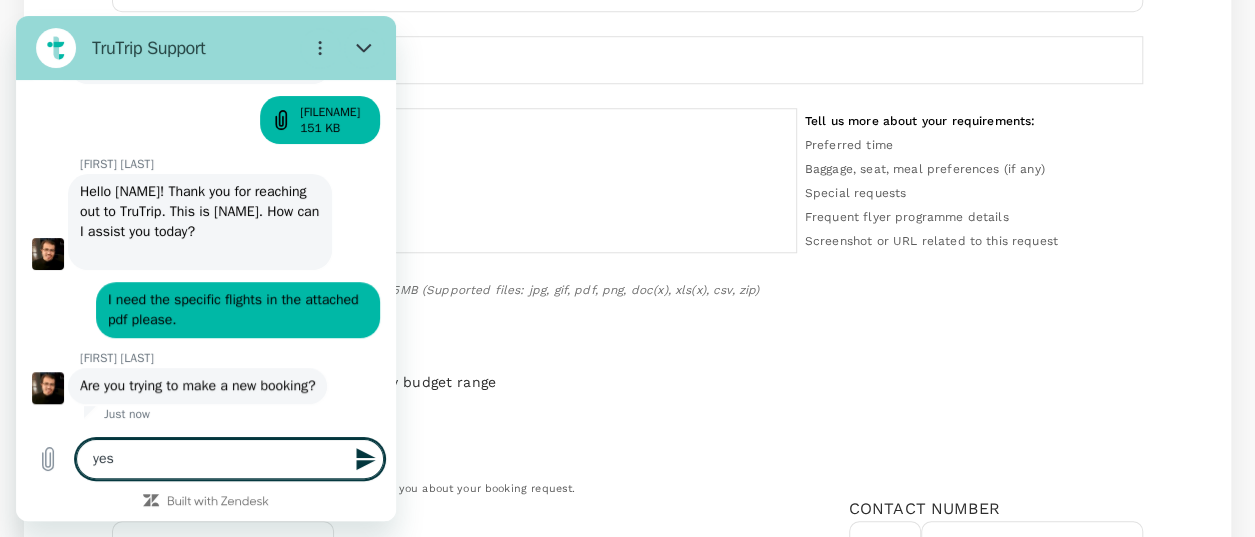 type on "yes" 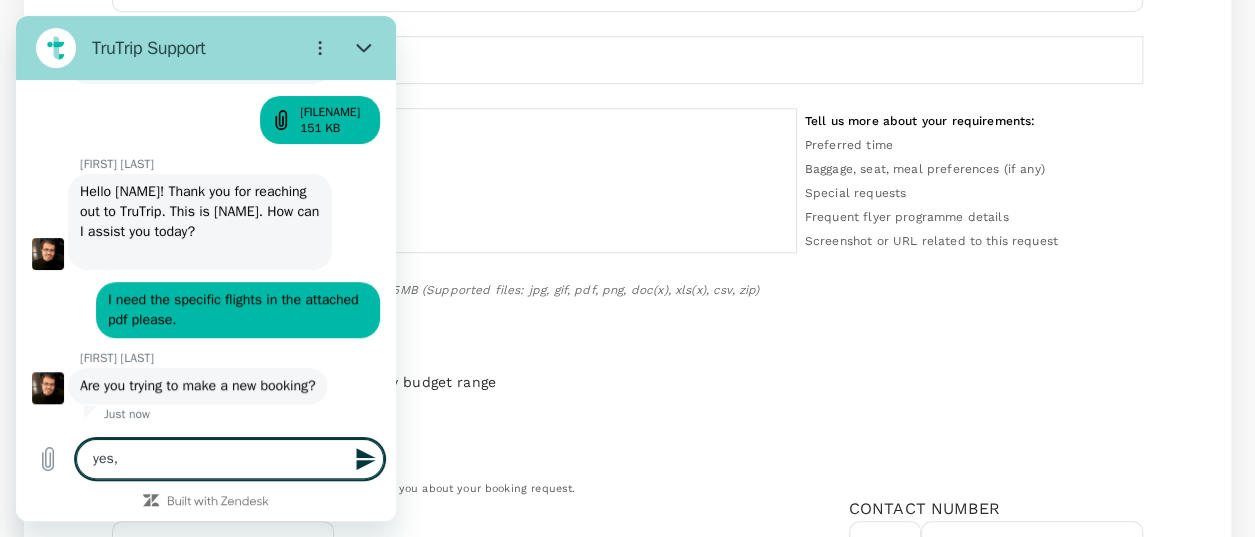 type on "yes," 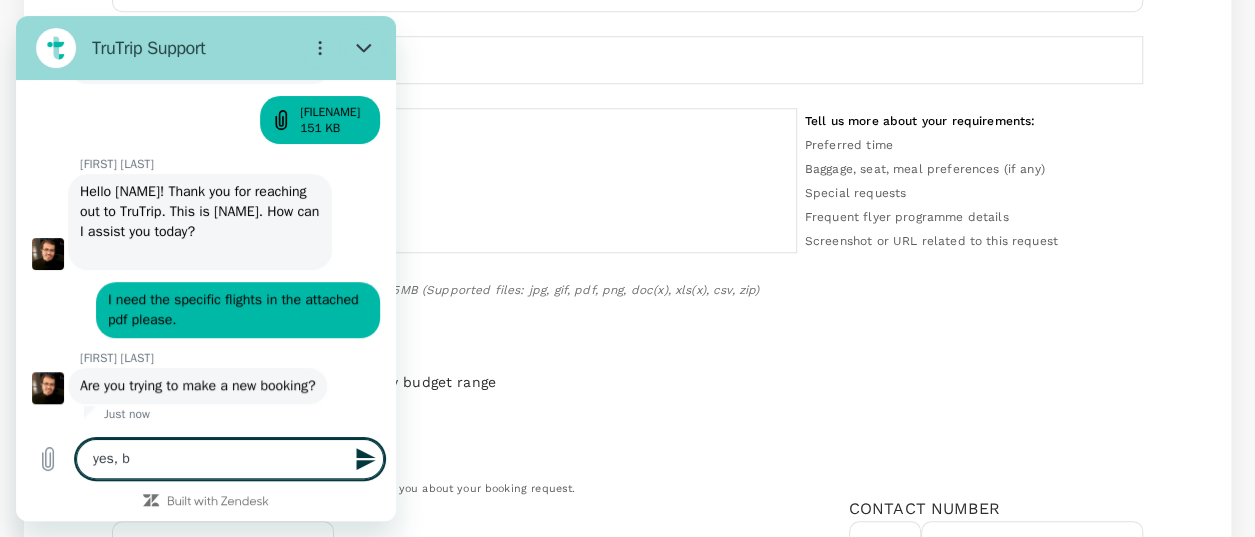 type on "yes, bu" 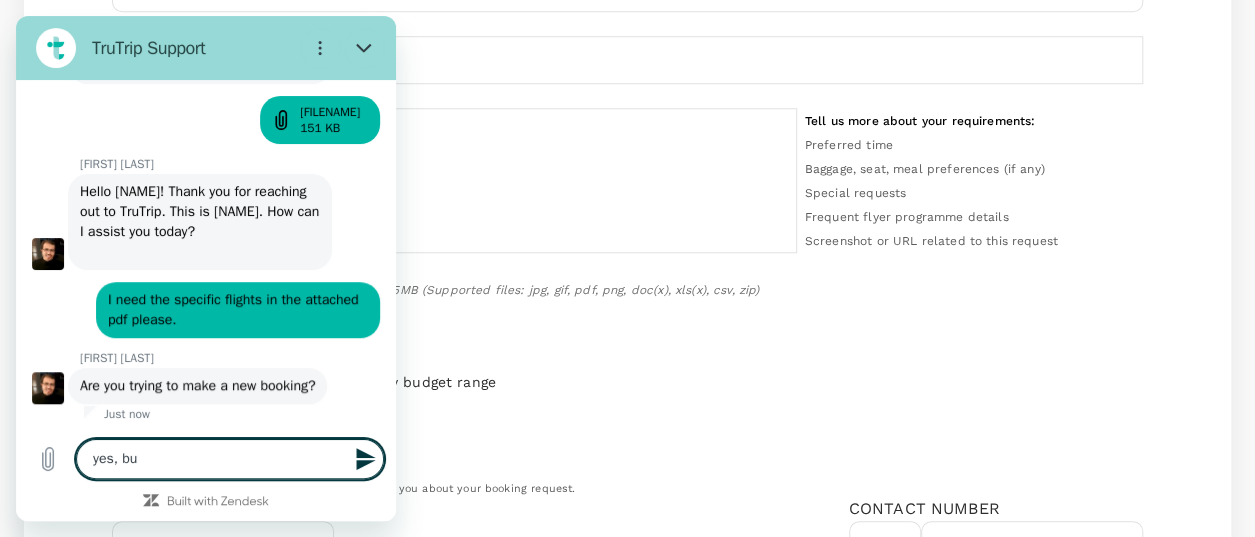 type on "yes, but" 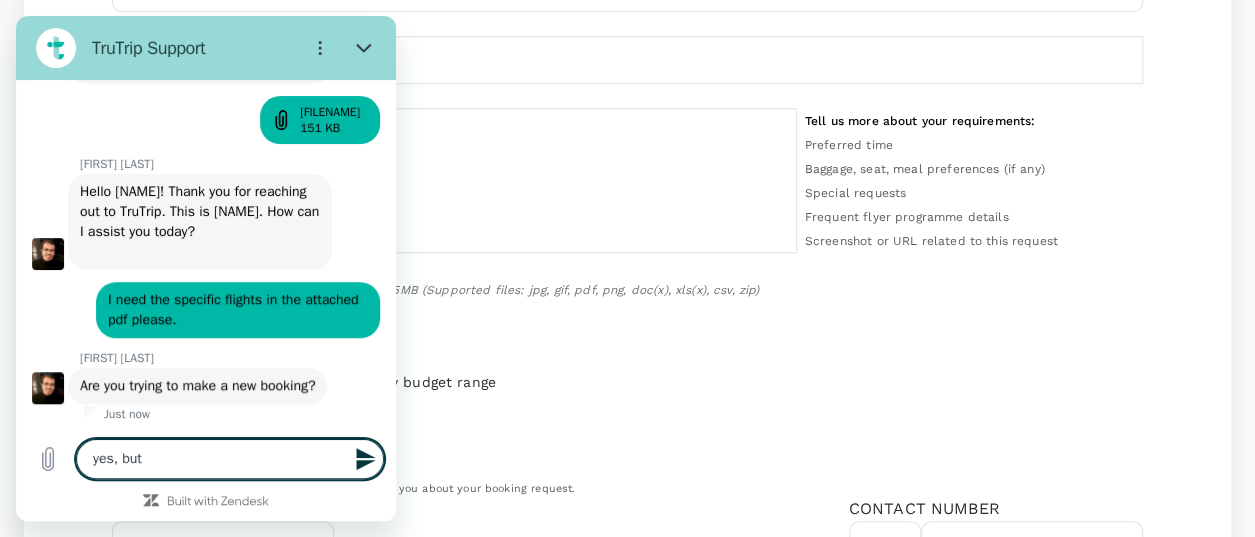 type on "yes, but" 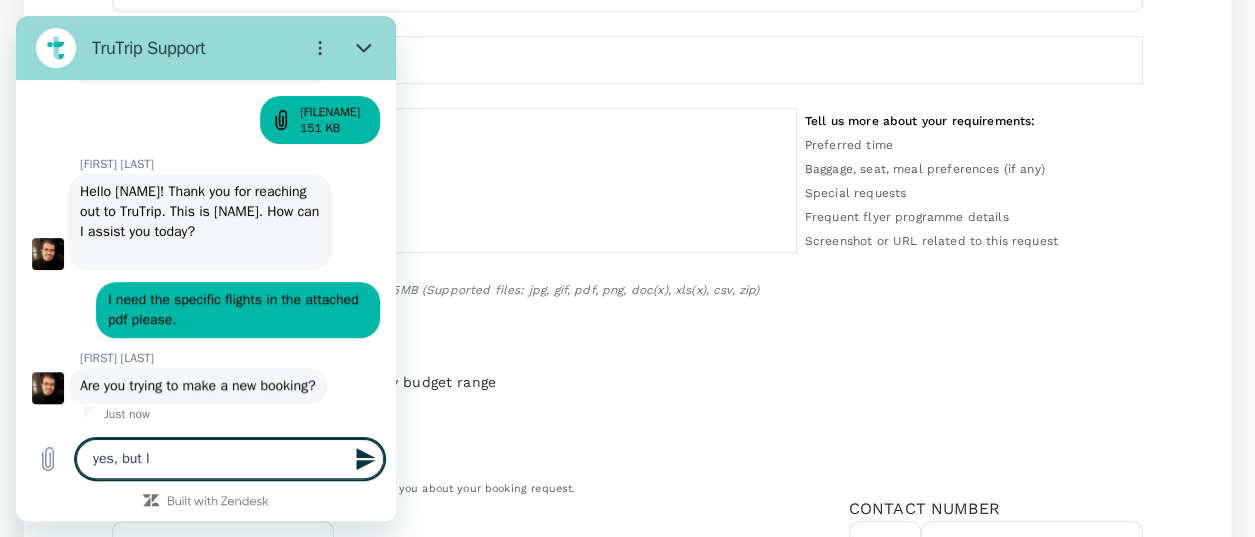 type on "yes, but I" 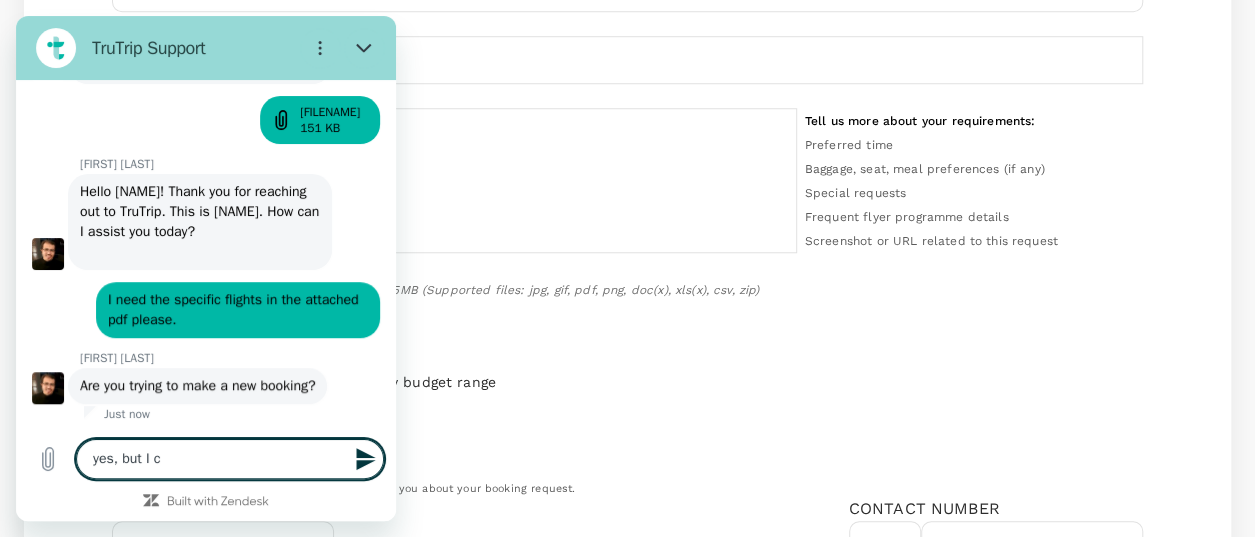 type on "yes, but I ca" 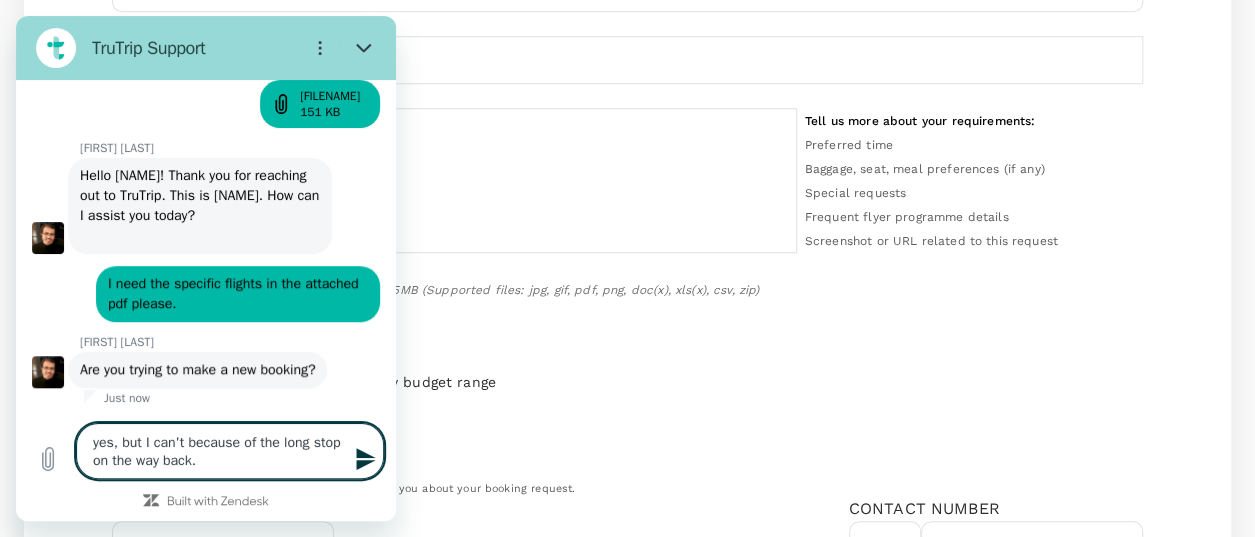 click on "yes, but I can't because of the long stop on the way back." at bounding box center [230, 451] 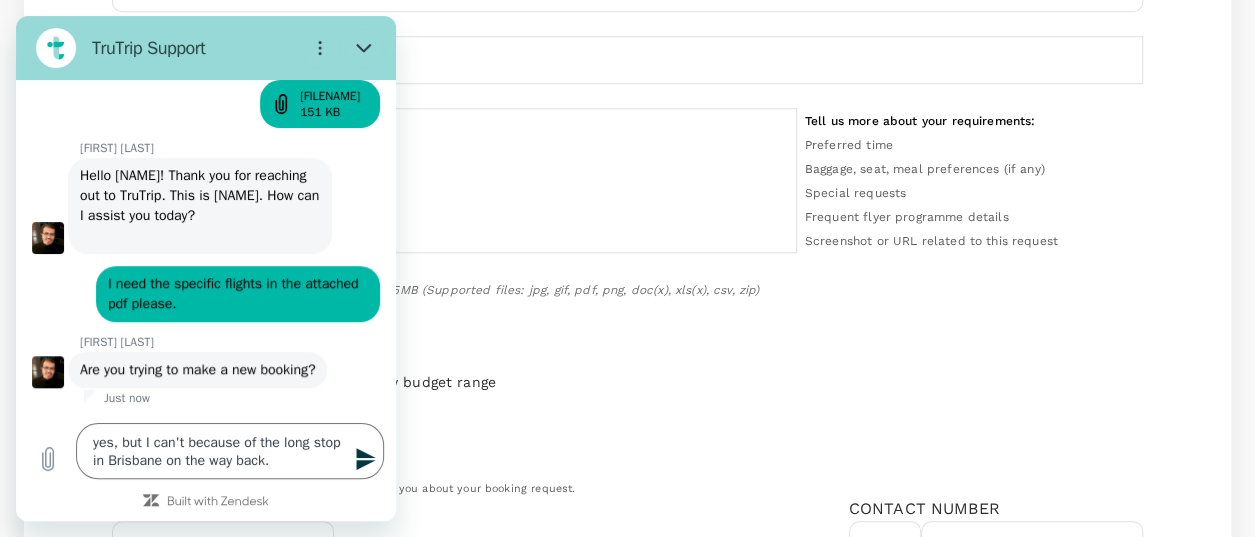 click 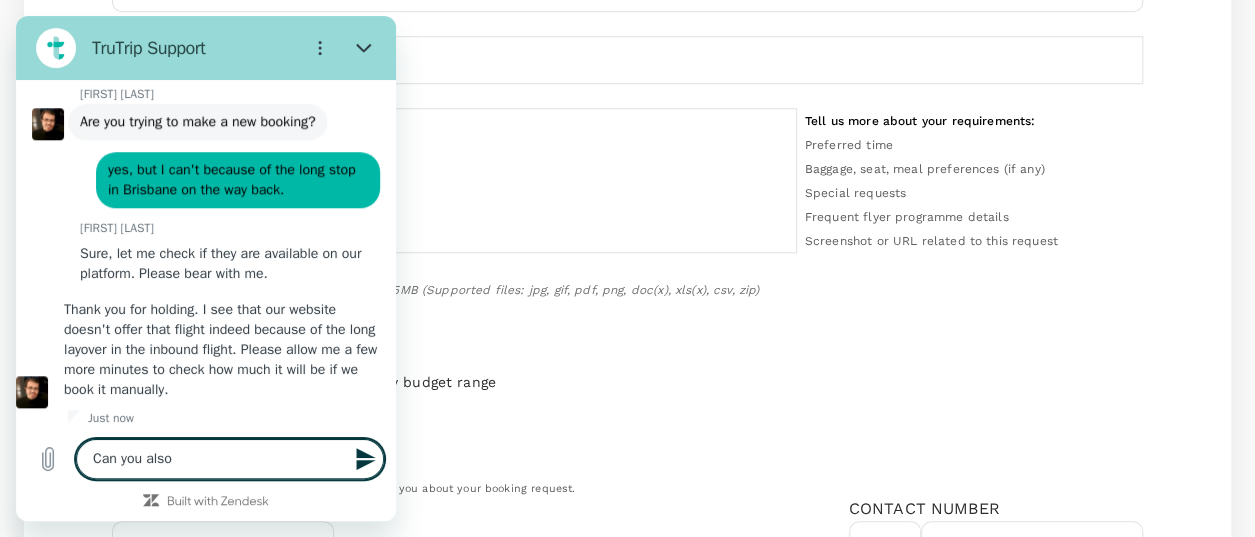 scroll, scrollTop: 809, scrollLeft: 0, axis: vertical 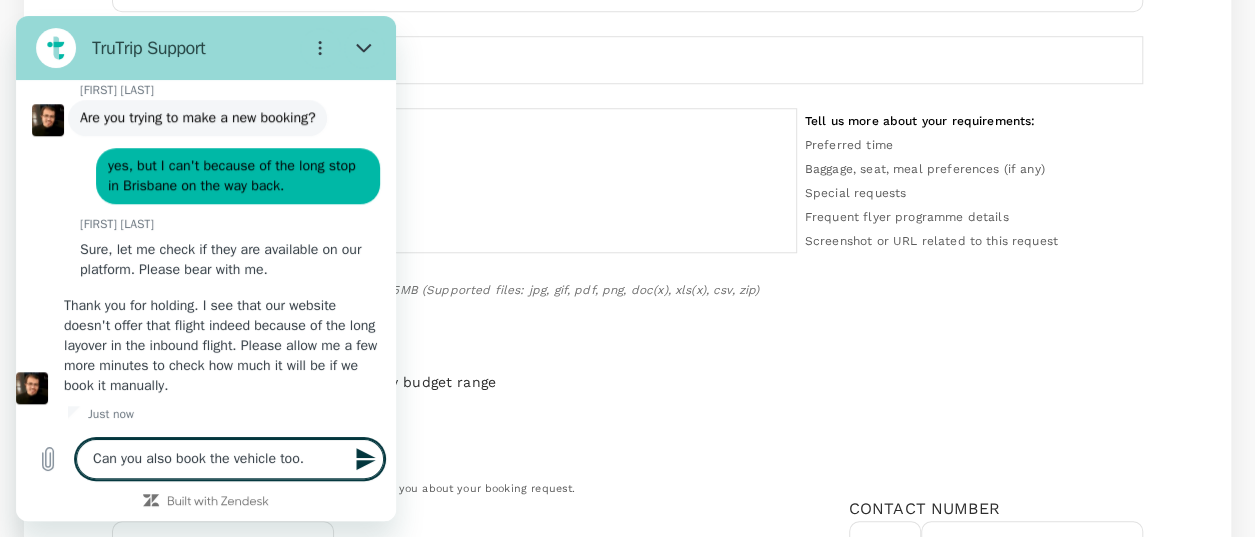click 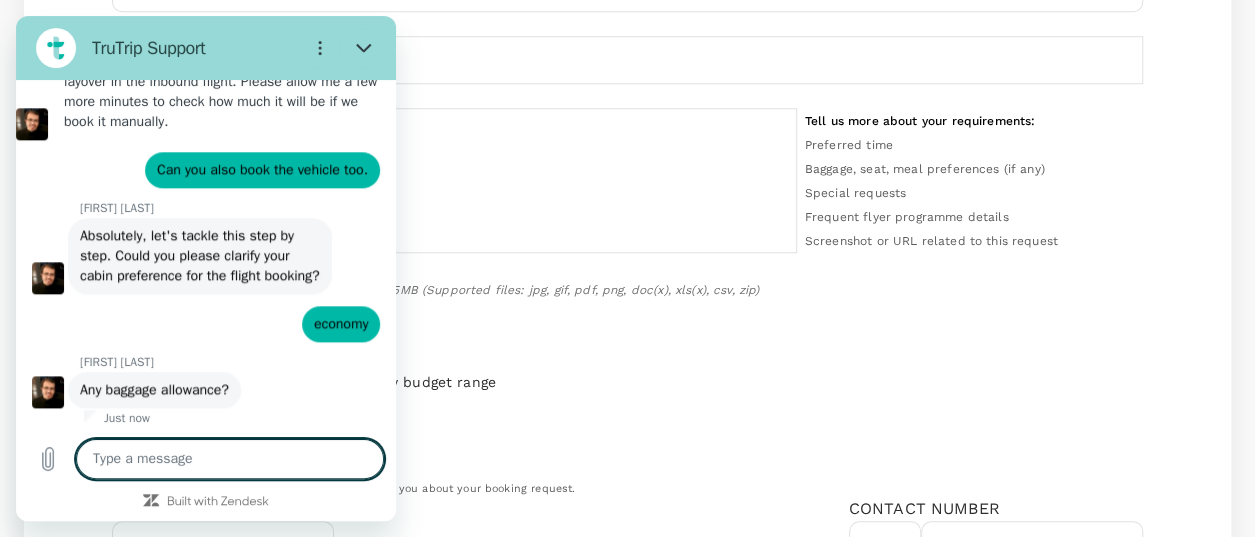 scroll, scrollTop: 1097, scrollLeft: 0, axis: vertical 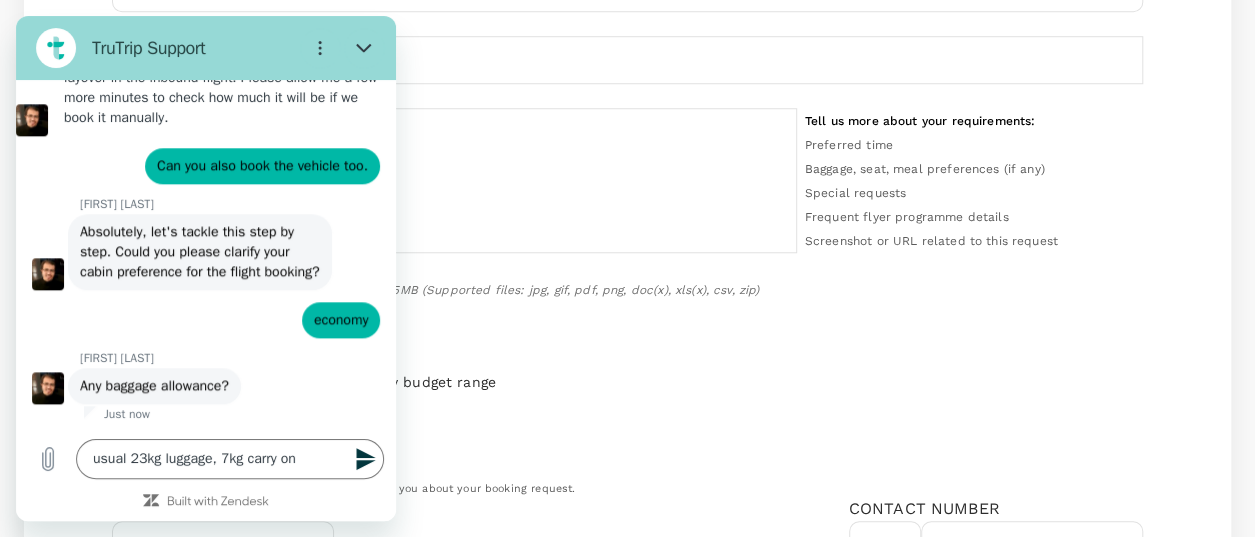 click at bounding box center [364, 459] 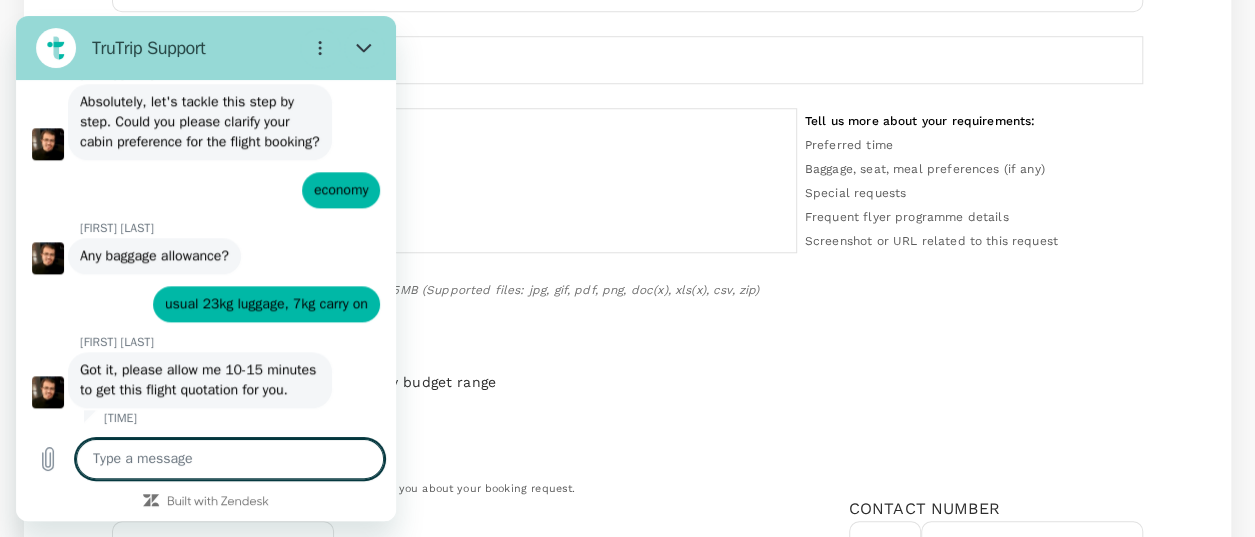 scroll, scrollTop: 1251, scrollLeft: 0, axis: vertical 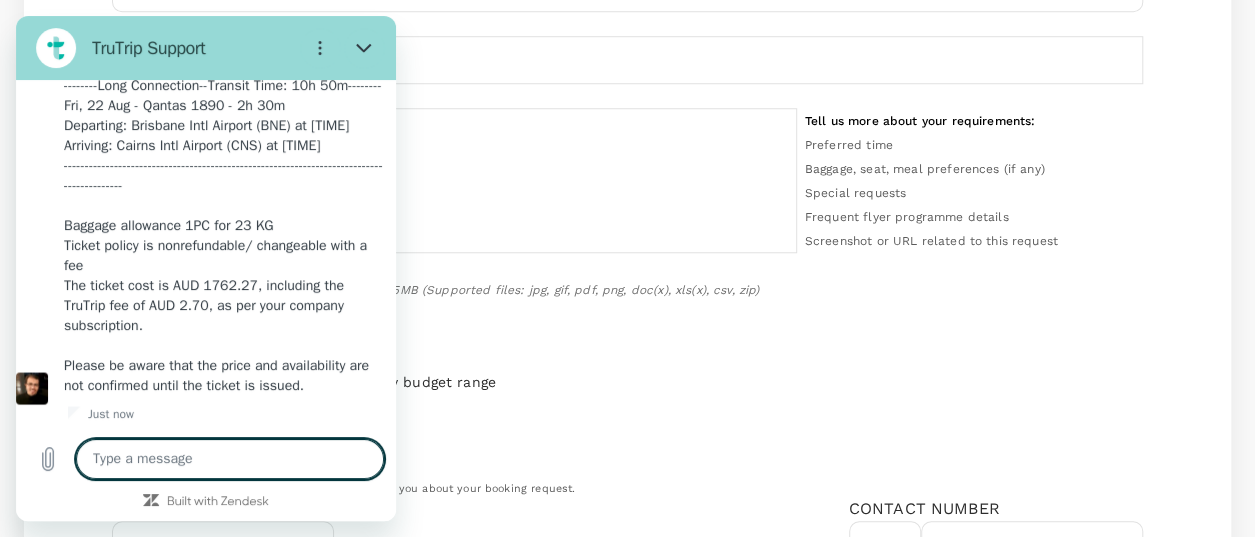 click at bounding box center (230, 459) 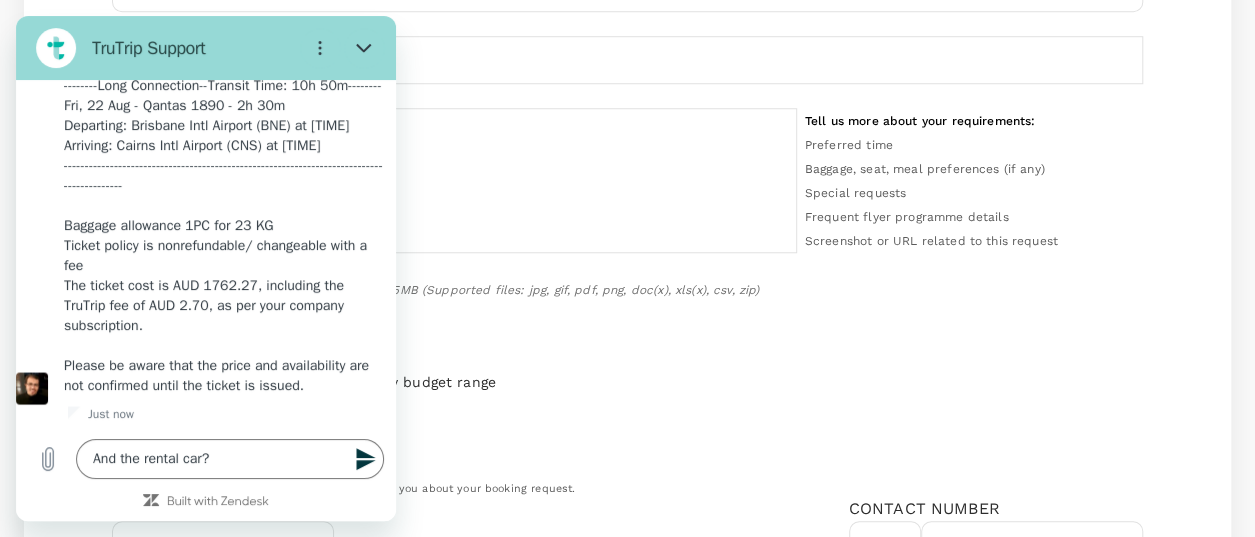 click 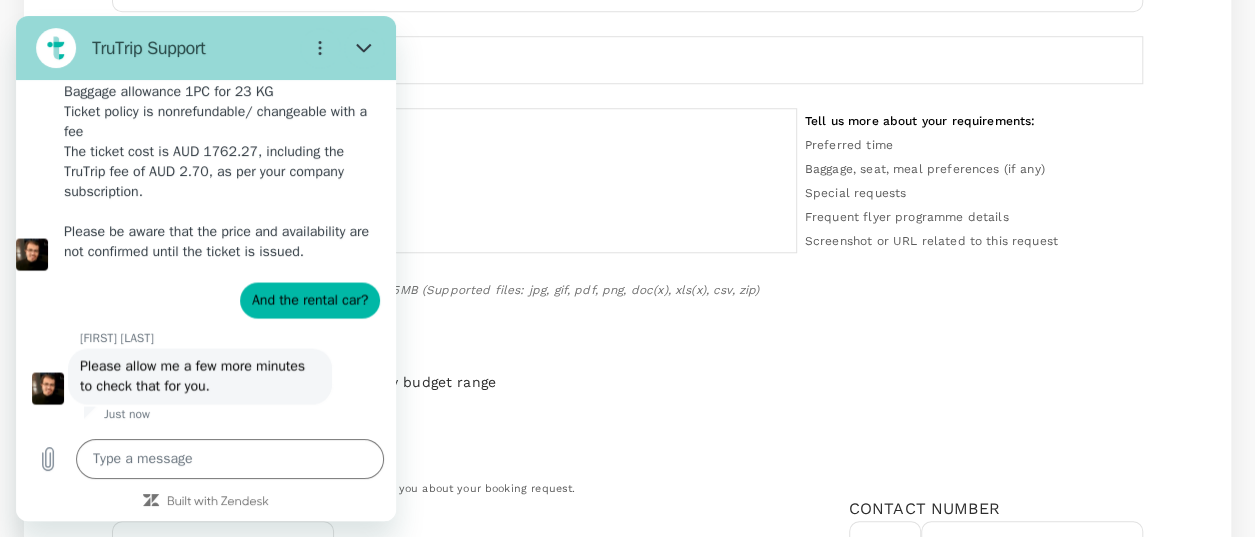 scroll, scrollTop: 2303, scrollLeft: 0, axis: vertical 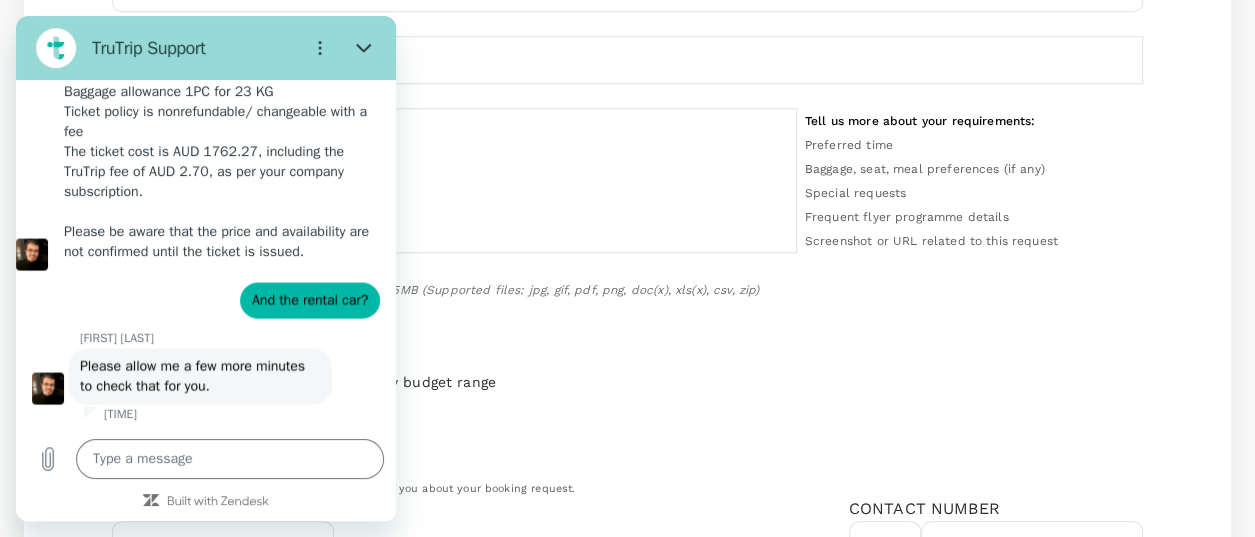 click on "Add an attachment Max allowed file size is 5MB (Supported files: jpg, gif, pdf, png, doc(x), xls(x), csv, zip)" at bounding box center [627, 289] 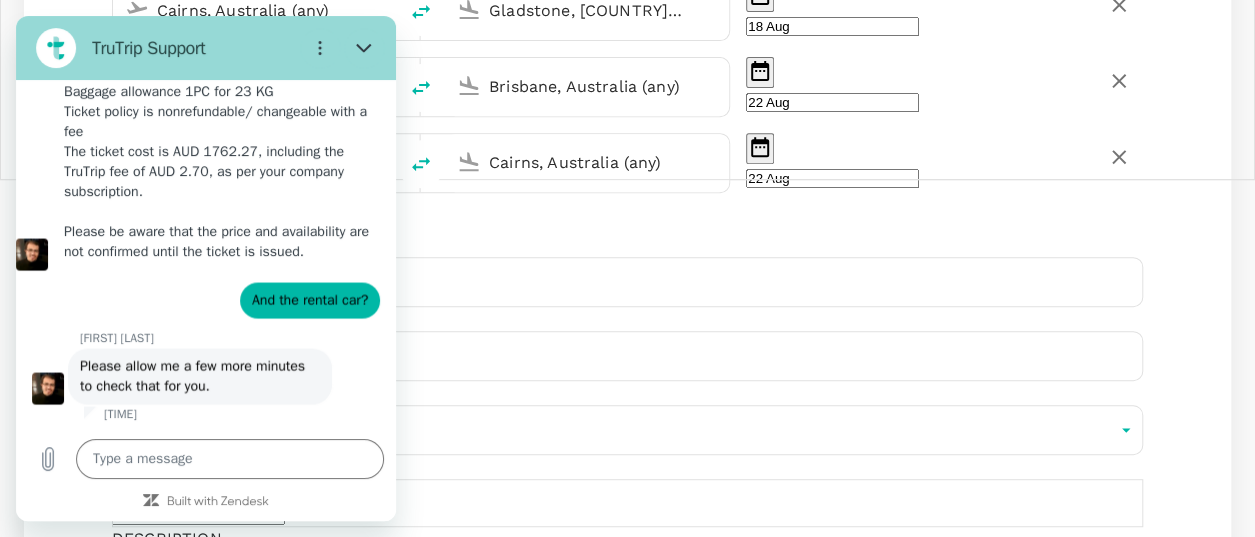 scroll, scrollTop: 400, scrollLeft: 0, axis: vertical 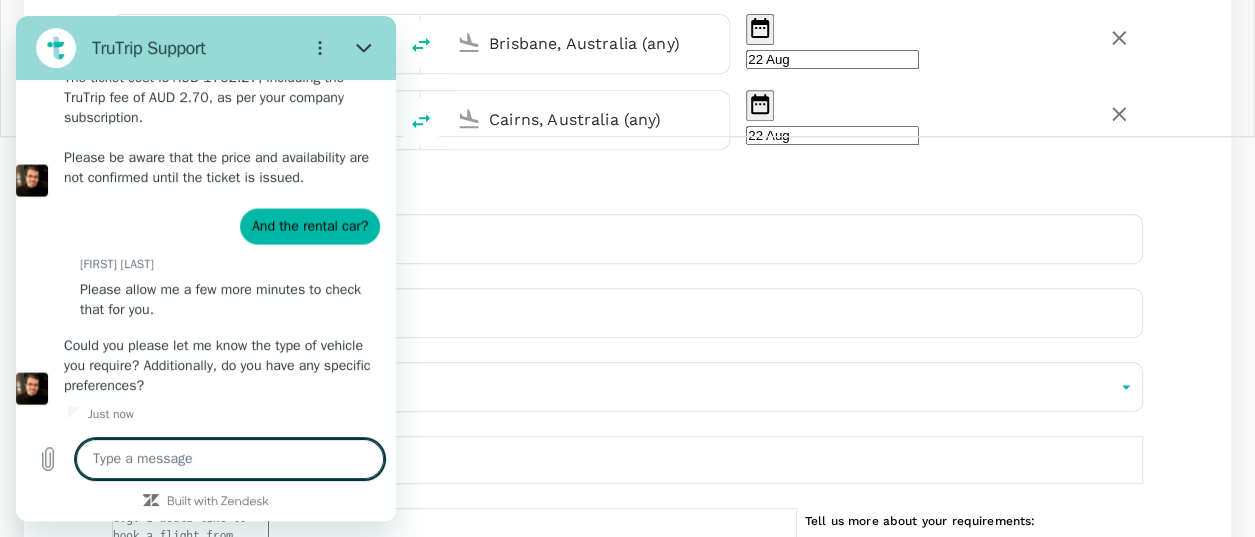 click at bounding box center (230, 459) 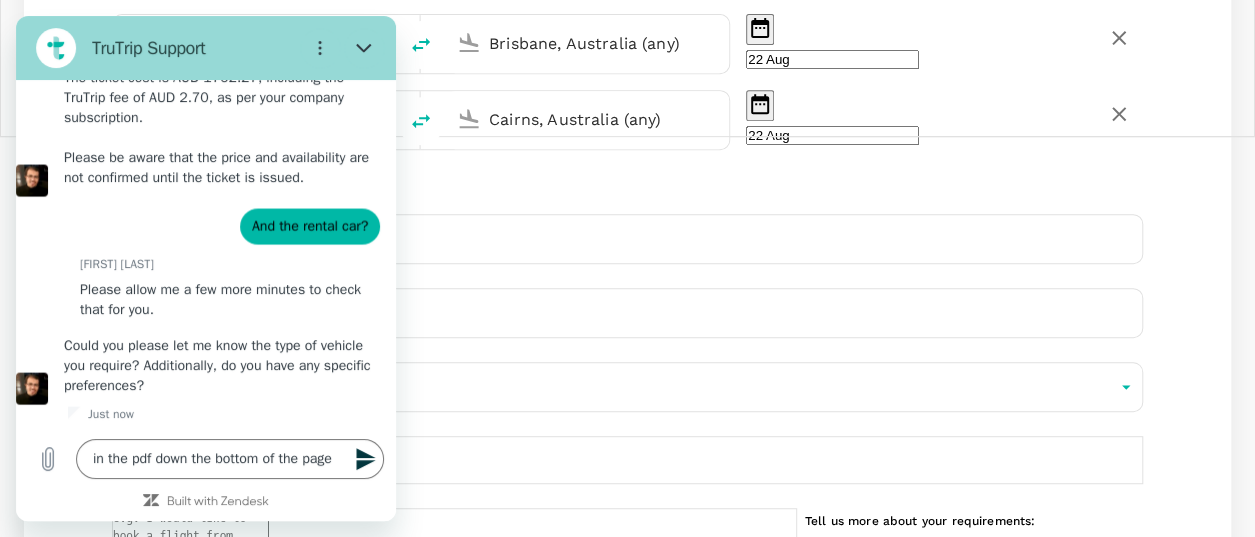 click at bounding box center [364, 459] 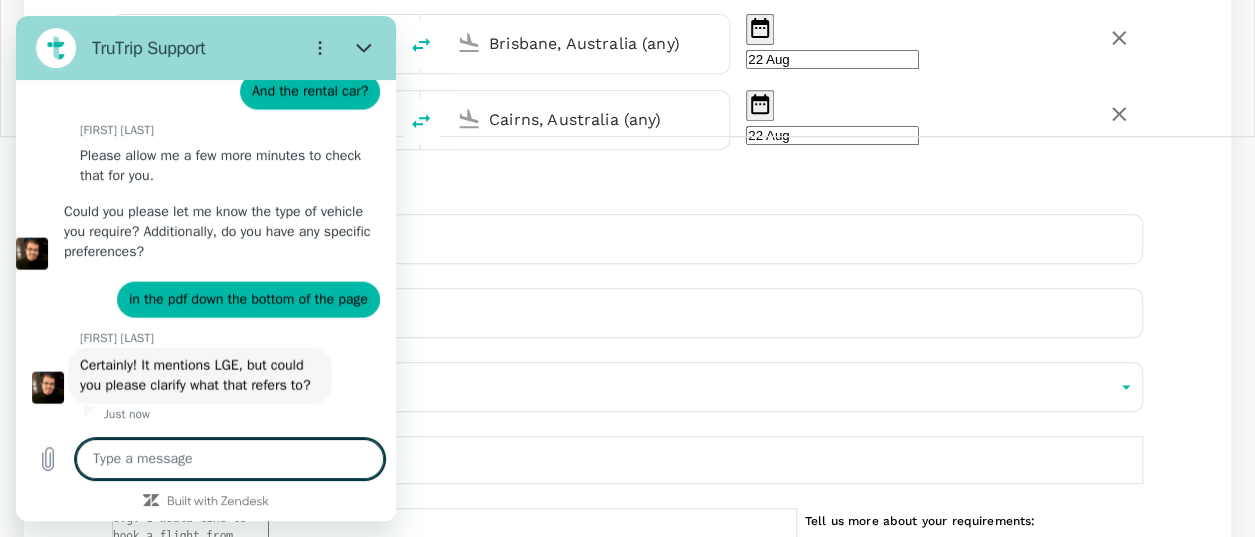 scroll, scrollTop: 2575, scrollLeft: 0, axis: vertical 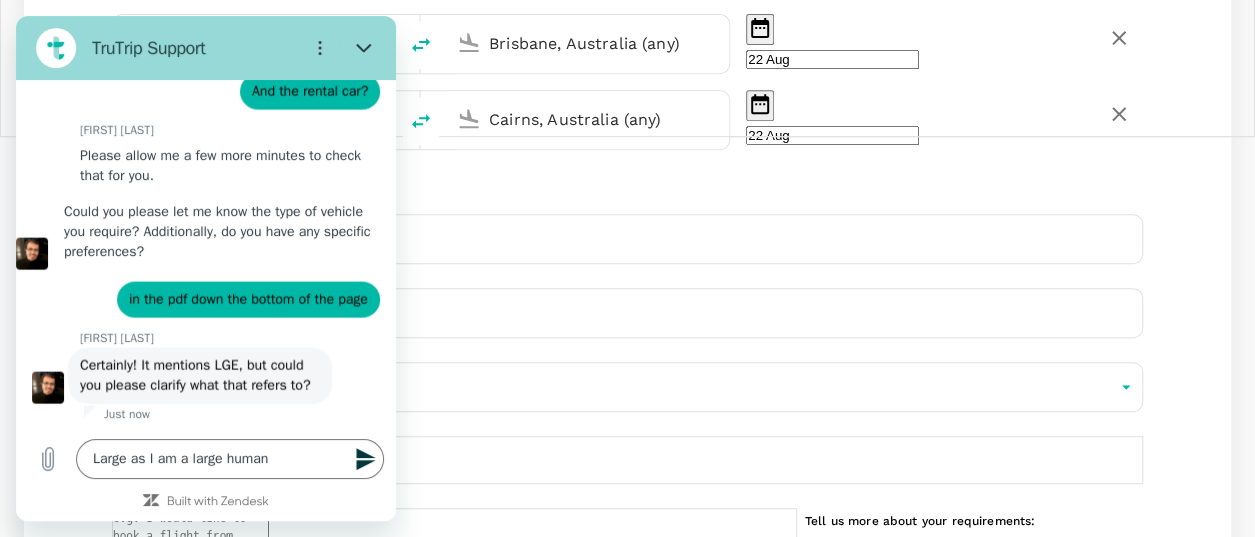 click 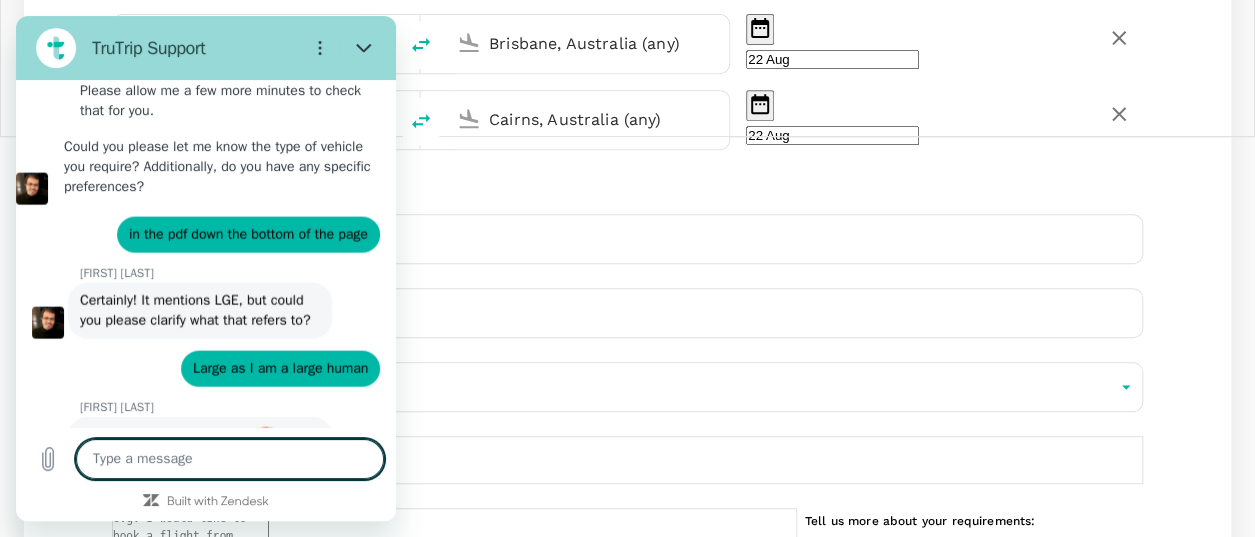 scroll, scrollTop: 2409, scrollLeft: 0, axis: vertical 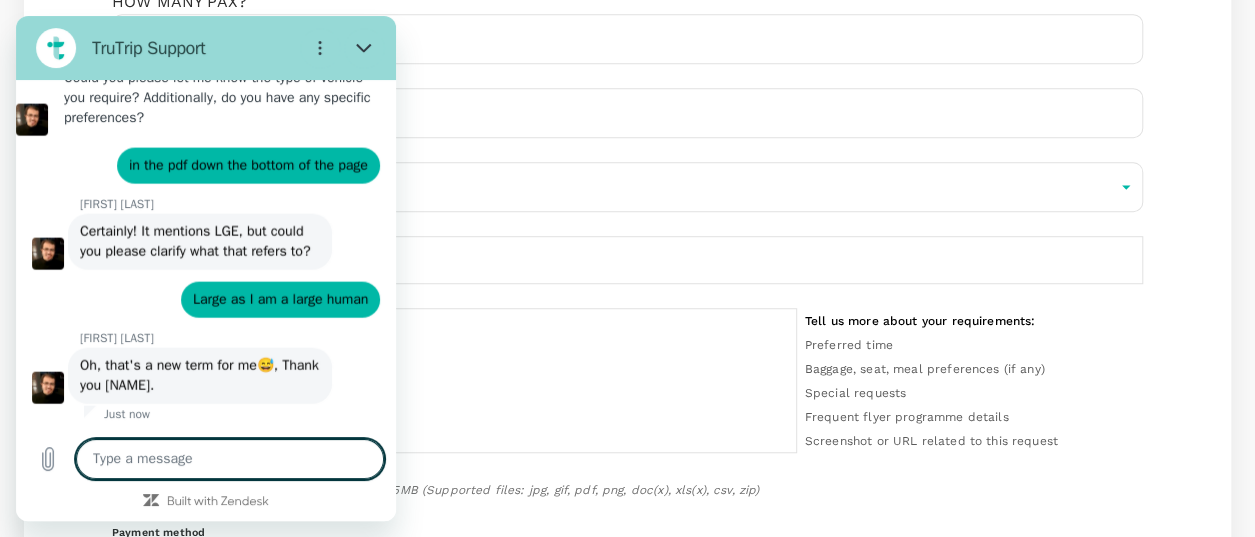 click at bounding box center (230, 459) 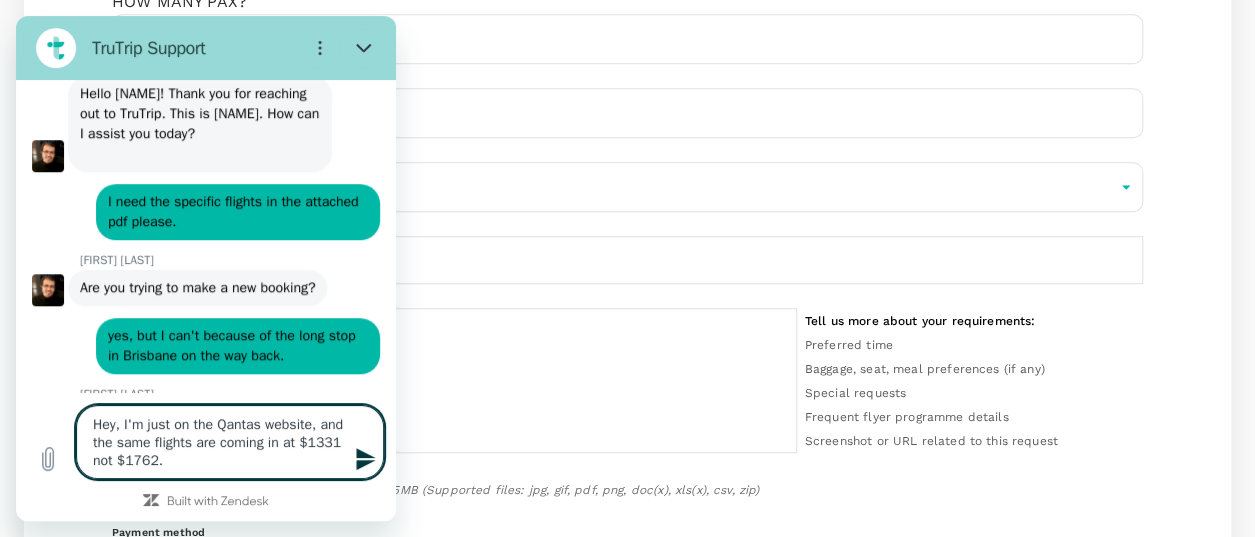 scroll, scrollTop: 403, scrollLeft: 0, axis: vertical 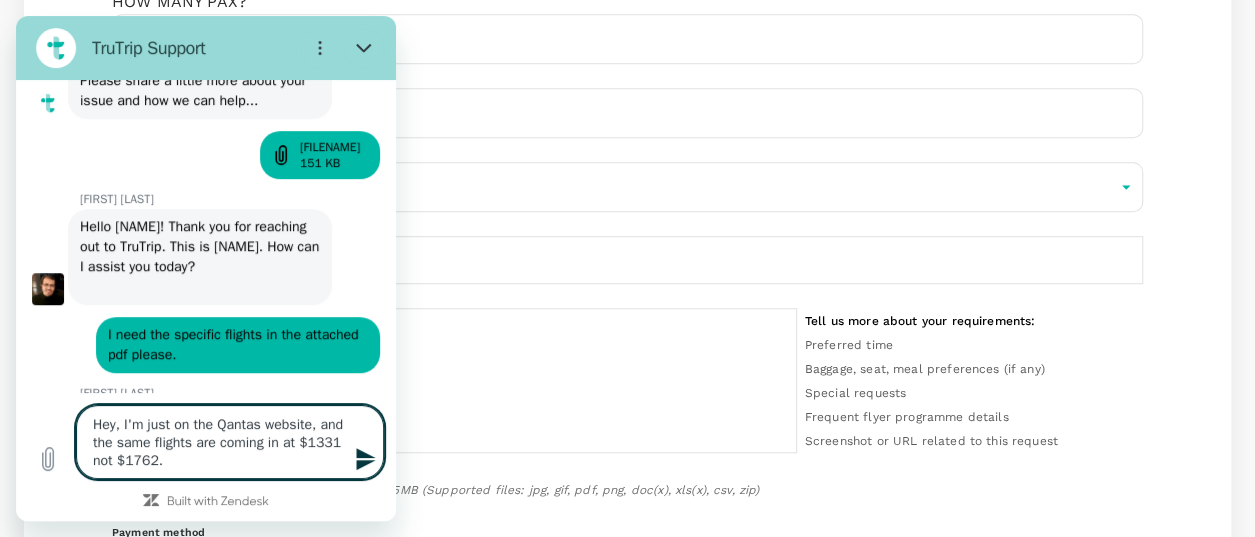 click on "151 KB" at bounding box center (330, 163) 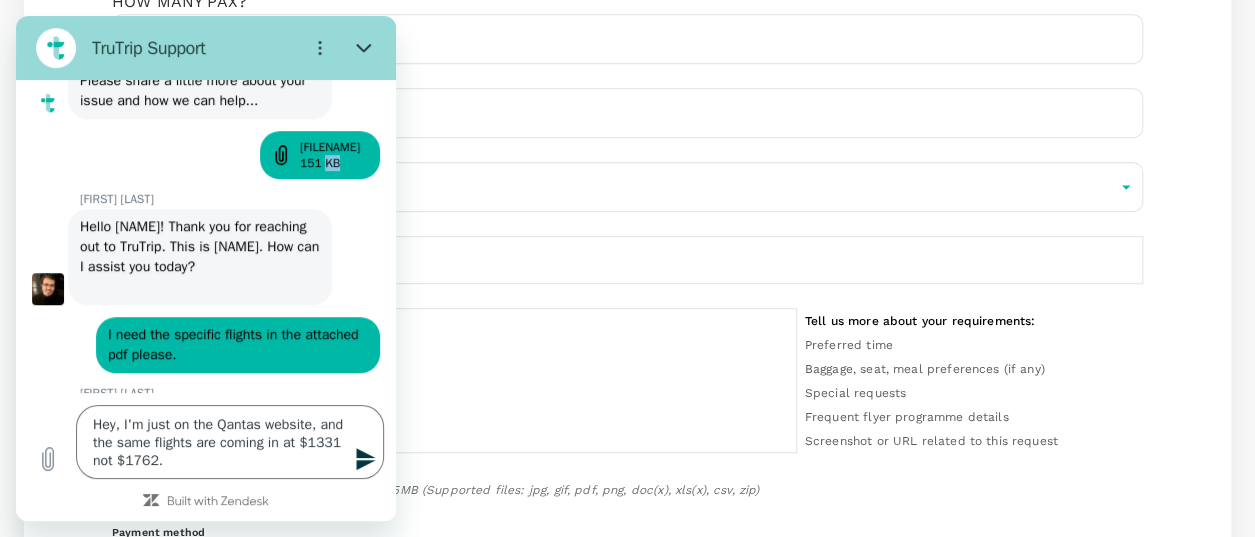 click on "151 KB" at bounding box center [330, 163] 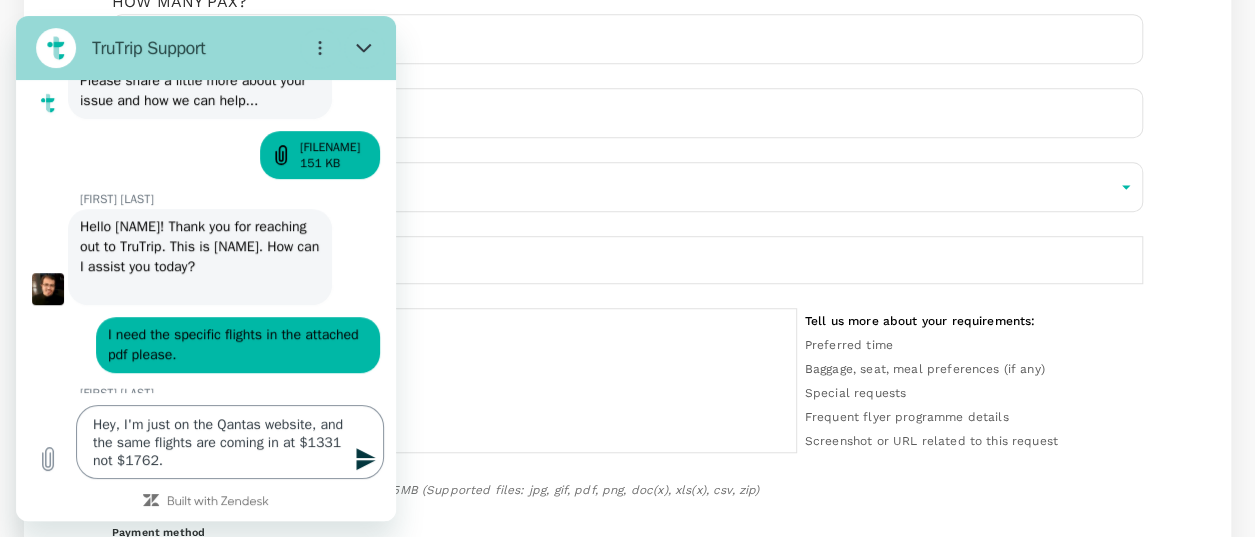 click on "Hey, I'm just on the Qantas website, and the same flights are coming in at $1331 not $1762." at bounding box center [230, 442] 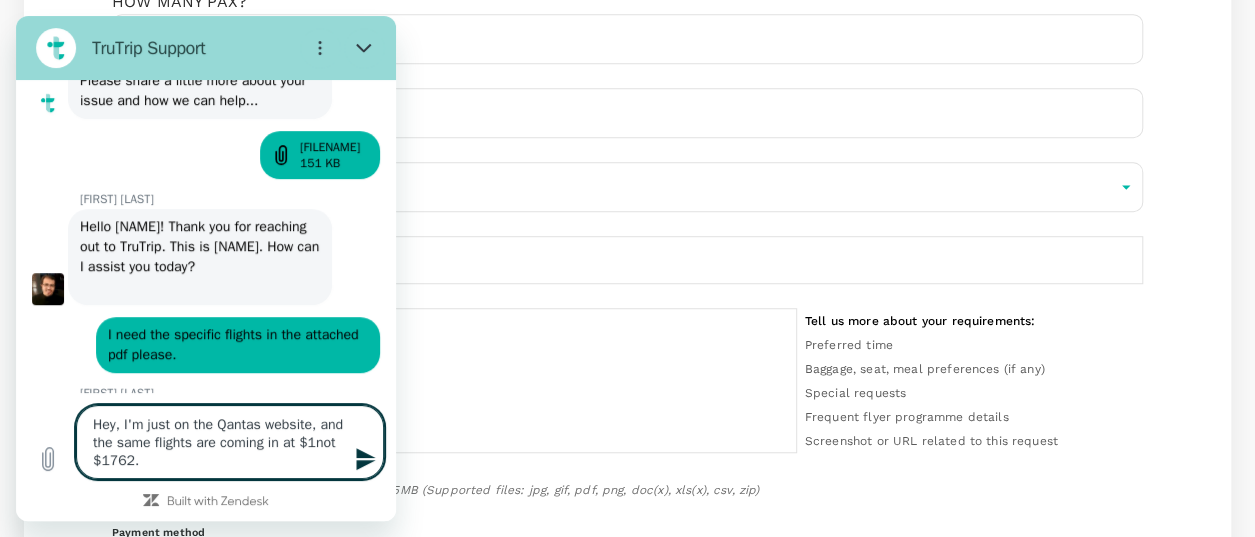 click on "Hey, I'm just on the Qantas website, and the same flights are coming in at $1not $1762." at bounding box center [230, 442] 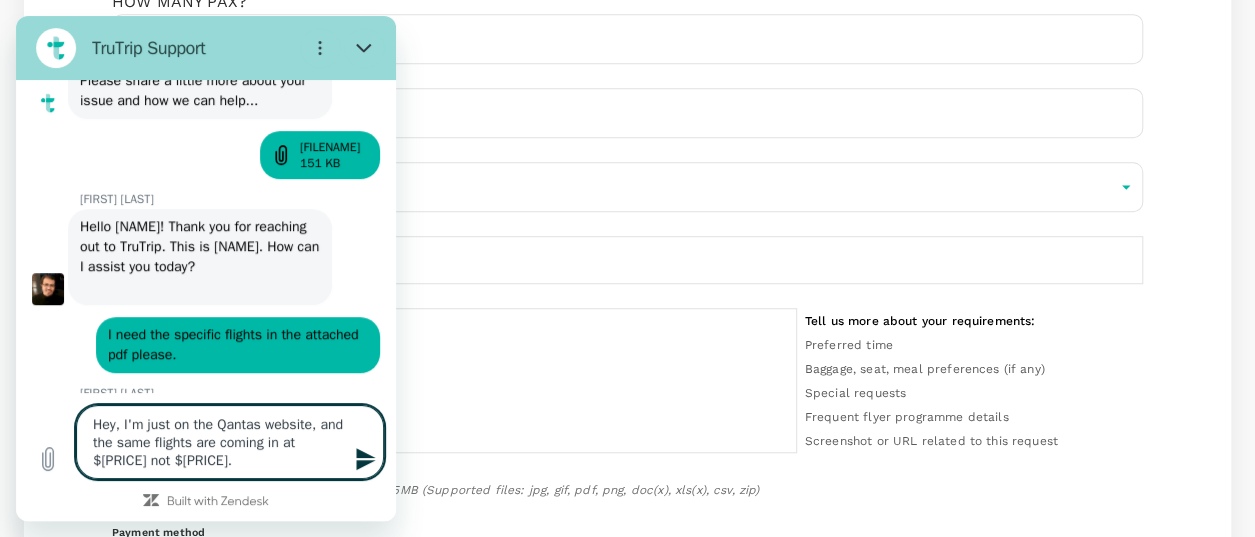 click on "Hey, I'm just on the Qantas website, and the same flights are coming in at $[PRICE] not $[PRICE]." at bounding box center (230, 442) 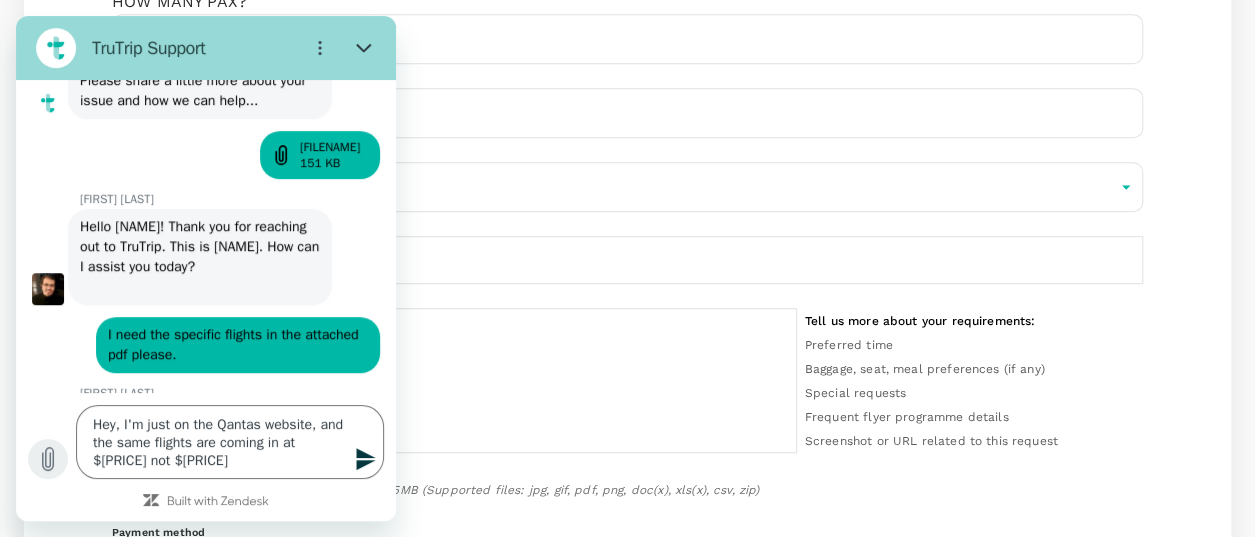 click 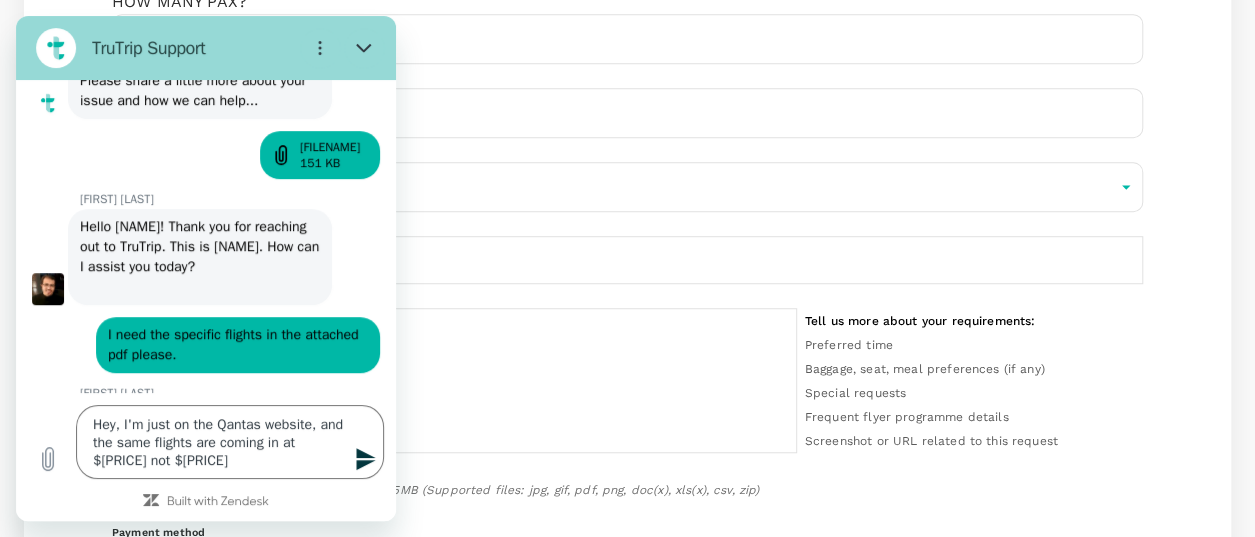 click 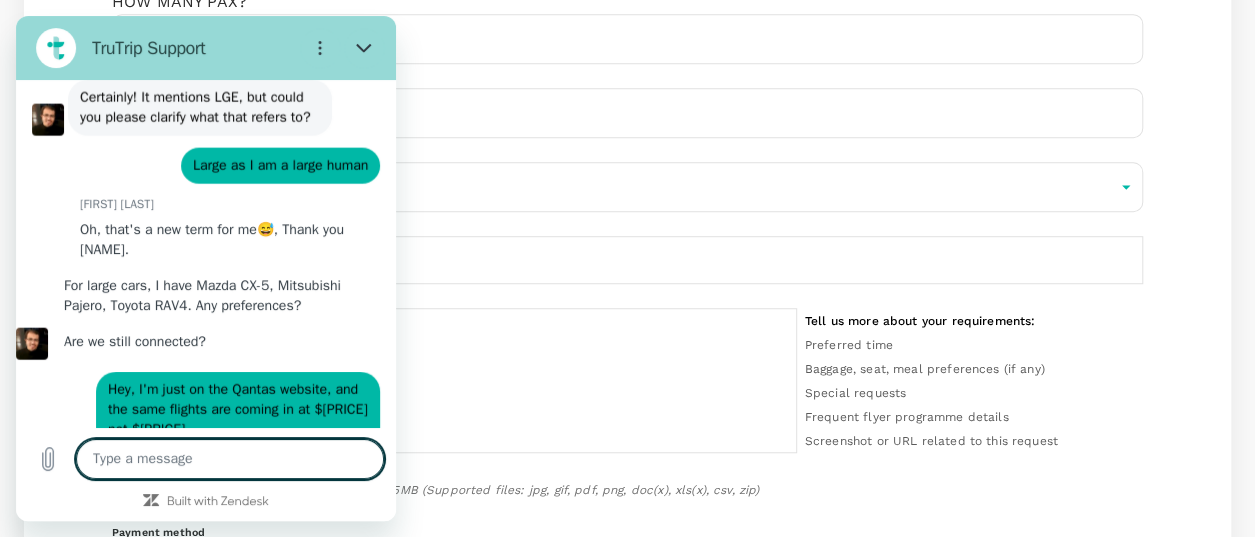scroll, scrollTop: 2999, scrollLeft: 0, axis: vertical 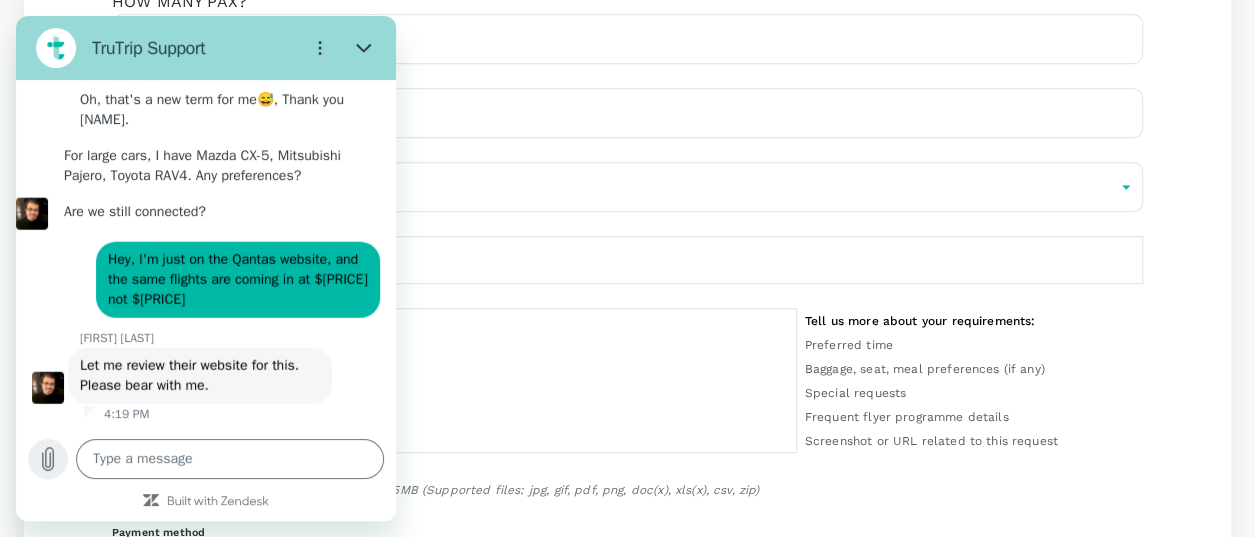 click 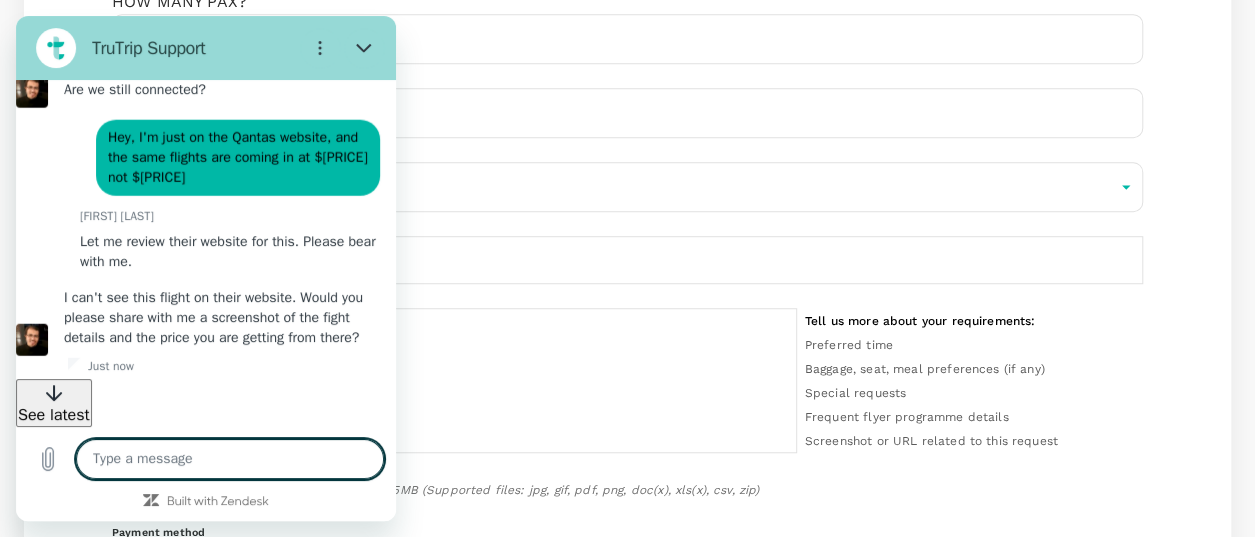 scroll, scrollTop: 3117, scrollLeft: 0, axis: vertical 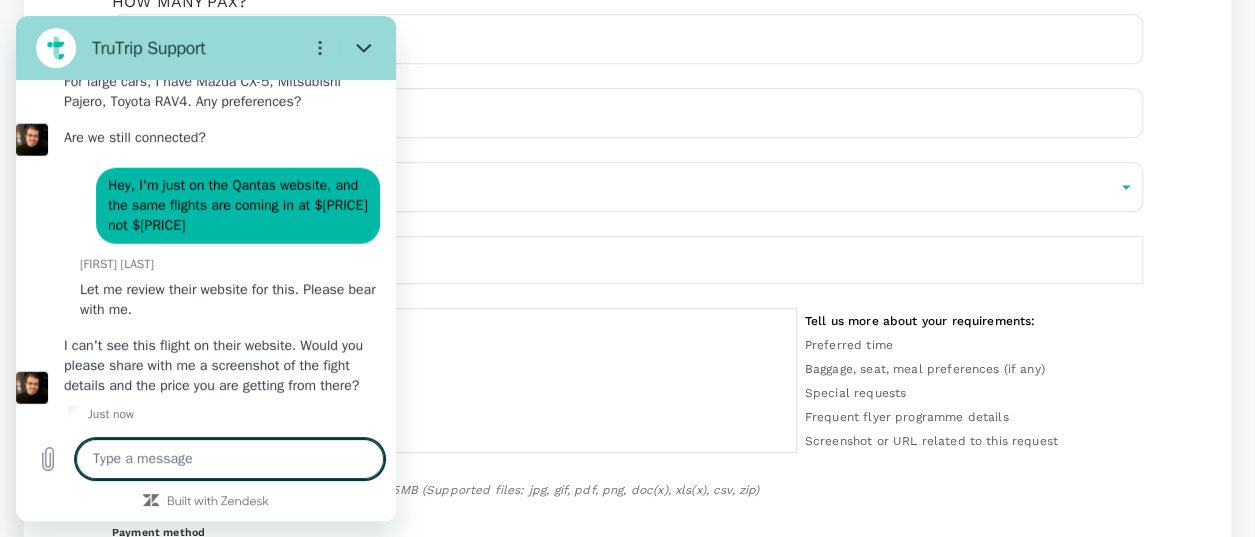 click at bounding box center [230, 459] 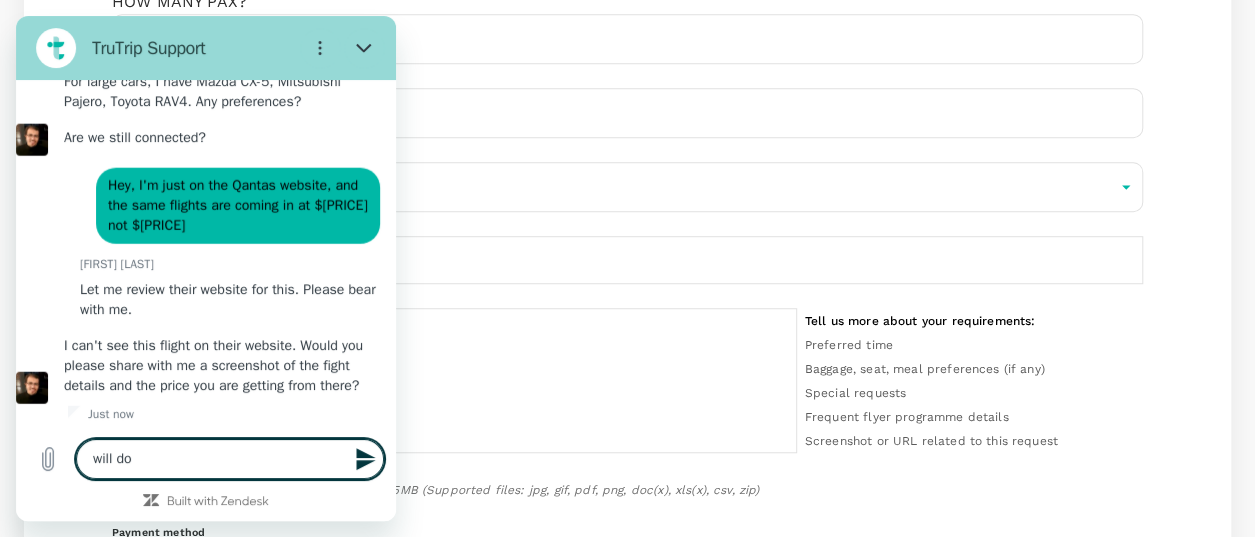 click 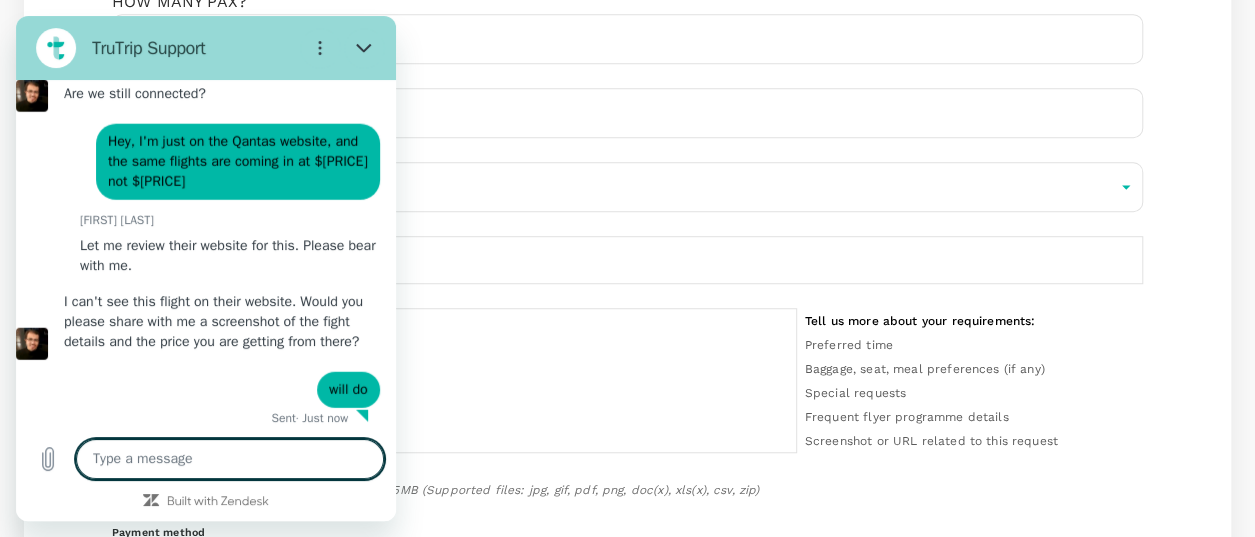 scroll, scrollTop: 3165, scrollLeft: 0, axis: vertical 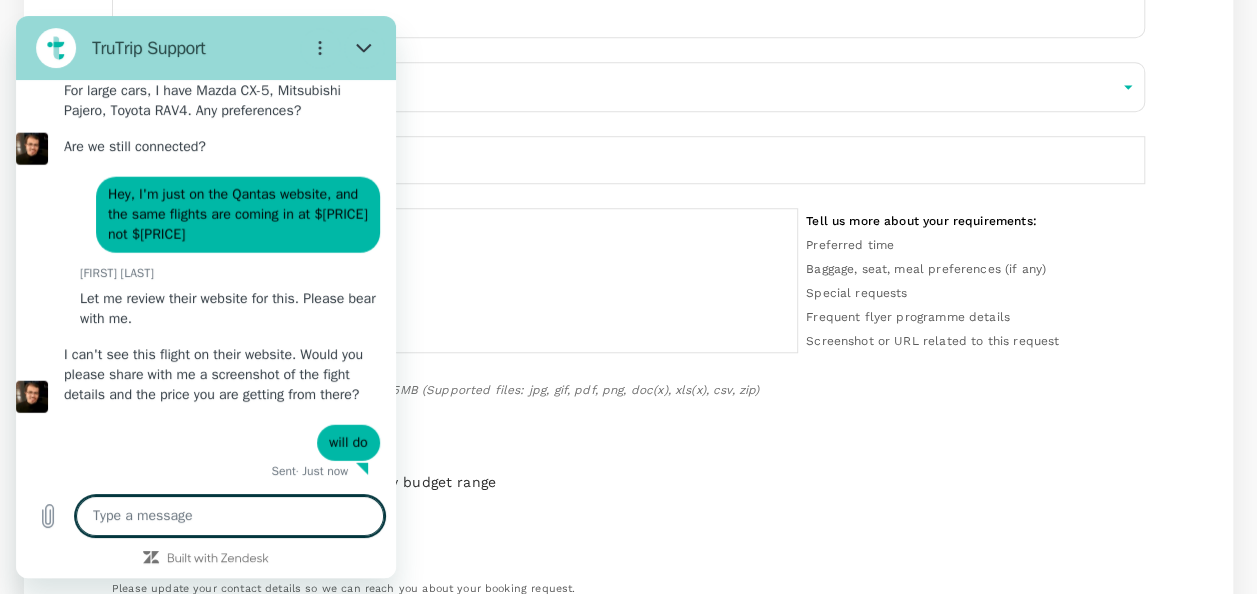 click at bounding box center [230, 516] 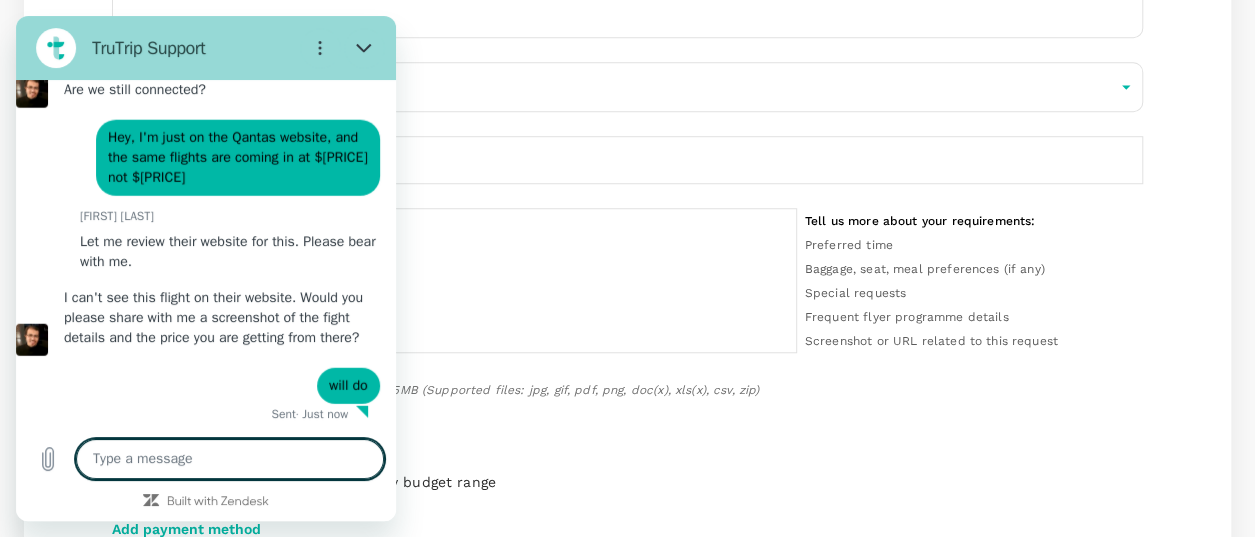scroll, scrollTop: 3165, scrollLeft: 0, axis: vertical 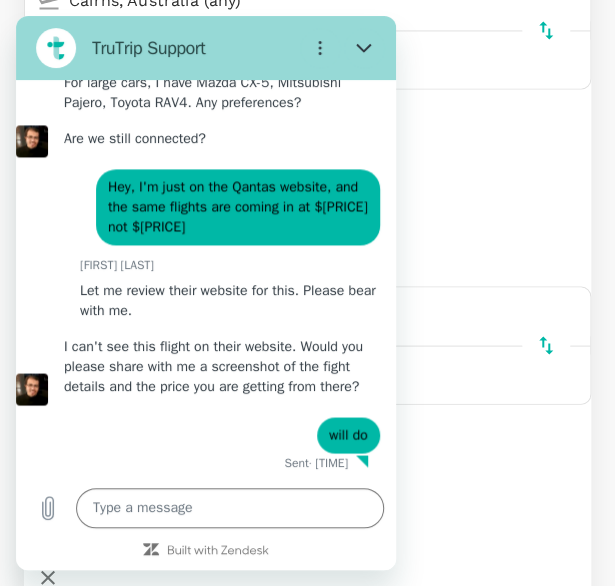 drag, startPoint x: 375, startPoint y: 127, endPoint x: 394, endPoint y: 114, distance: 23.021729 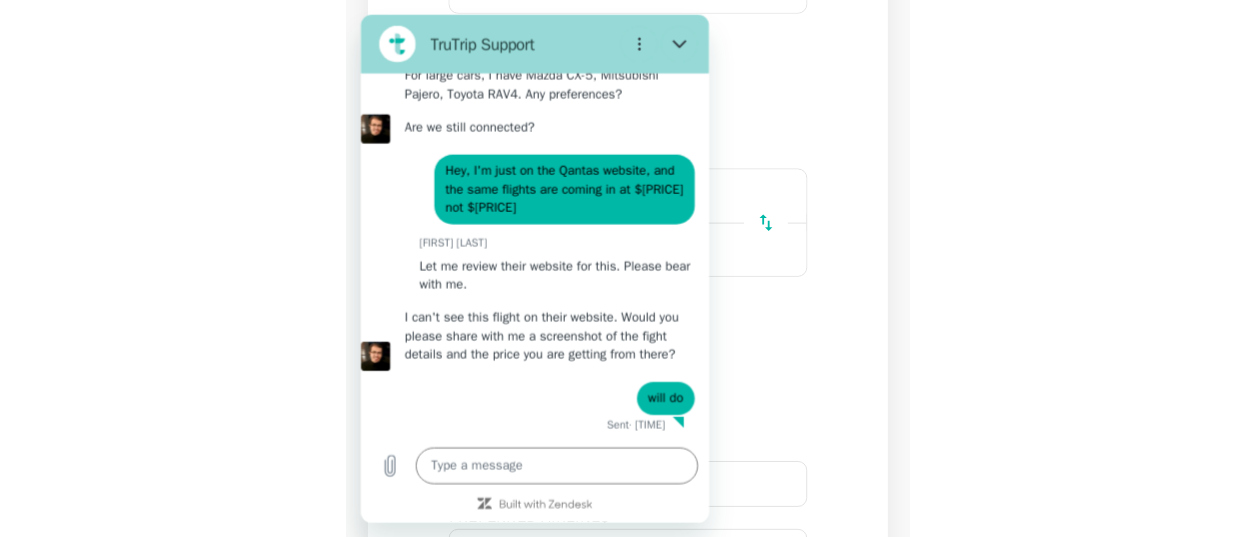 scroll, scrollTop: 560, scrollLeft: 0, axis: vertical 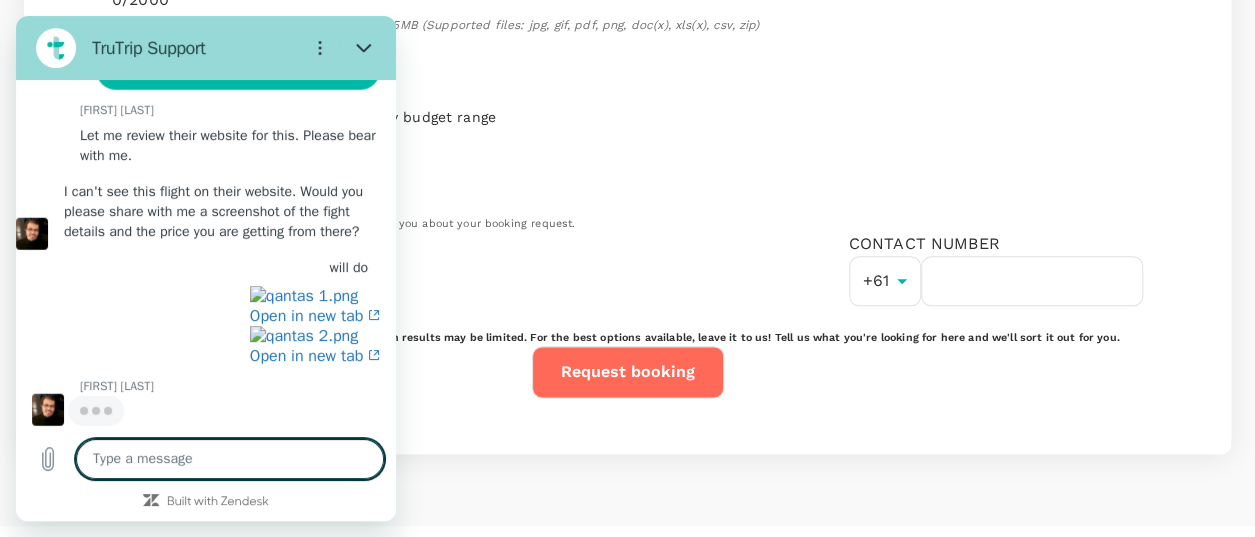 click at bounding box center [230, 459] 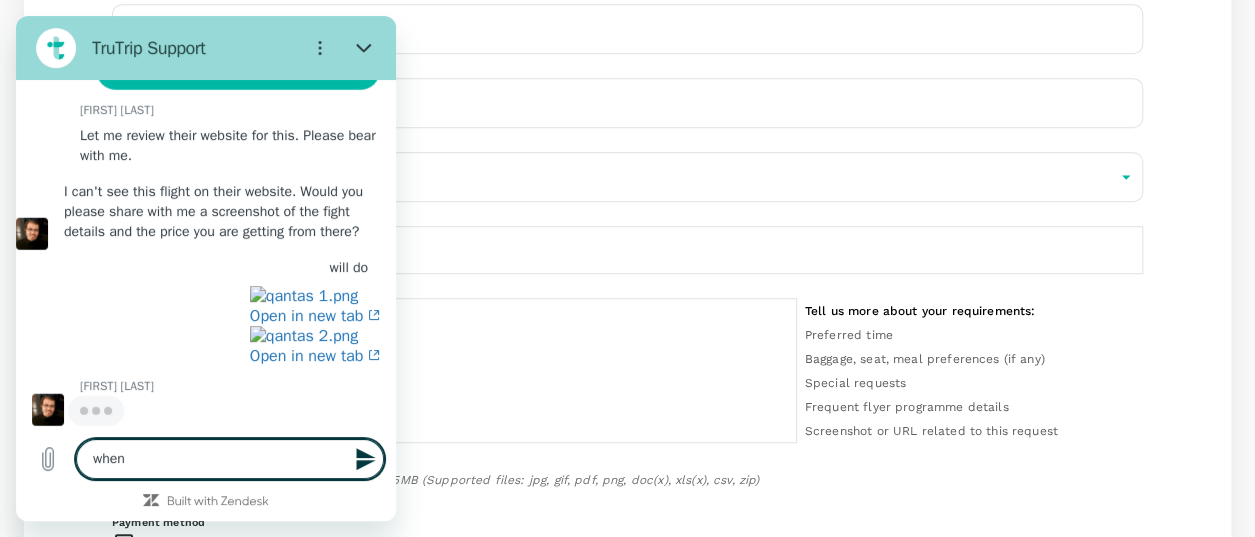 scroll, scrollTop: 565, scrollLeft: 0, axis: vertical 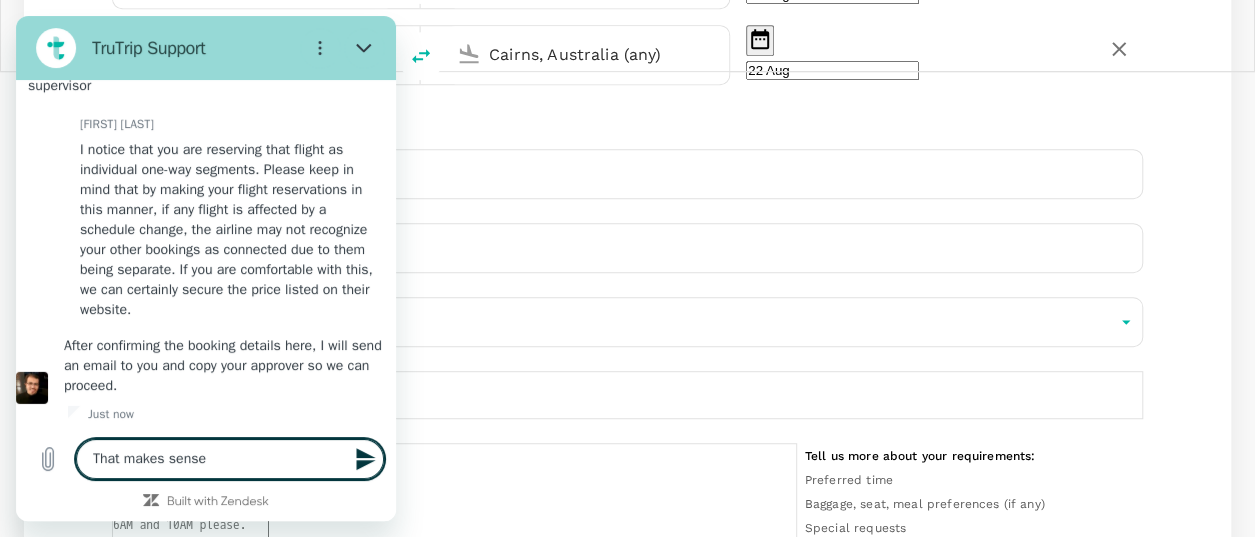 click 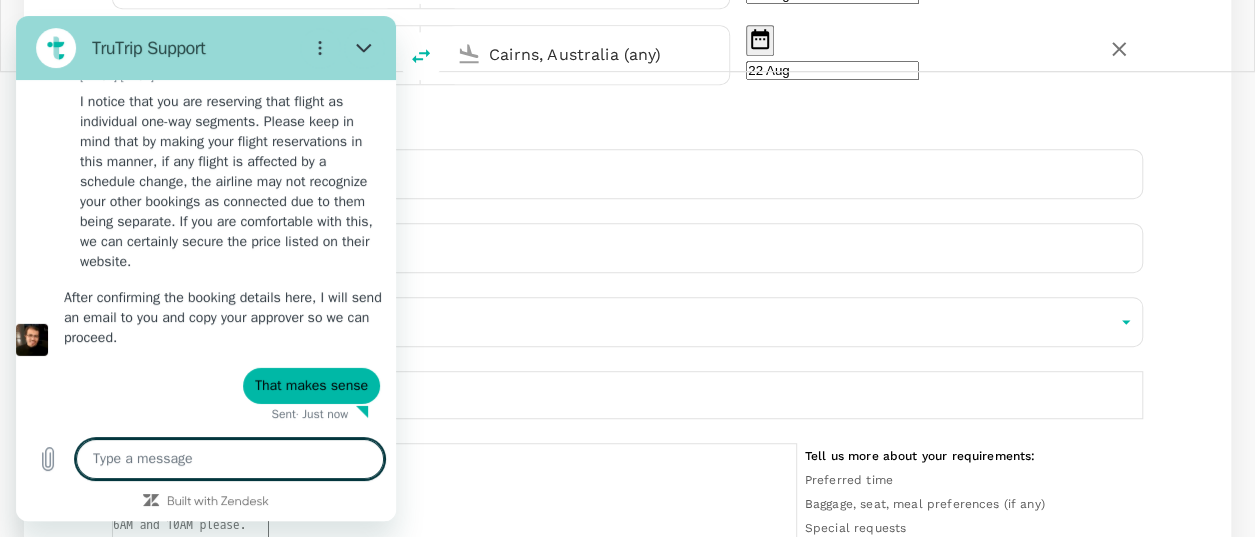 scroll, scrollTop: 3851, scrollLeft: 0, axis: vertical 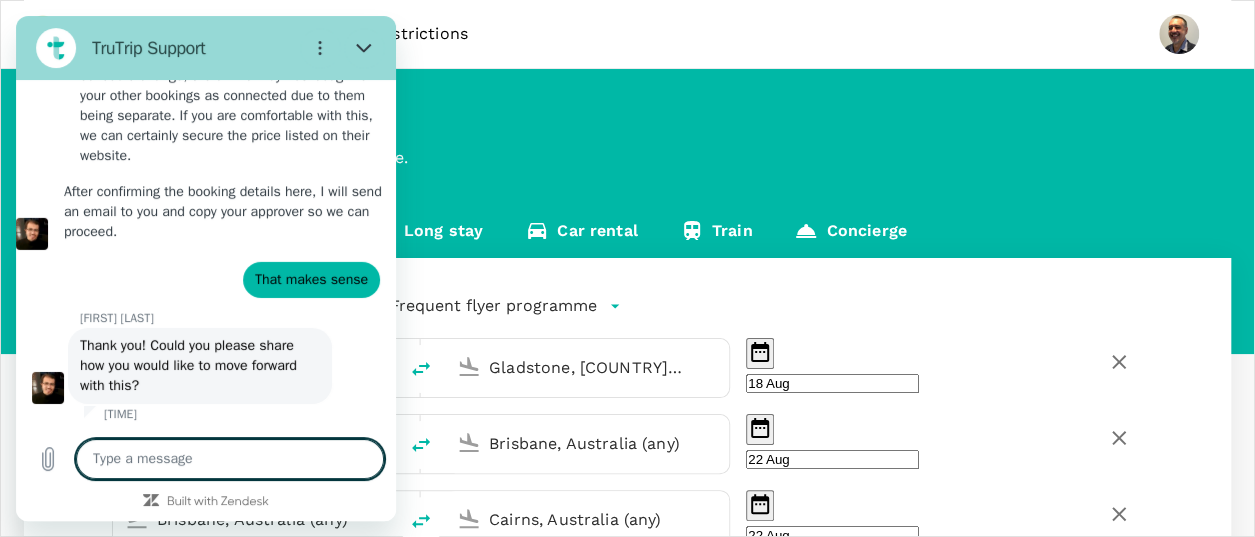 click at bounding box center (230, 459) 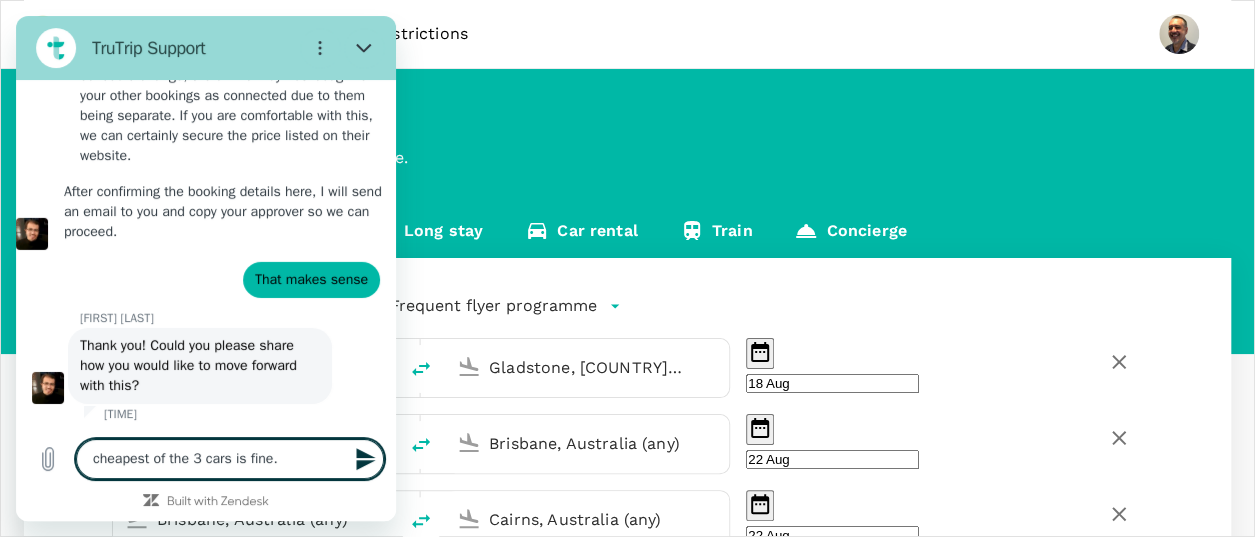click on "cheapest of the 3 cars is fine." at bounding box center [230, 459] 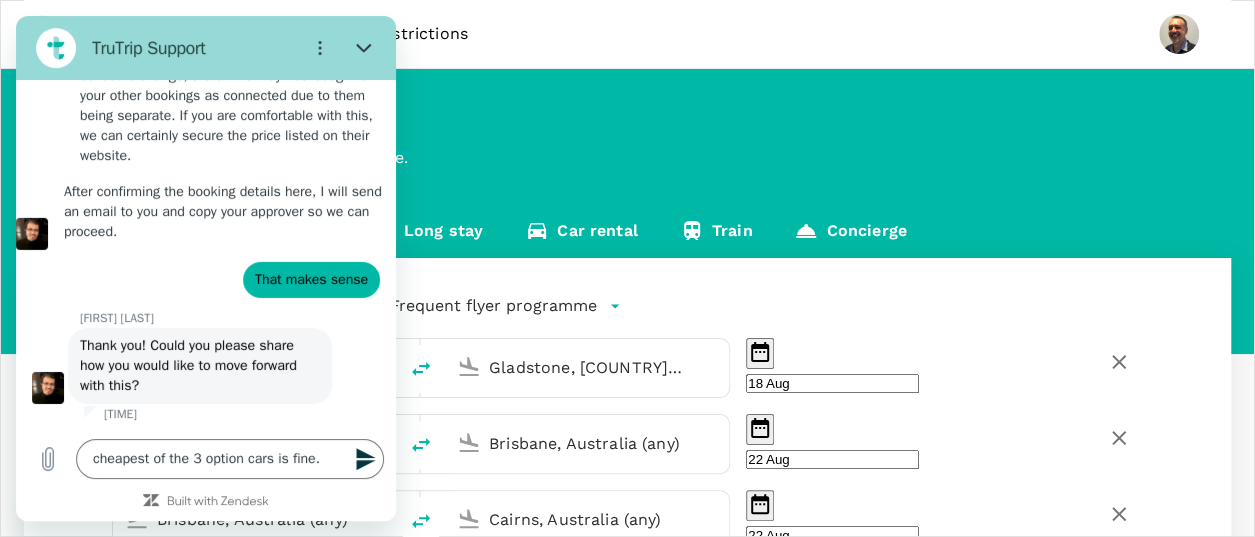 click 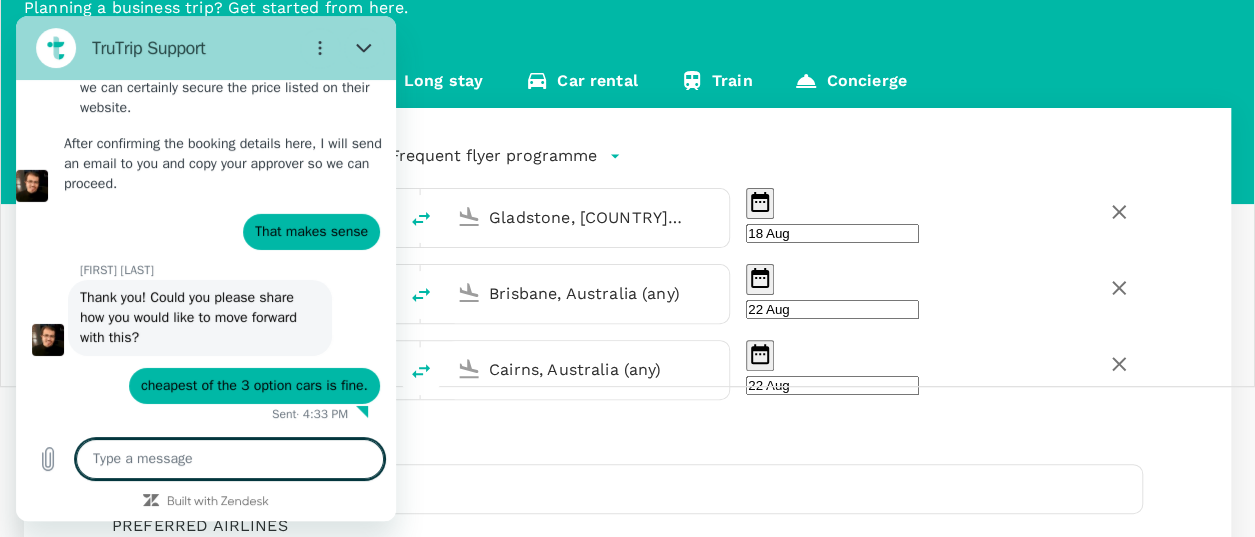 scroll, scrollTop: 200, scrollLeft: 0, axis: vertical 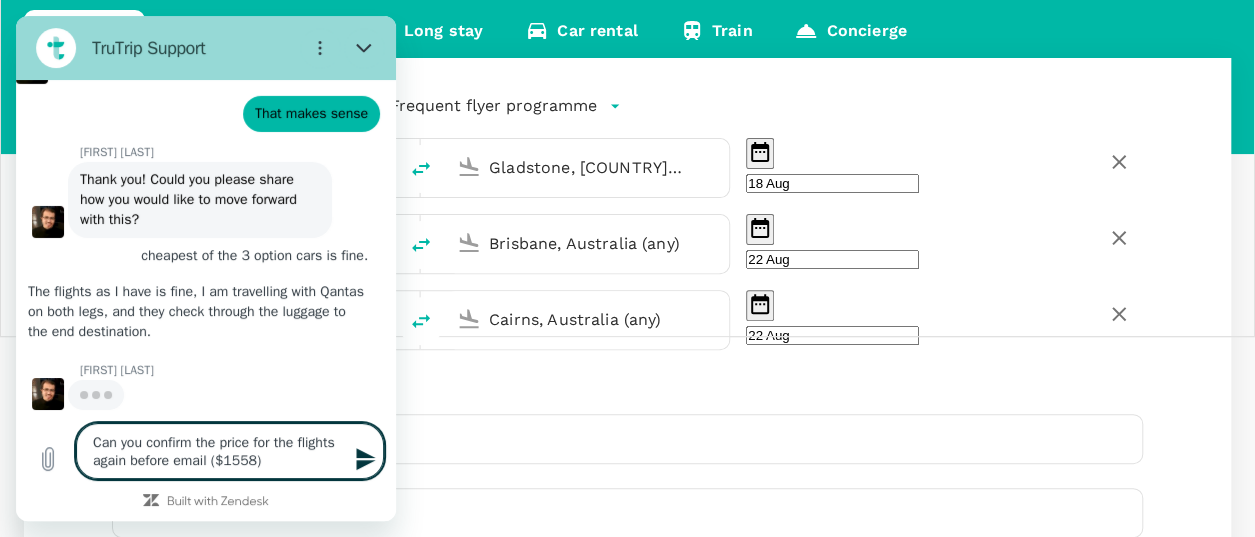 click 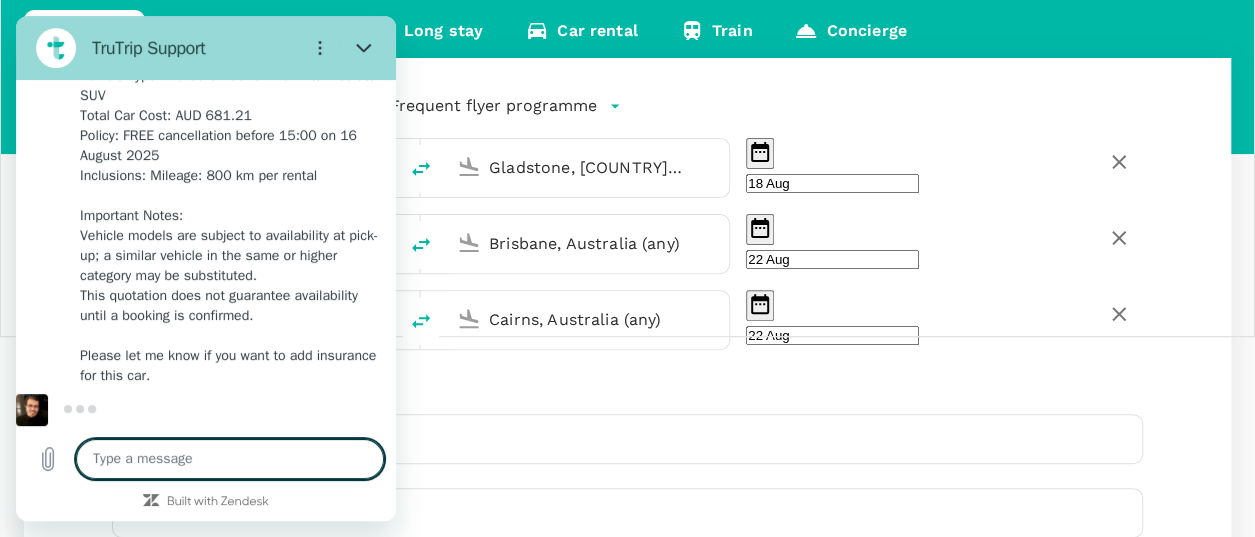 scroll, scrollTop: 4917, scrollLeft: 0, axis: vertical 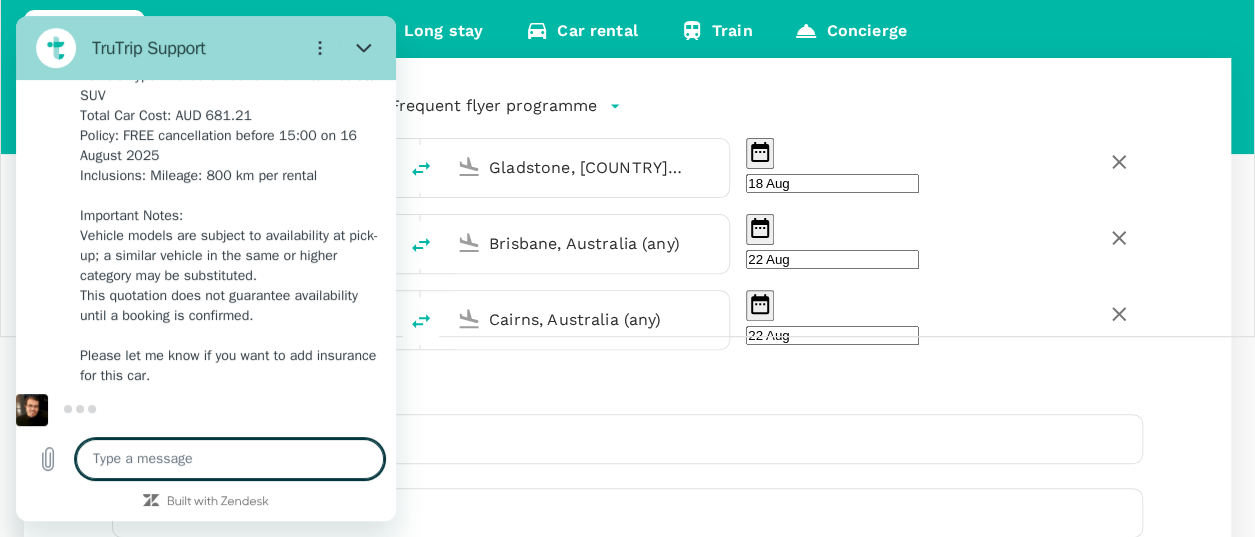 click at bounding box center [230, 459] 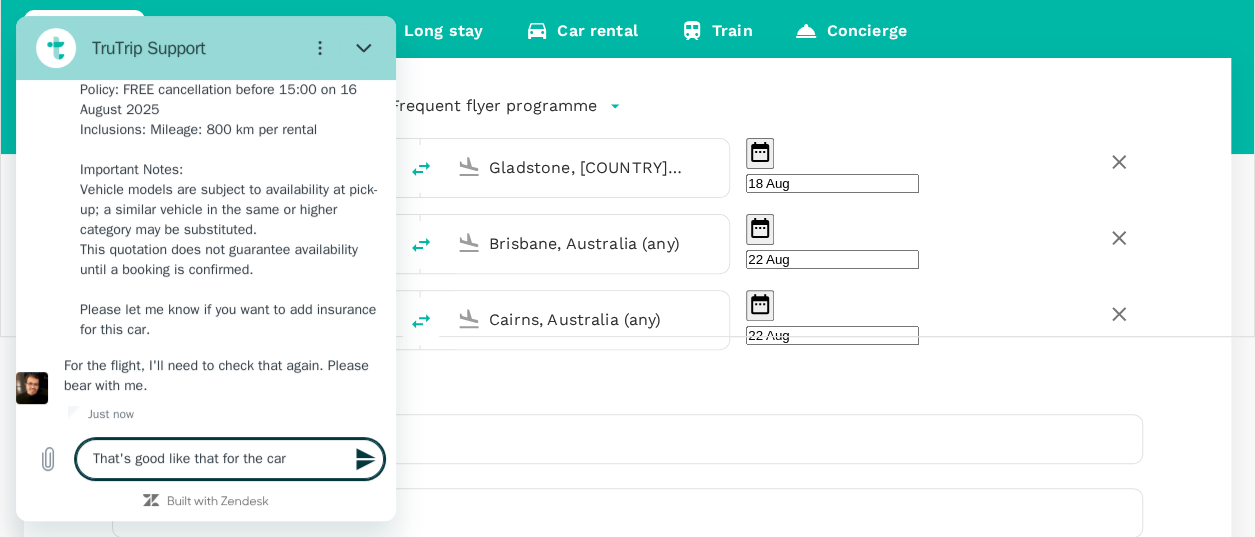 scroll, scrollTop: 4965, scrollLeft: 0, axis: vertical 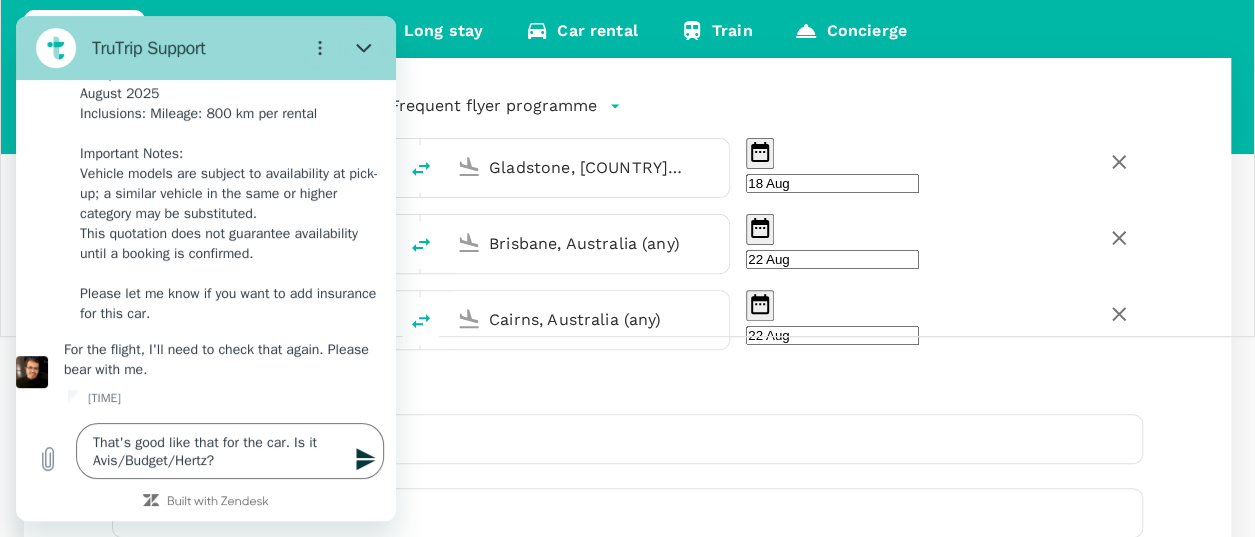 click 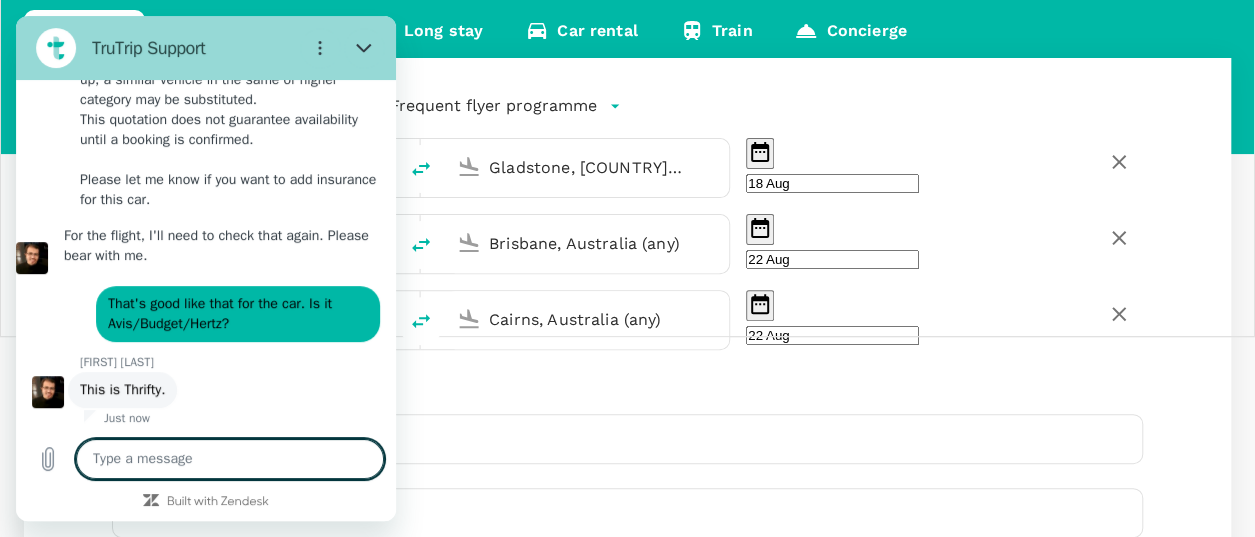 scroll, scrollTop: 5099, scrollLeft: 0, axis: vertical 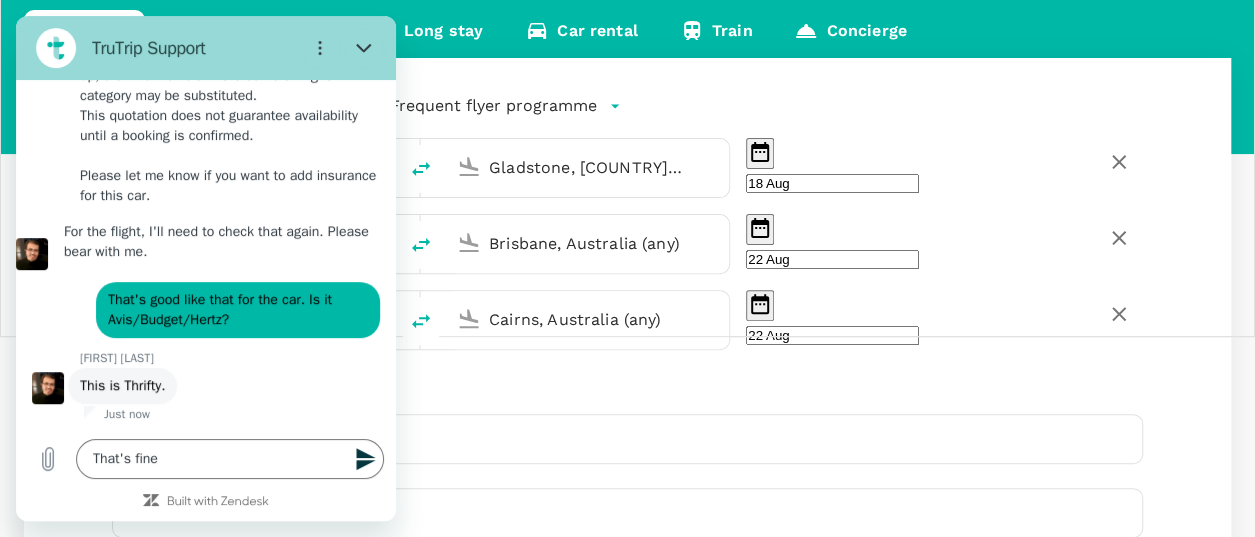 click 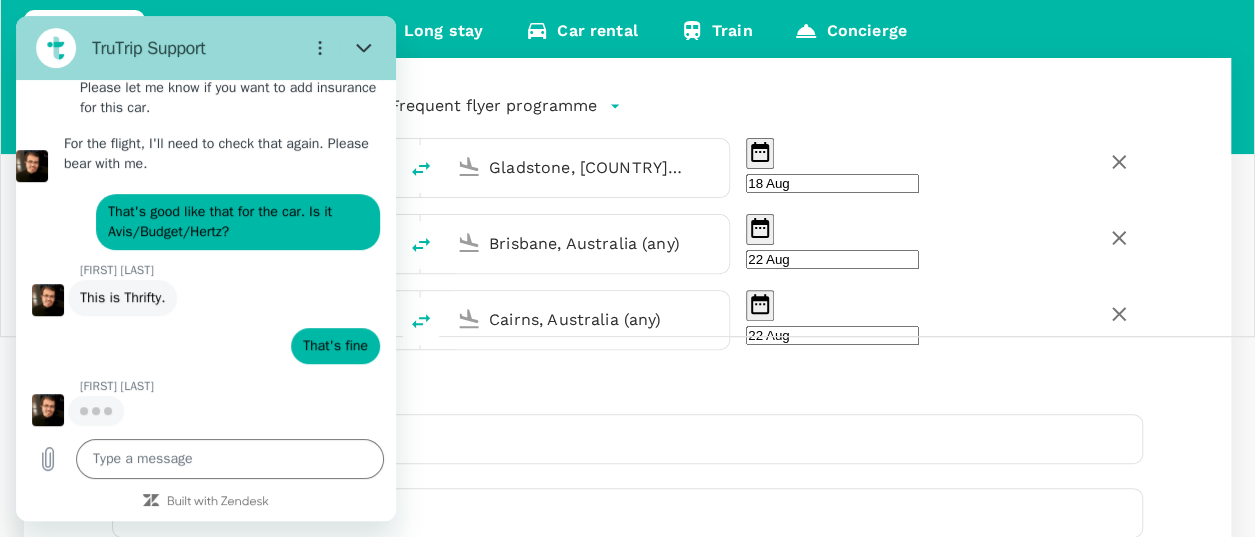 scroll, scrollTop: 5185, scrollLeft: 0, axis: vertical 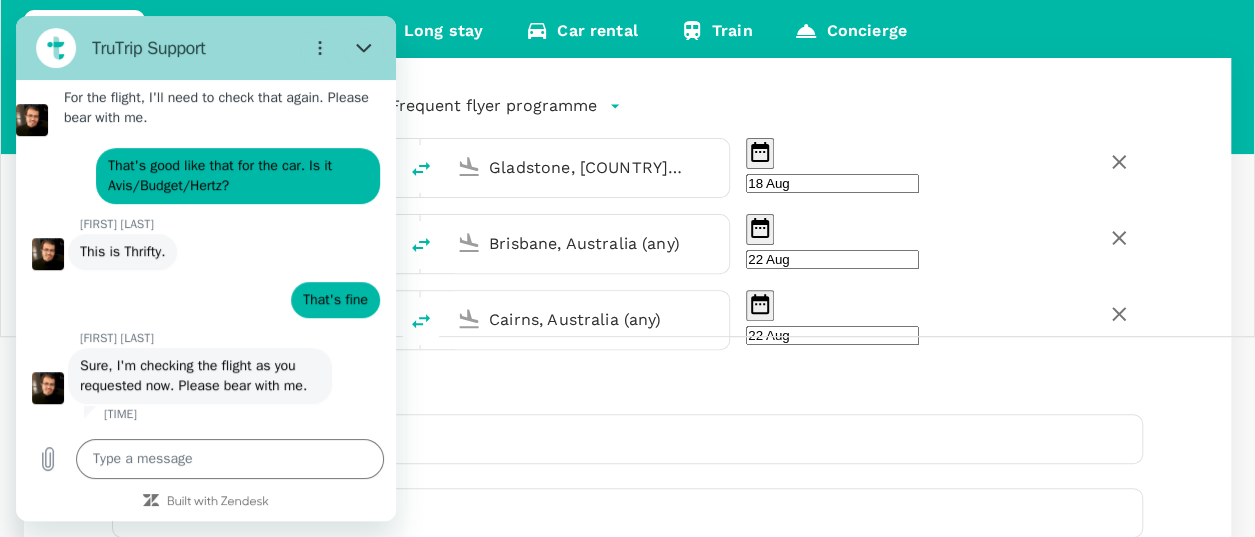 click on "Flight Accommodation Long stay Car rental Train Concierge" at bounding box center [627, 34] 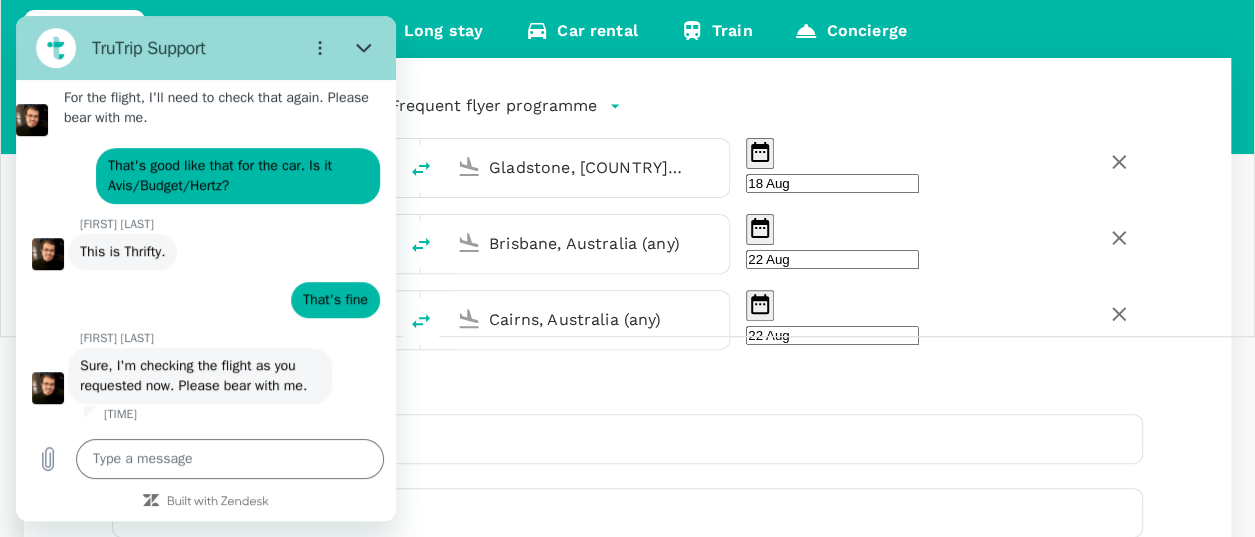 scroll, scrollTop: 5253, scrollLeft: 0, axis: vertical 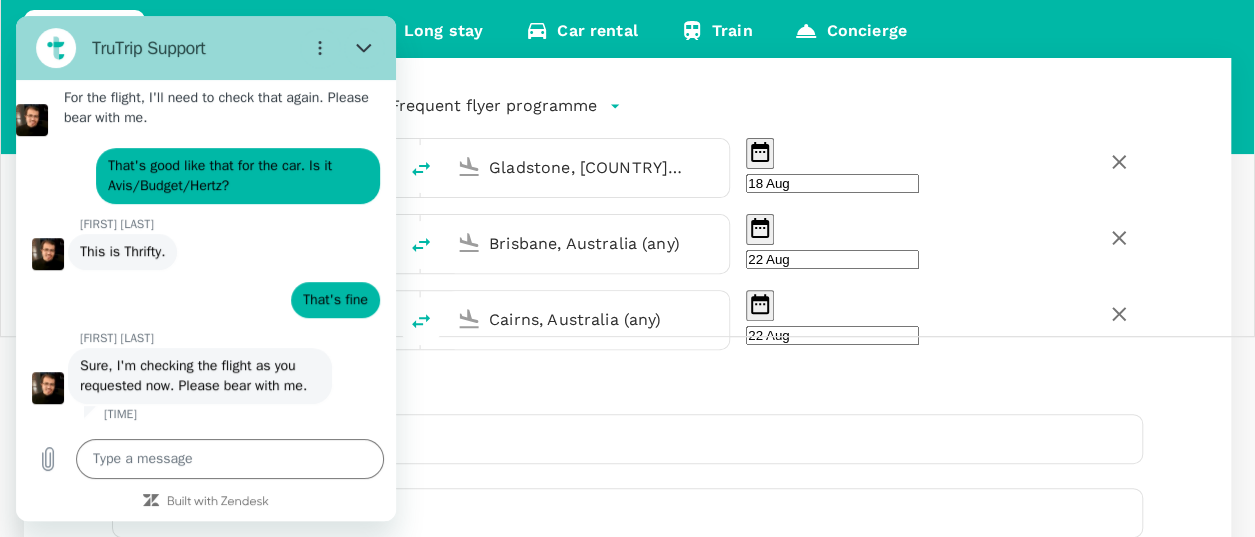 click on "3:28 PM TruTrip TruTrip says:  Hi, welcome to TruTrip support. Please can you tell us a little more about yourself to help us best serve you... 3:28 PM TruTrip Name [PERSON] Email [EMAIL] TruTrip TruTrip says:  Great, thank you! I'm connecting you with someone now.
Please share a little more about your issue and how we can help...  3:28 PM August Glad...one trip.pdf 151 KB Sent  · 3:28 PM Youssef Rashad Youssef Rashad says:  Hello [PERSON]! Thank you for reaching out to TruTrip. This is Youssef. How can I assist you today?   3:29 PM  says:  I need the specific flights in the attached pdf please. Sent  · 3:29 PM Youssef Rashad Youssef Rashad says:  Are you trying to make a new booking?  3:30 PM  says:  yes, but I can't because of the long stop in Brisbane on the way back. Sent  · 3:30 PM Youssef Rashad Youssef Rashad says:  Sure, let me check if they are available on our platform. Please bear with me. 3:33 PM Youssef Rashad says:  3:41 PM  says:  Sent  · 3:41 PM 3:43 PM" at bounding box center [206, 253] 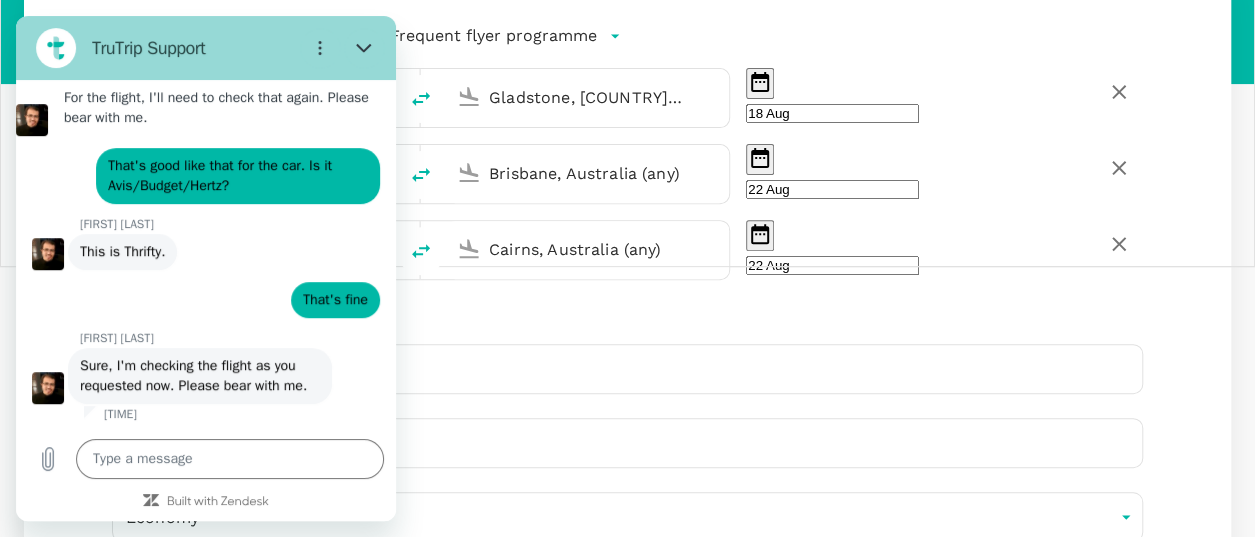 scroll, scrollTop: 300, scrollLeft: 0, axis: vertical 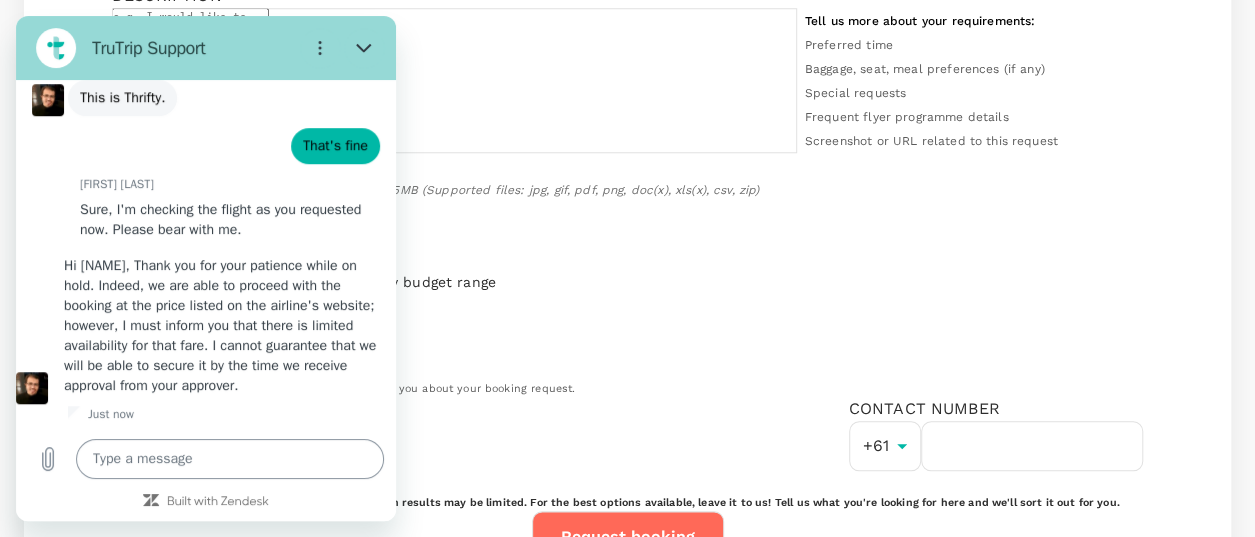 click at bounding box center [230, 459] 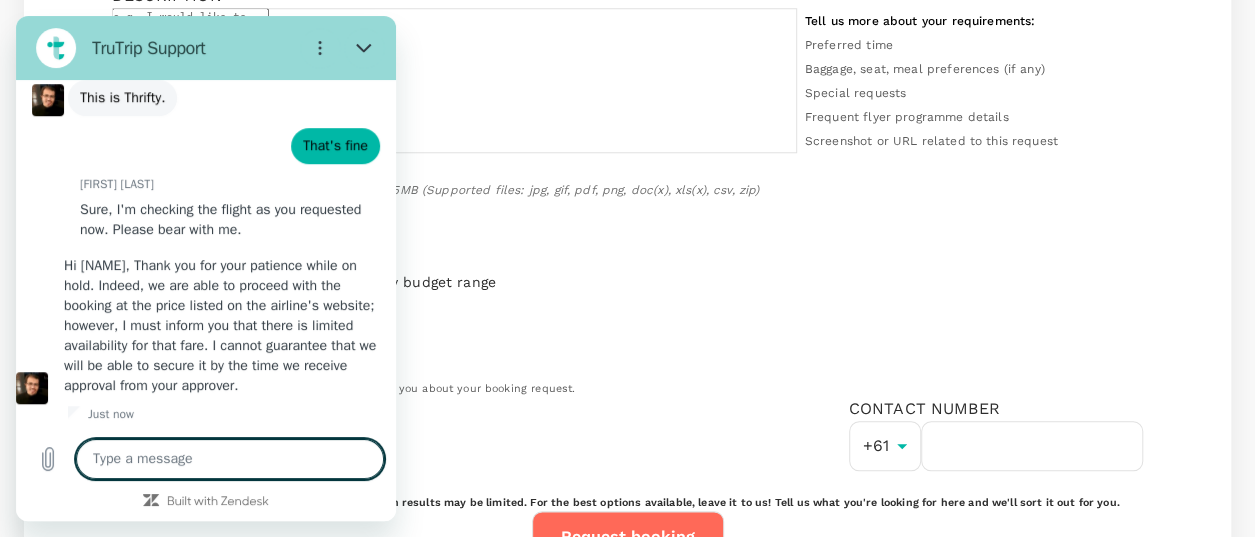 click at bounding box center (230, 459) 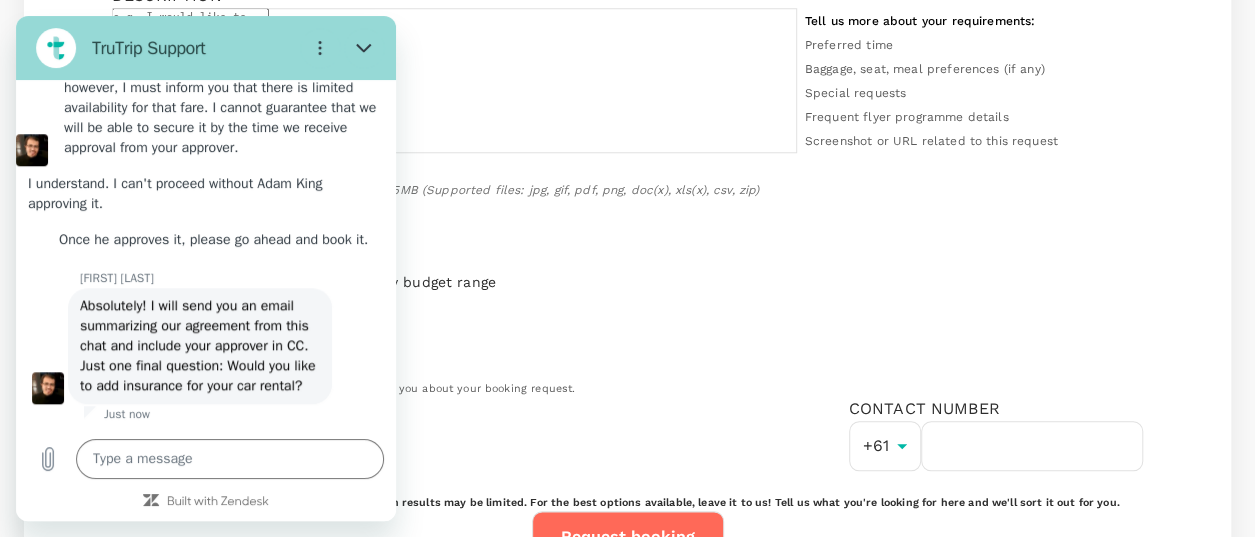 scroll, scrollTop: 5763, scrollLeft: 0, axis: vertical 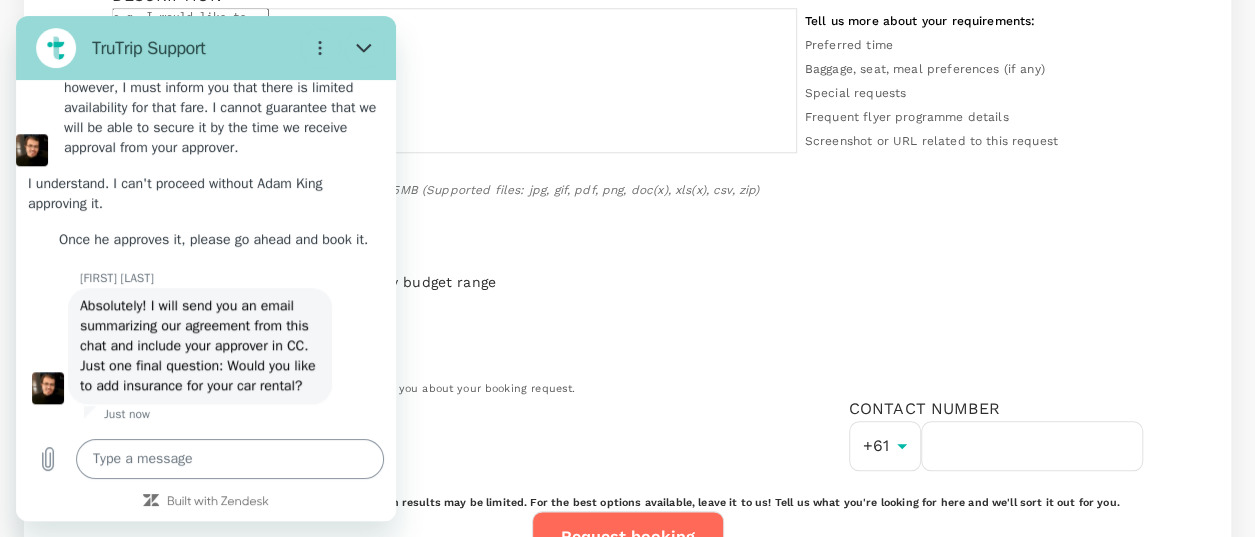 click at bounding box center [230, 459] 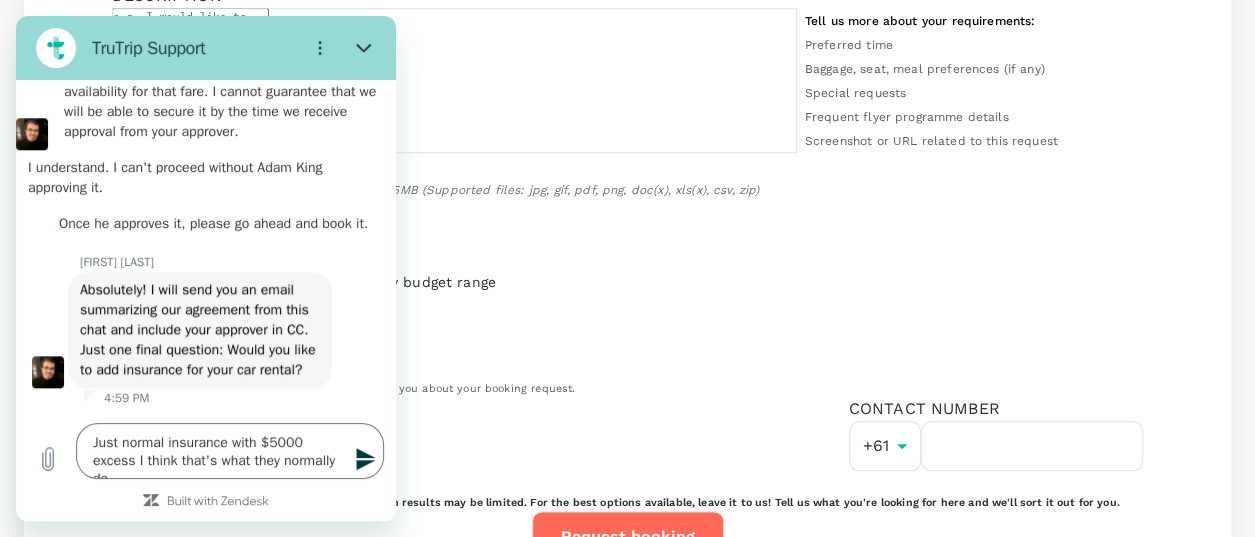 click 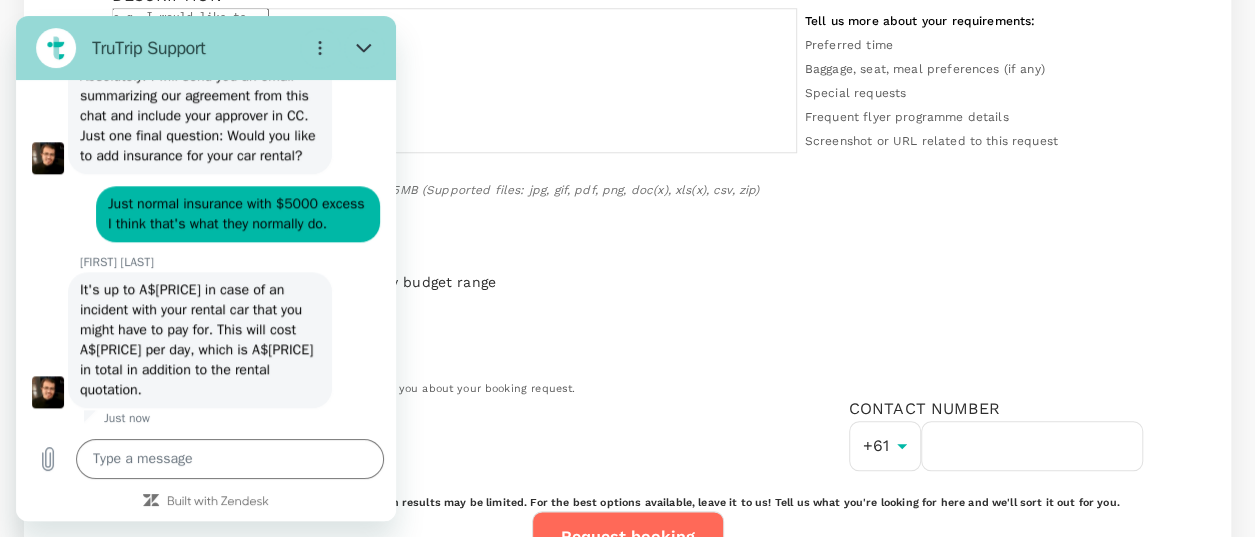 scroll, scrollTop: 6017, scrollLeft: 0, axis: vertical 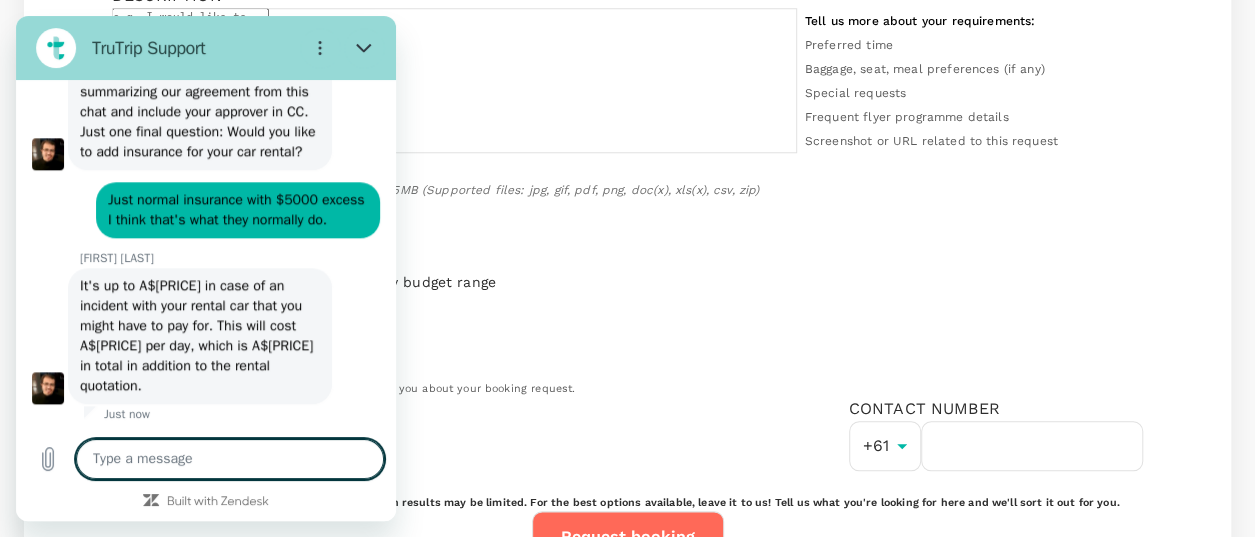 drag, startPoint x: 168, startPoint y: 459, endPoint x: 166, endPoint y: 421, distance: 38.052597 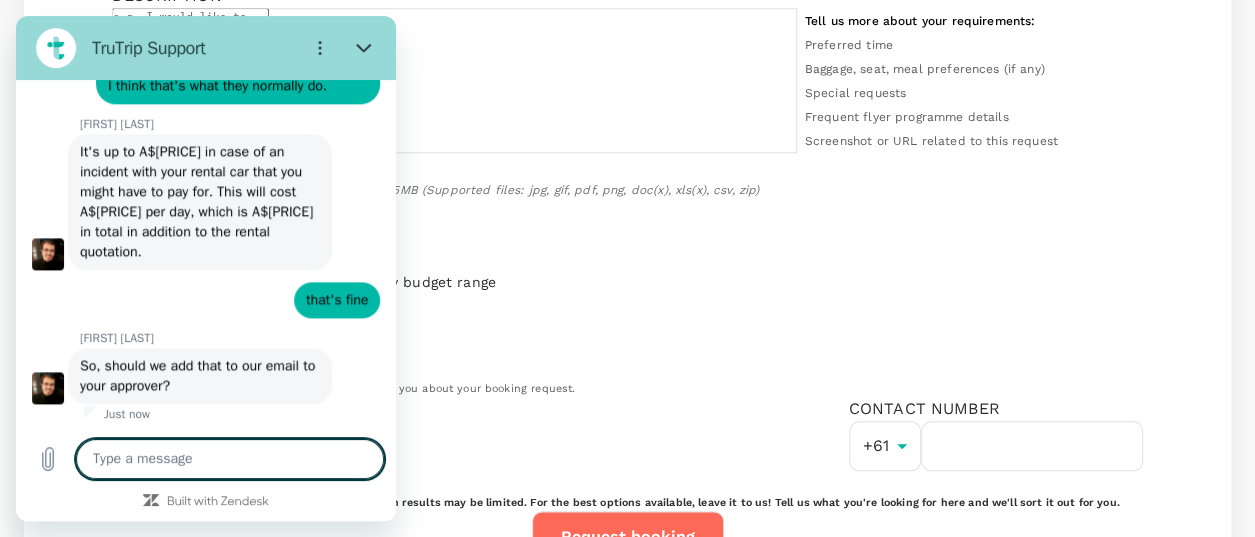 scroll, scrollTop: 6151, scrollLeft: 0, axis: vertical 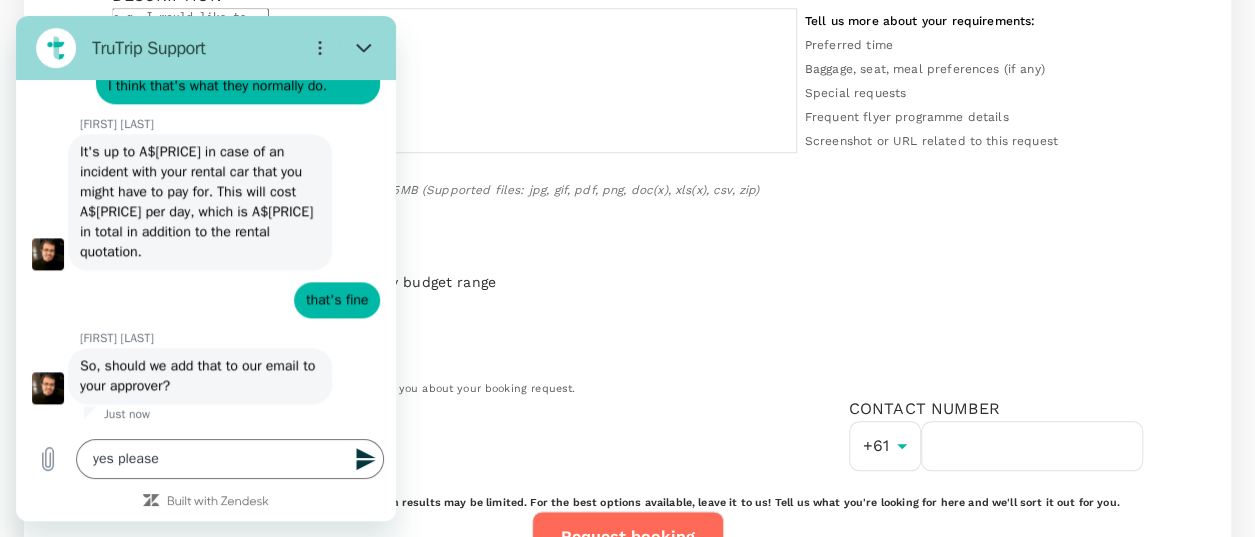 click 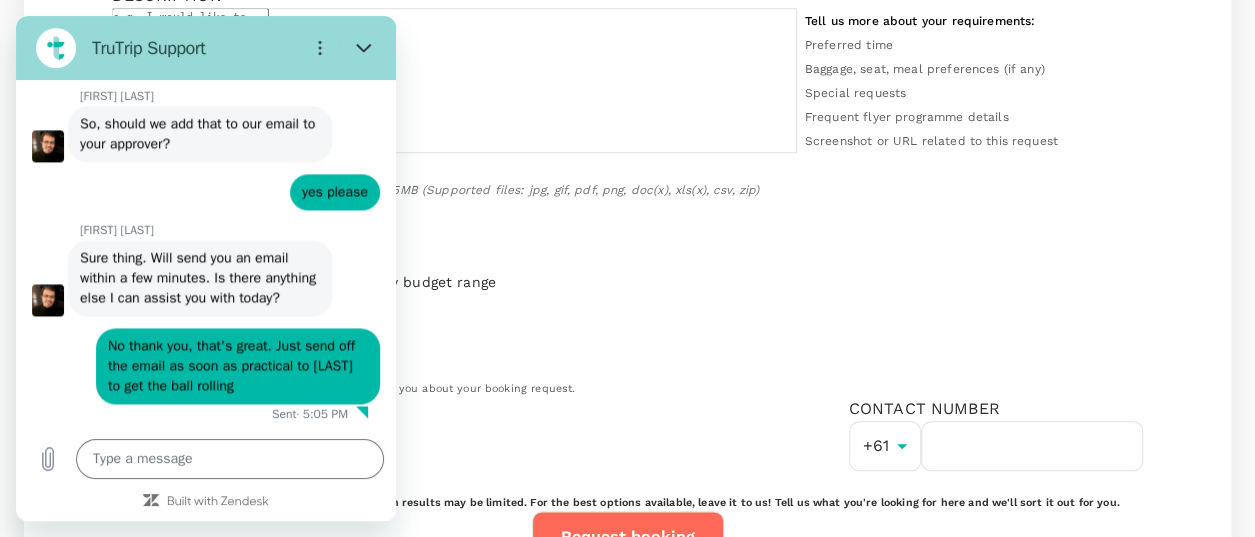 scroll, scrollTop: 6413, scrollLeft: 0, axis: vertical 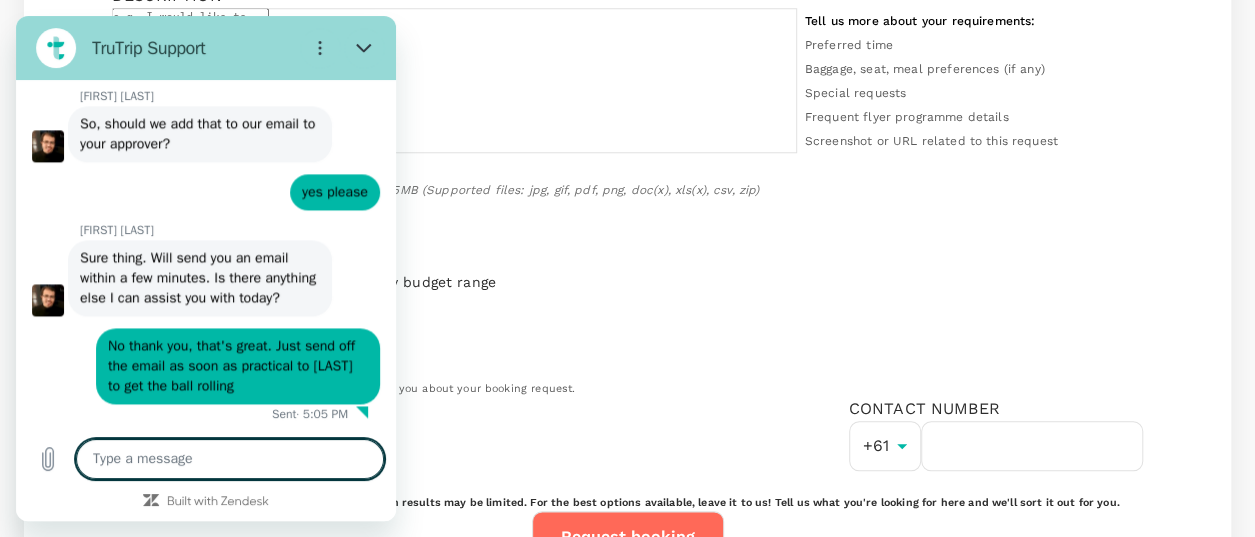 click at bounding box center [230, 459] 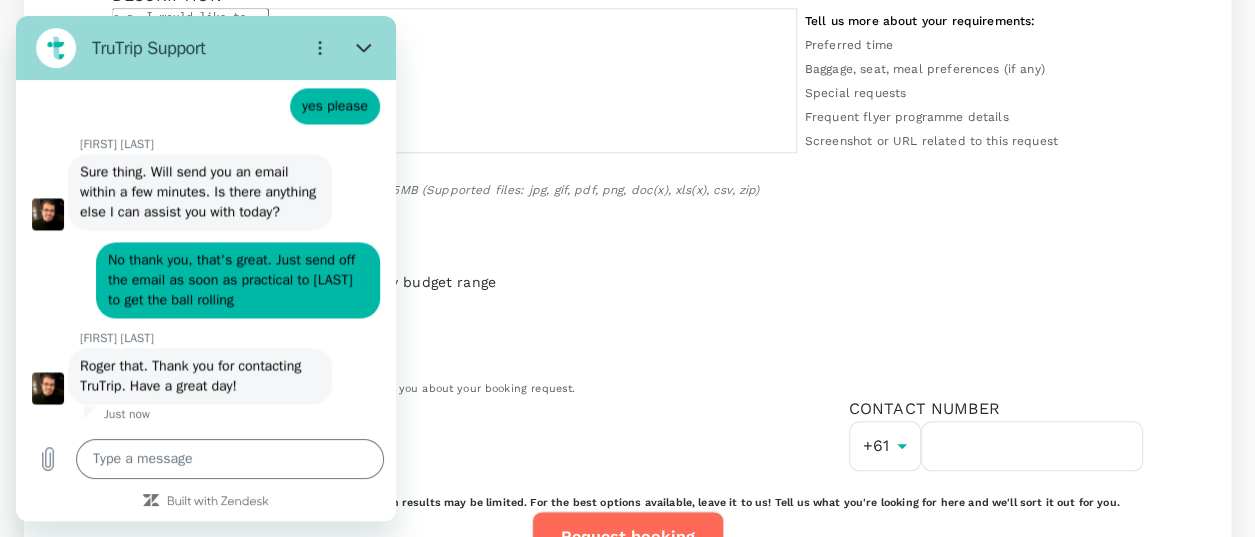 scroll, scrollTop: 6519, scrollLeft: 0, axis: vertical 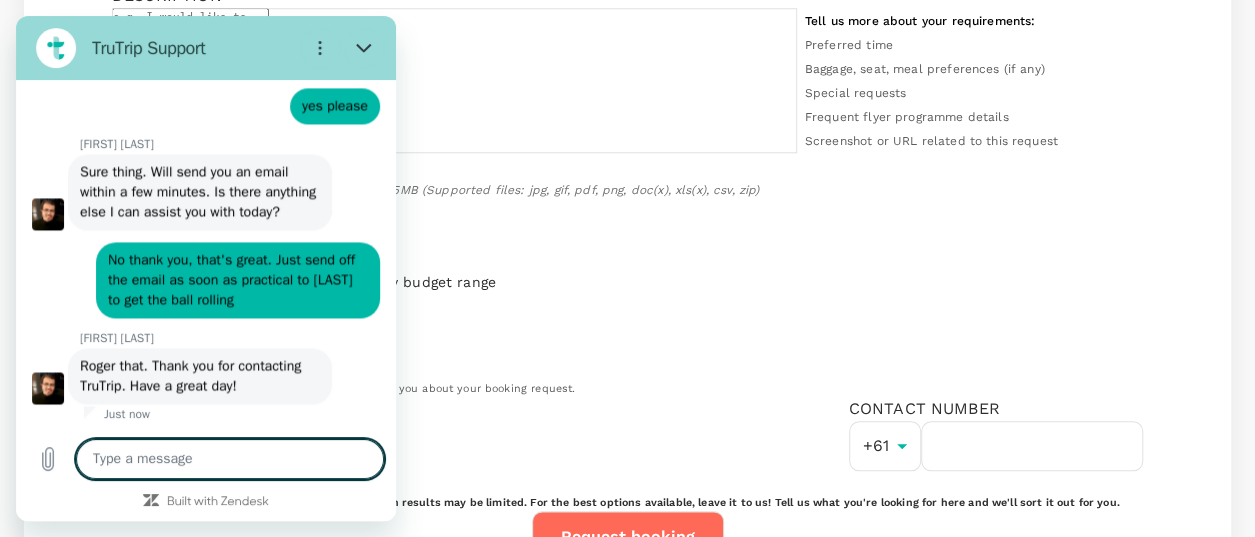 click at bounding box center (230, 459) 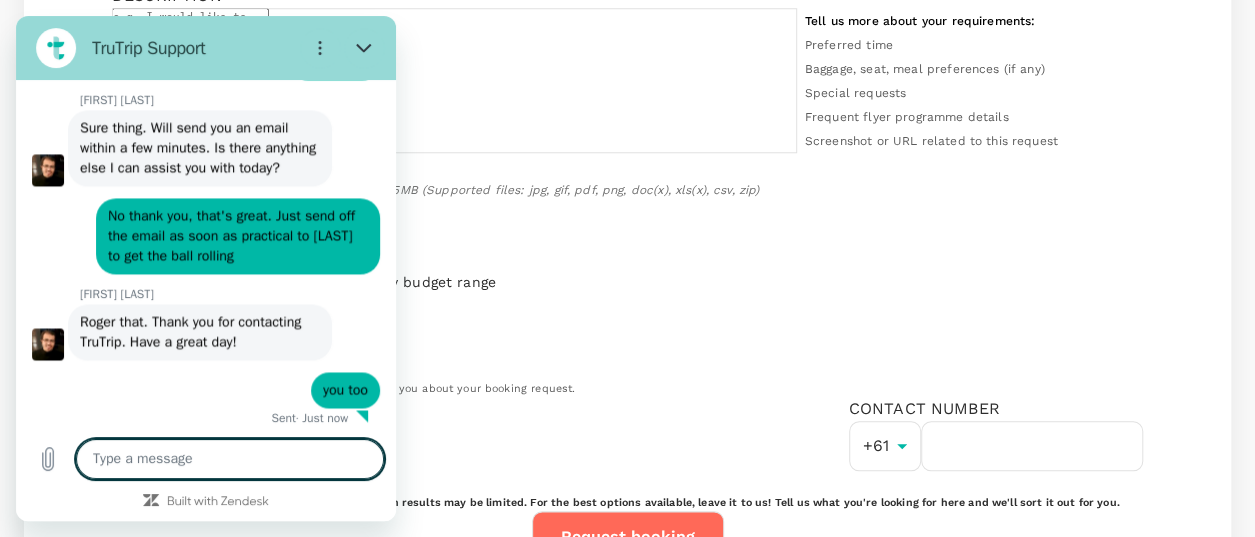 scroll, scrollTop: 6567, scrollLeft: 0, axis: vertical 